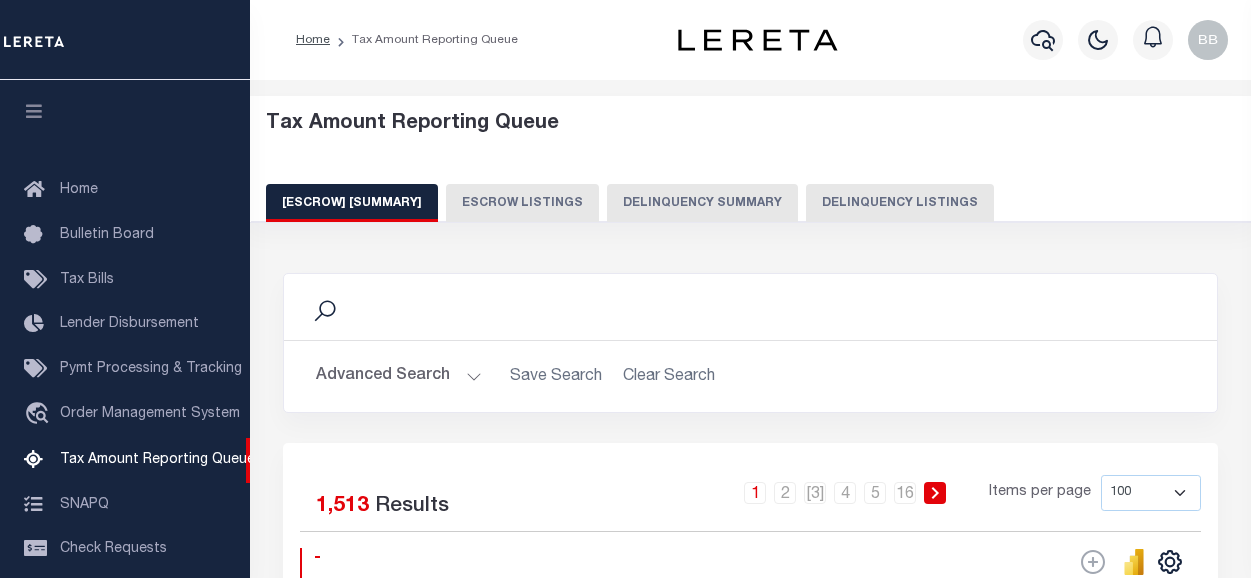 scroll, scrollTop: 0, scrollLeft: 0, axis: both 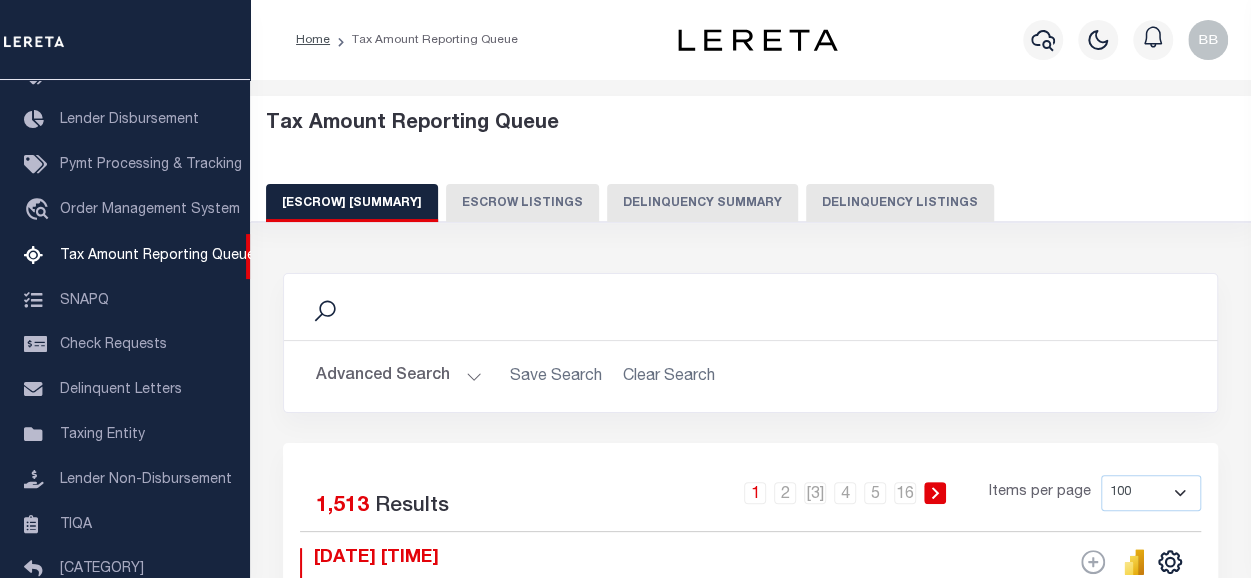 click on "Delinquency Listings" at bounding box center (900, 203) 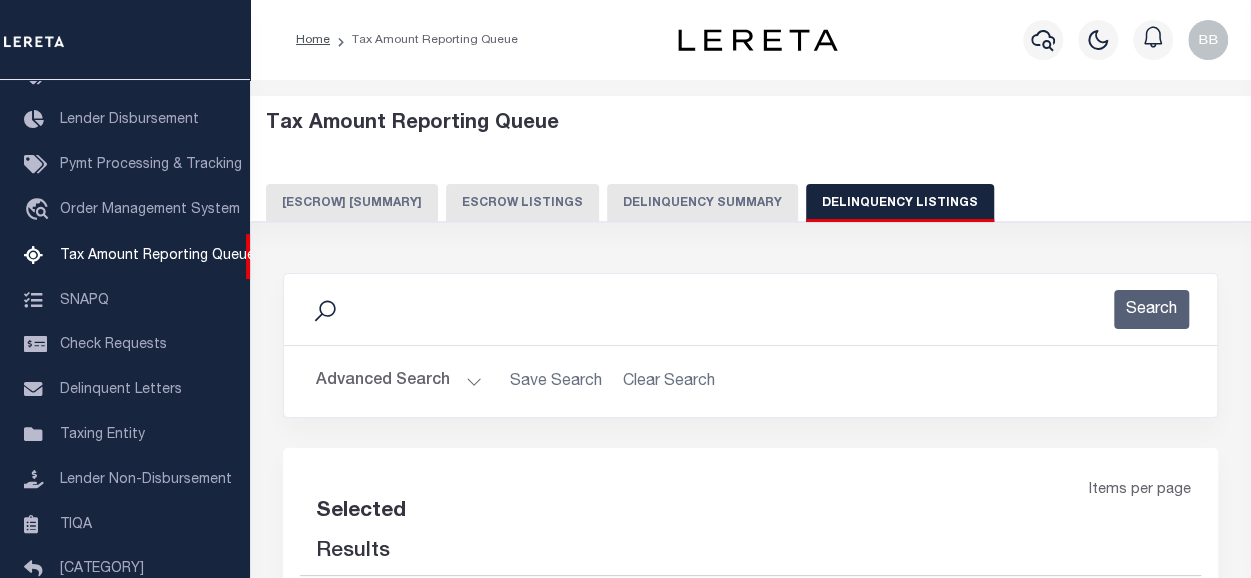 click on "•••••••• ••••••" at bounding box center (399, 381) 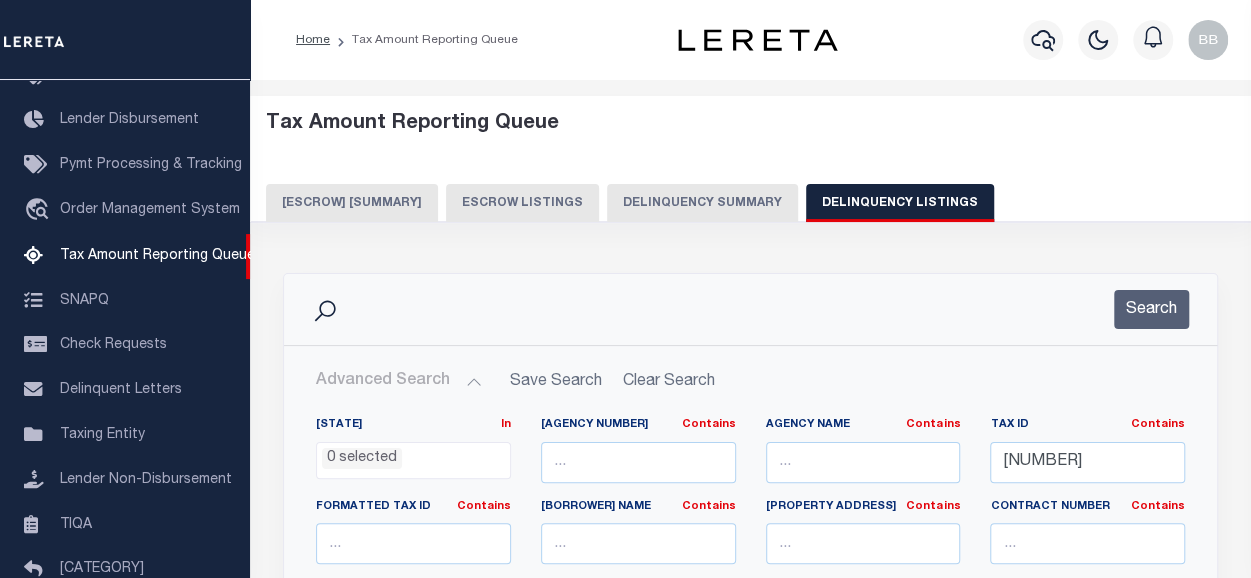 scroll, scrollTop: 200, scrollLeft: 0, axis: vertical 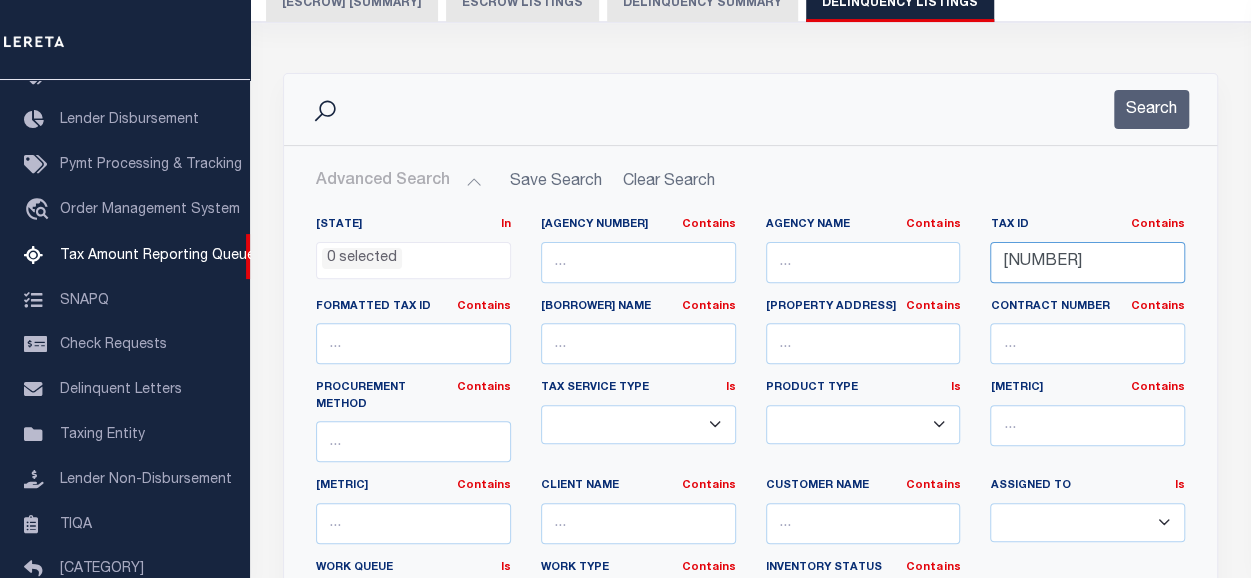 click on "157670021" at bounding box center (1087, 262) 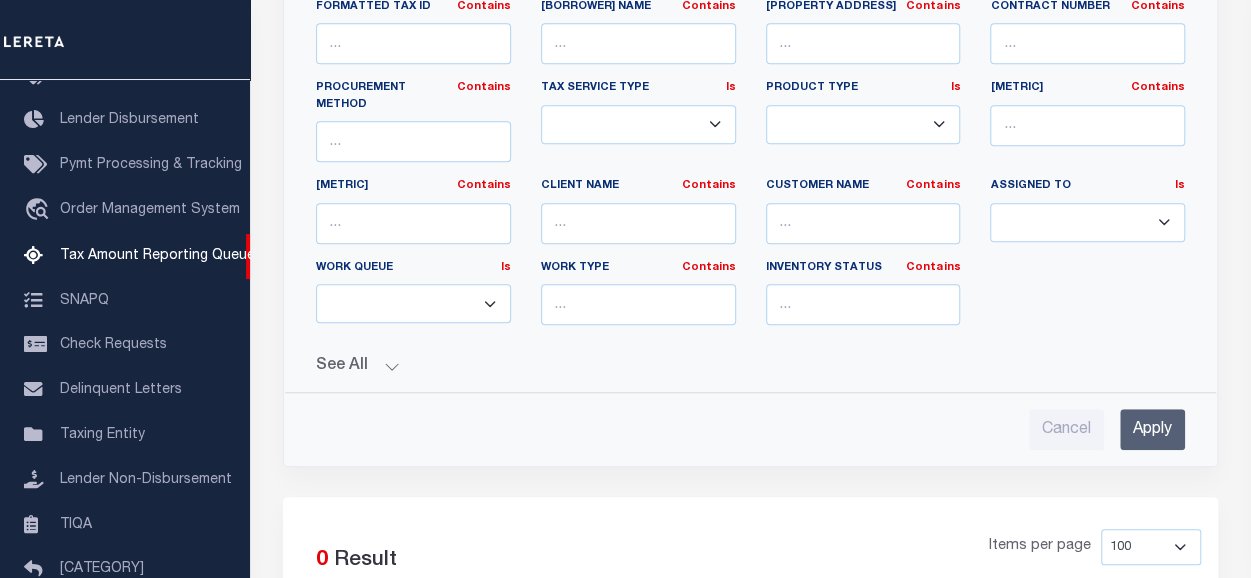 scroll, scrollTop: 700, scrollLeft: 0, axis: vertical 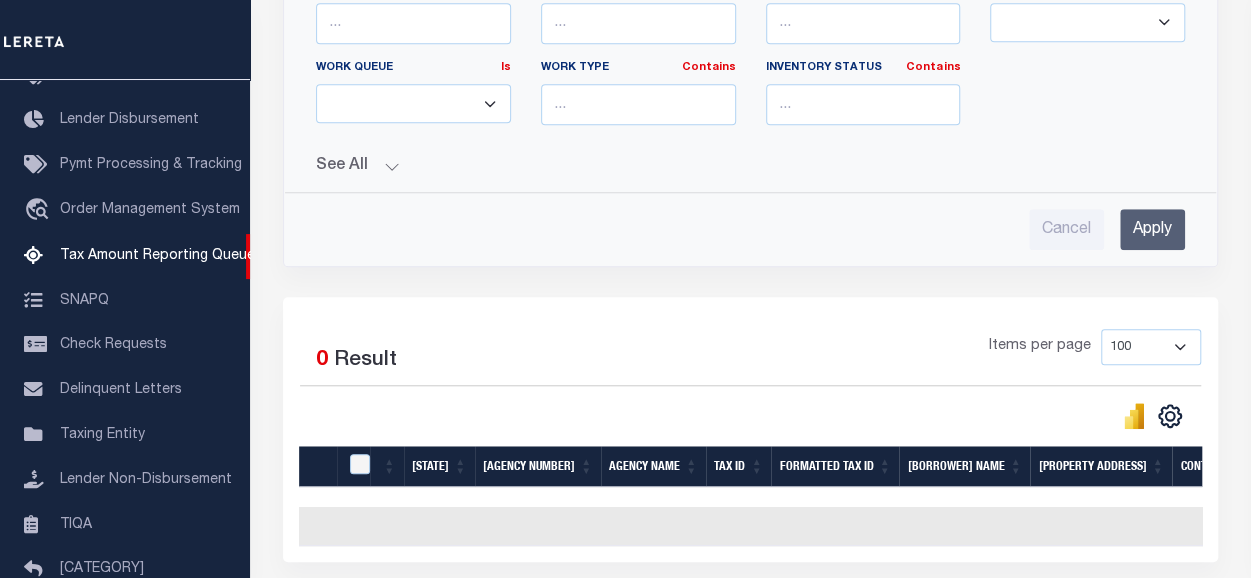 type on "4973924010948" 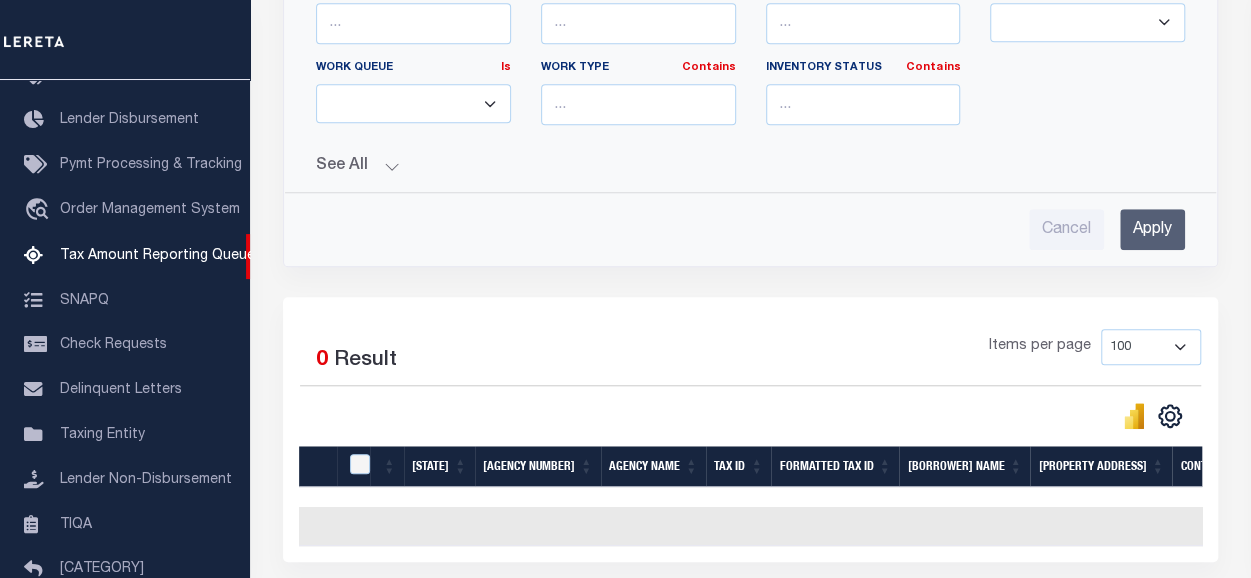 click on "Apply" at bounding box center (1152, 229) 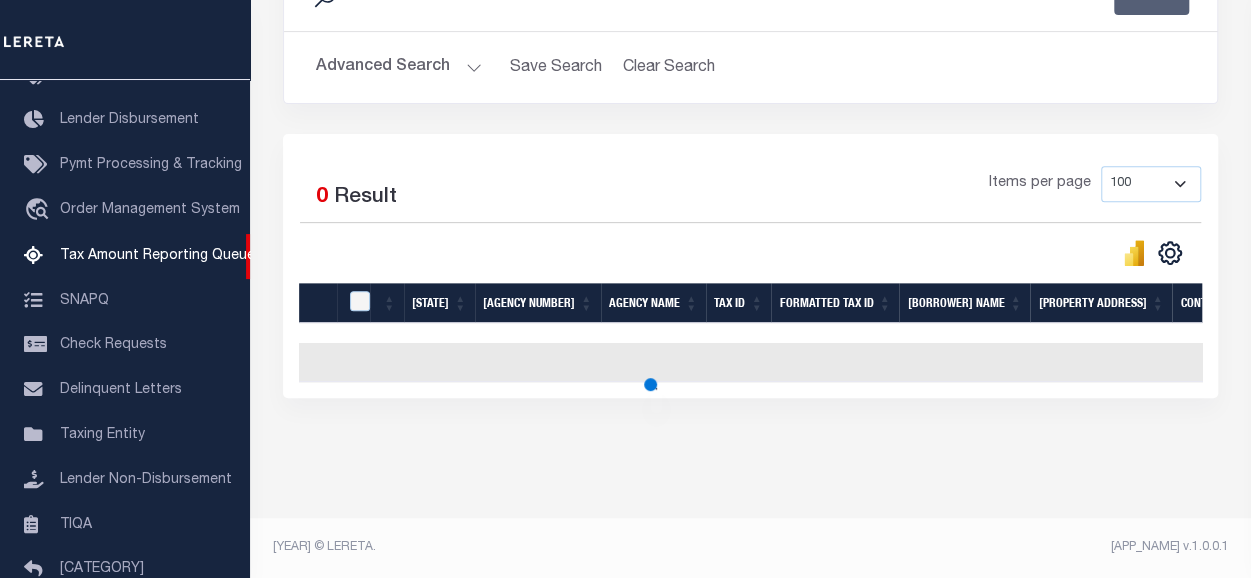 scroll, scrollTop: 326, scrollLeft: 0, axis: vertical 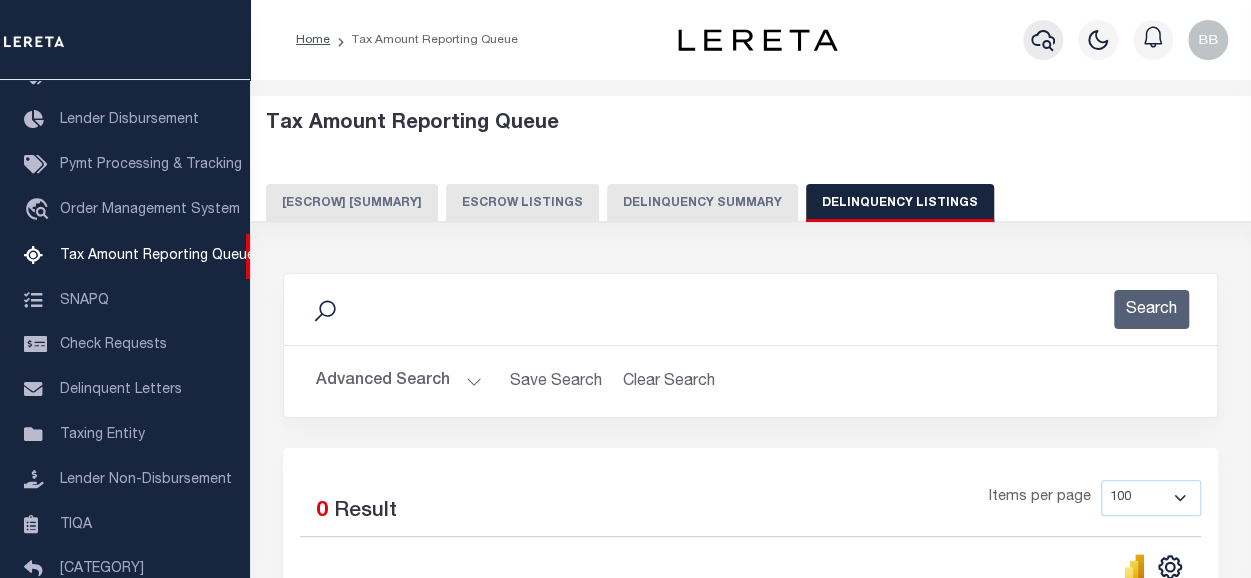 click at bounding box center [1043, 40] 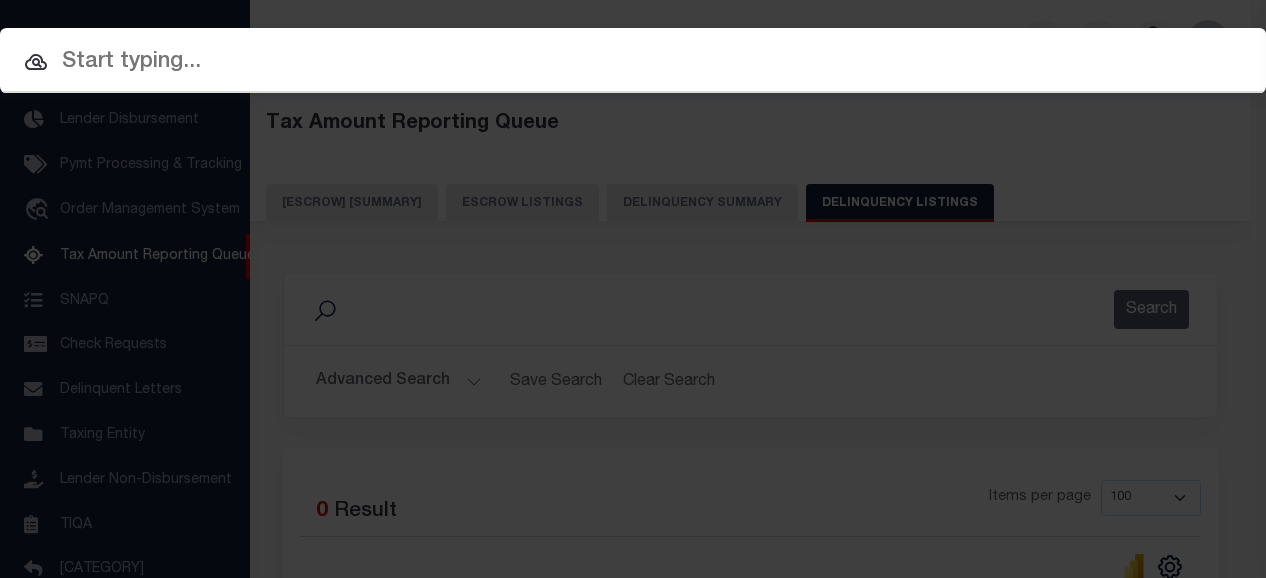 click at bounding box center (633, 62) 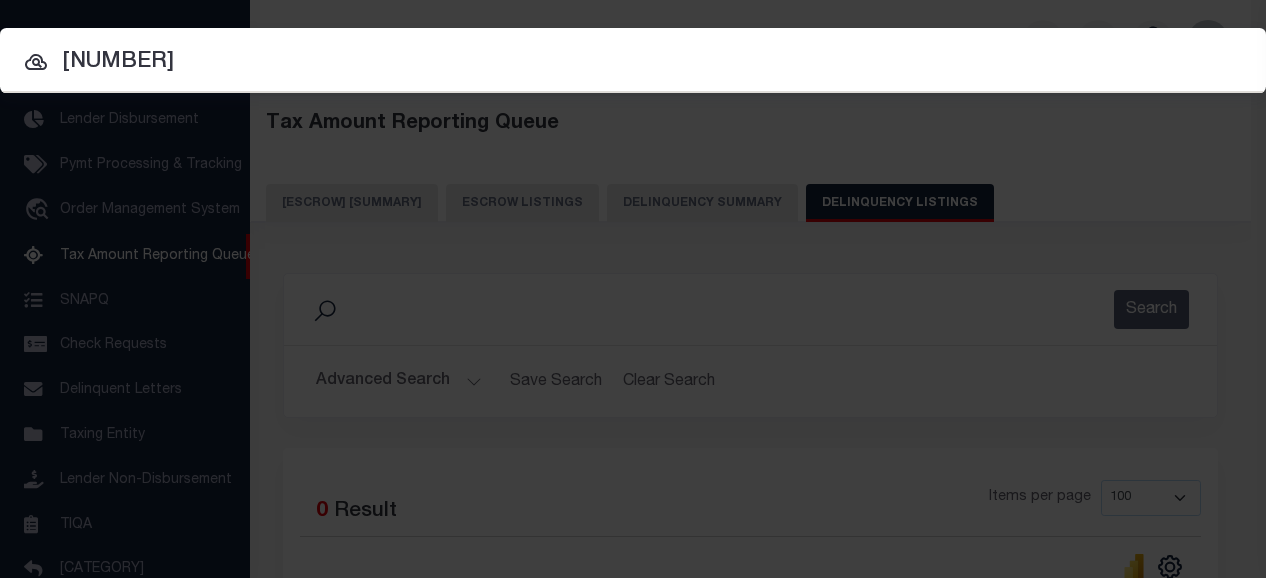 type on "4973924010948" 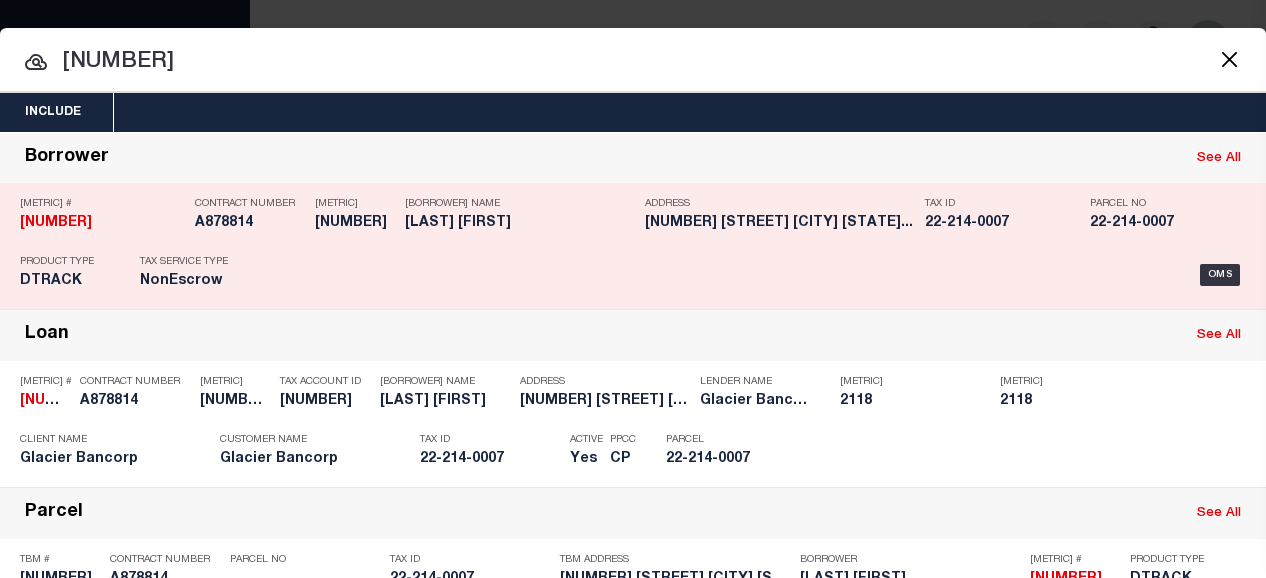 click on "3336879" at bounding box center [102, 223] 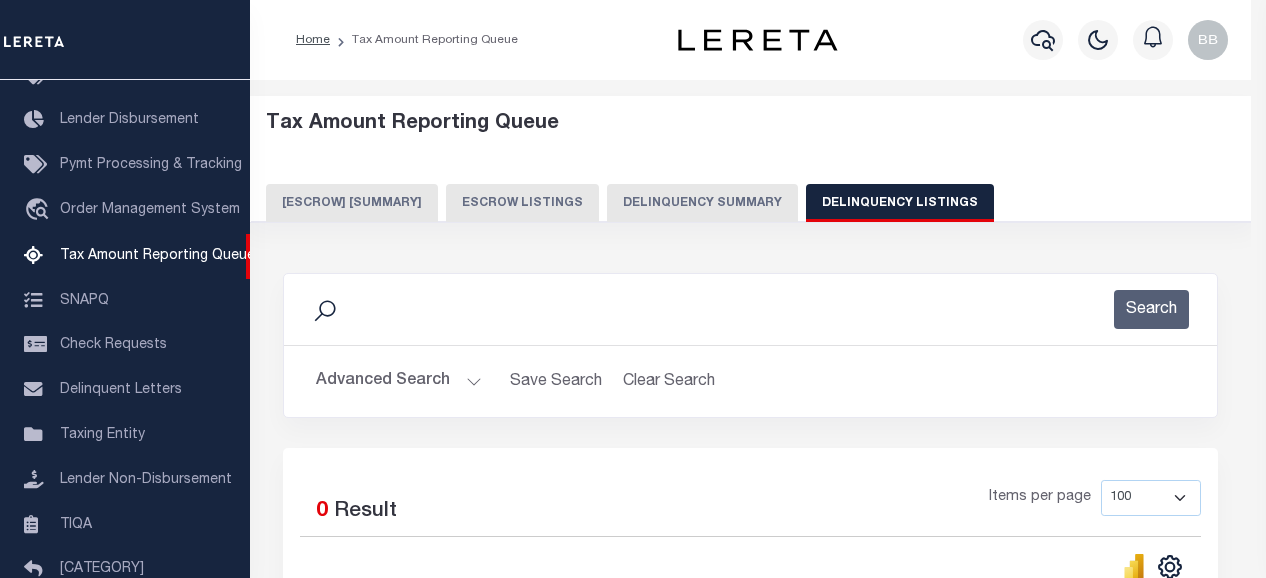 click on "Home Tax Amount Reporting Queue
Profile" at bounding box center [633, 446] 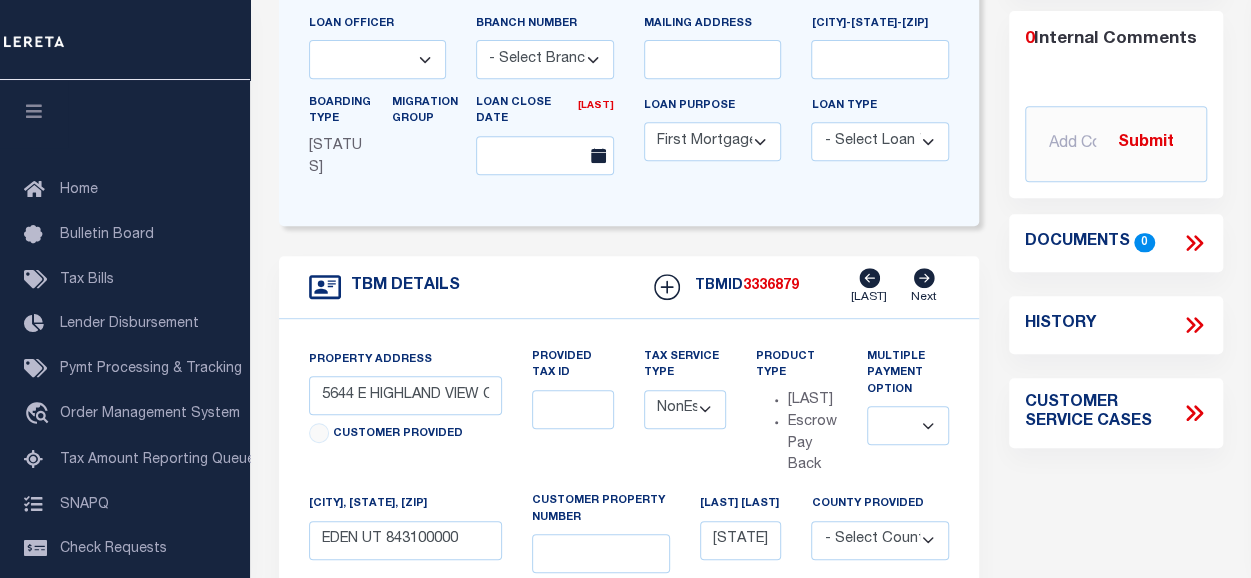 scroll, scrollTop: 100, scrollLeft: 0, axis: vertical 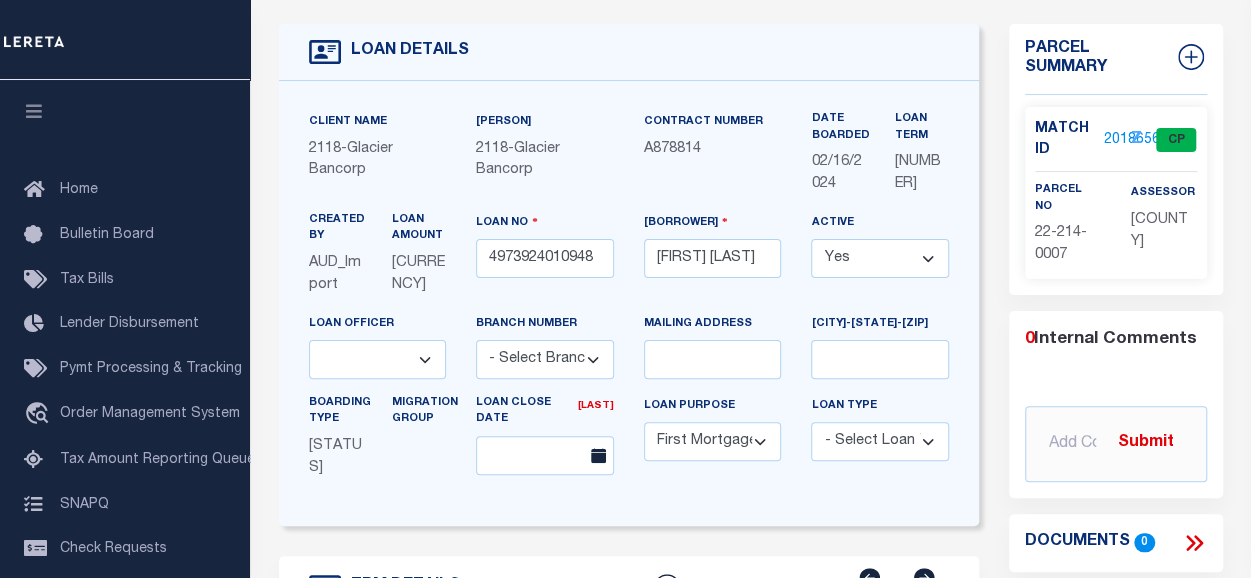 click on "A878814" at bounding box center [325, 149] 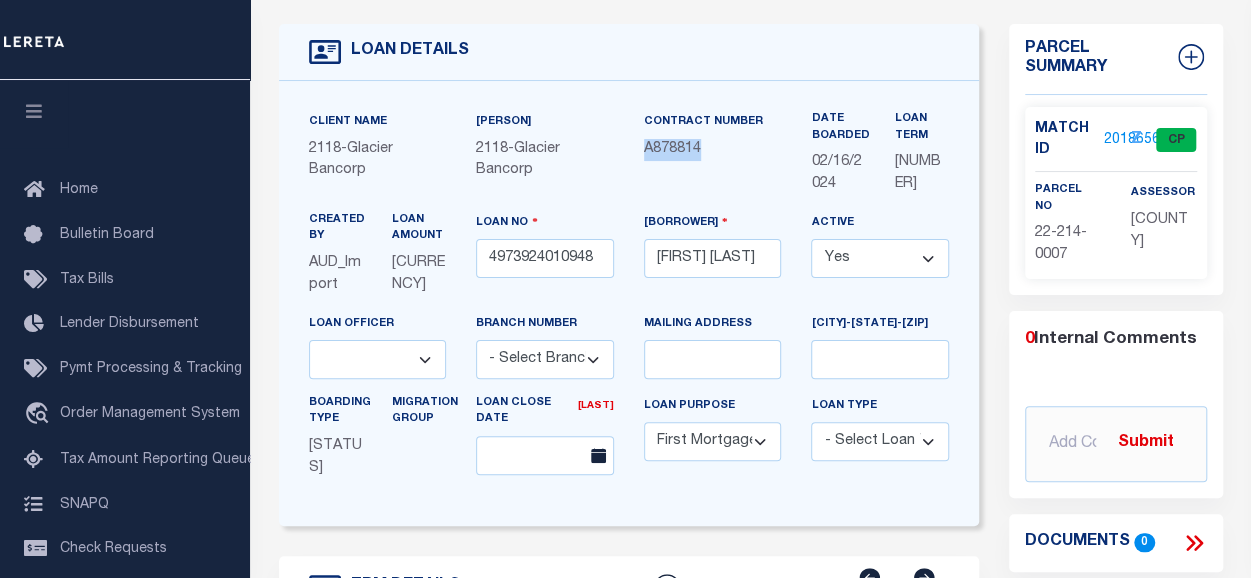 click on "A878814" at bounding box center (325, 149) 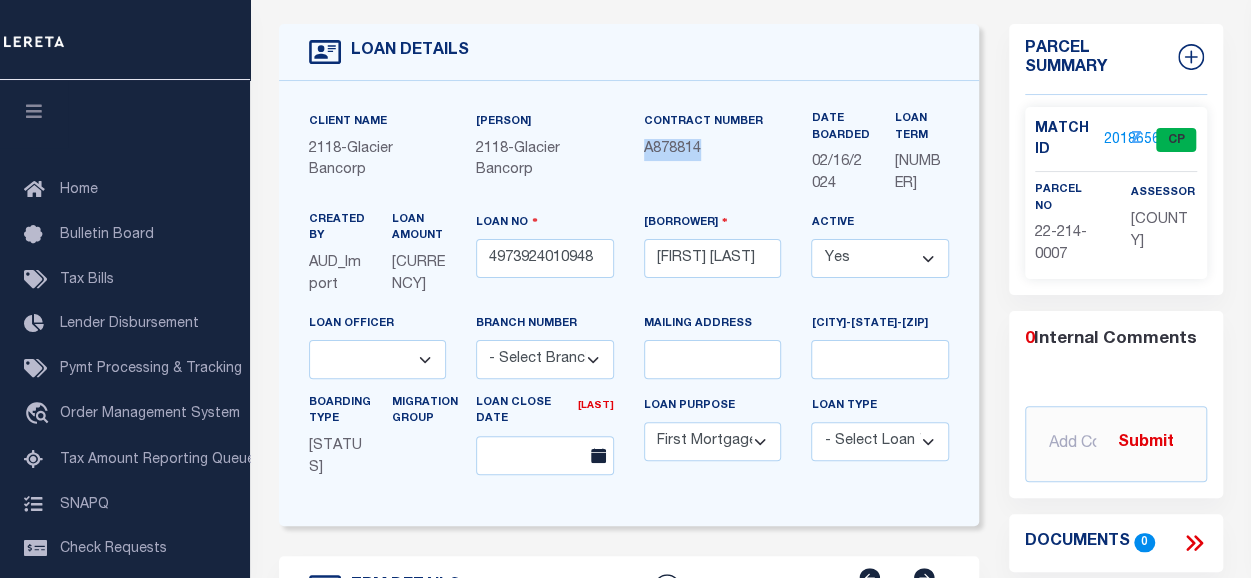 copy on "A878814" 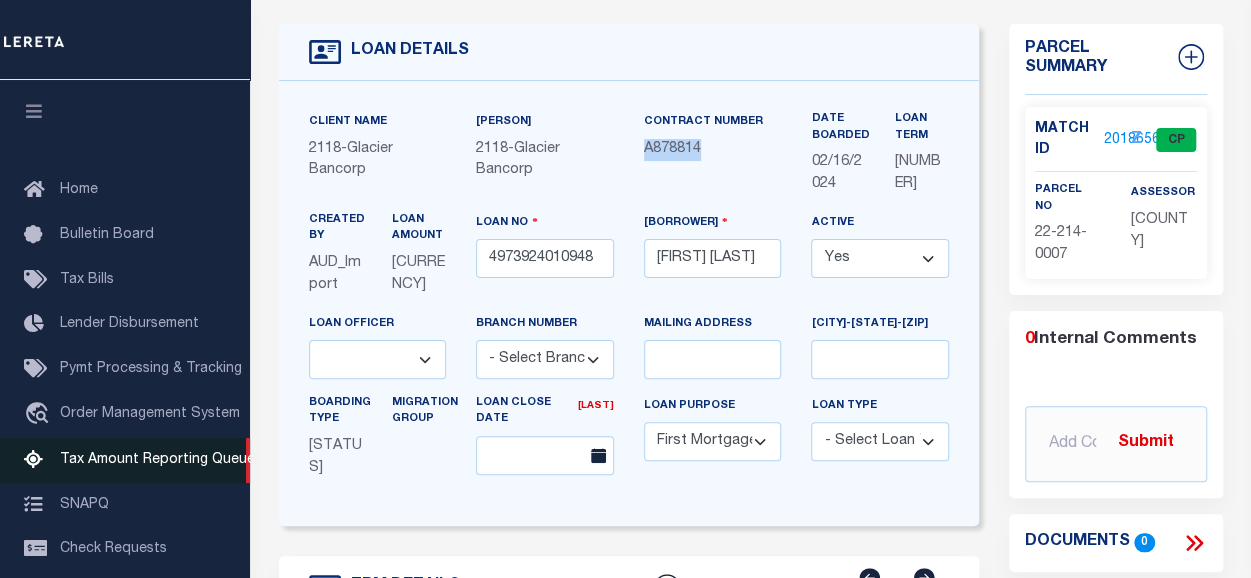 click on "Tax Amount Reporting Queue" at bounding box center (157, 460) 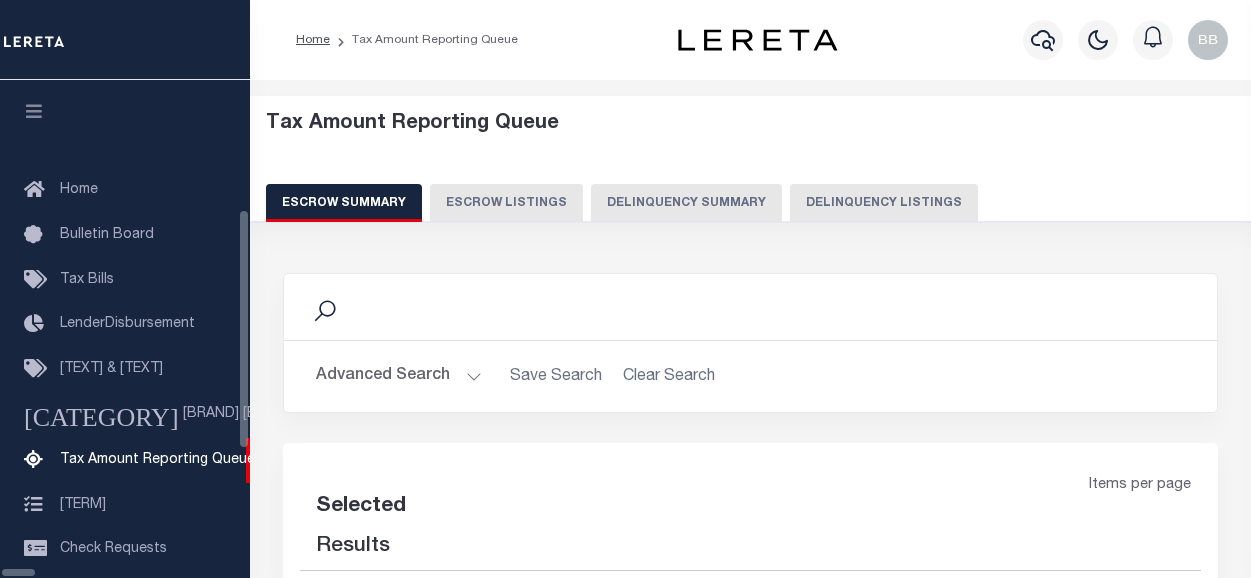 click on "Delinquency Listings" at bounding box center (884, 203) 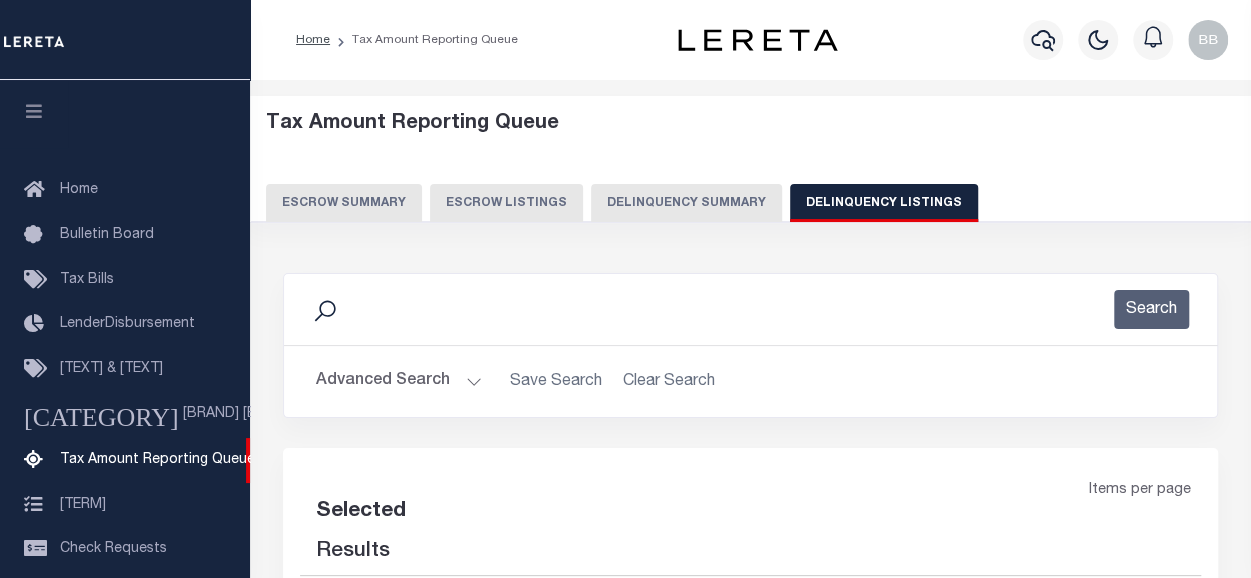 scroll, scrollTop: 204, scrollLeft: 0, axis: vertical 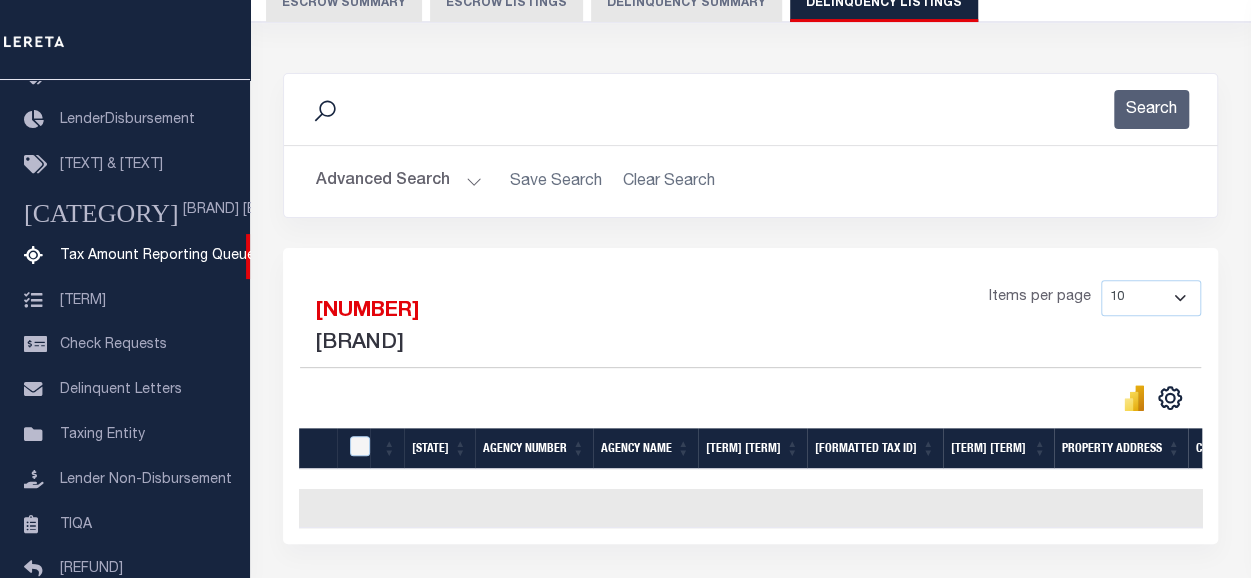 click on "•••••••• ••••••" at bounding box center [399, 181] 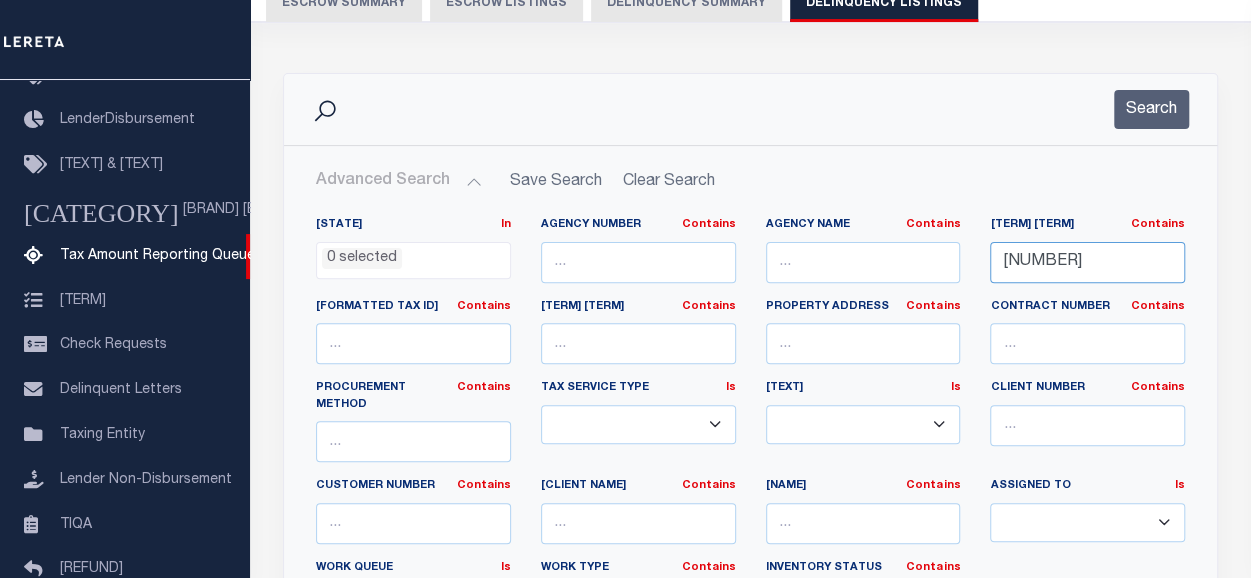 click on "4973924010948" at bounding box center [1087, 262] 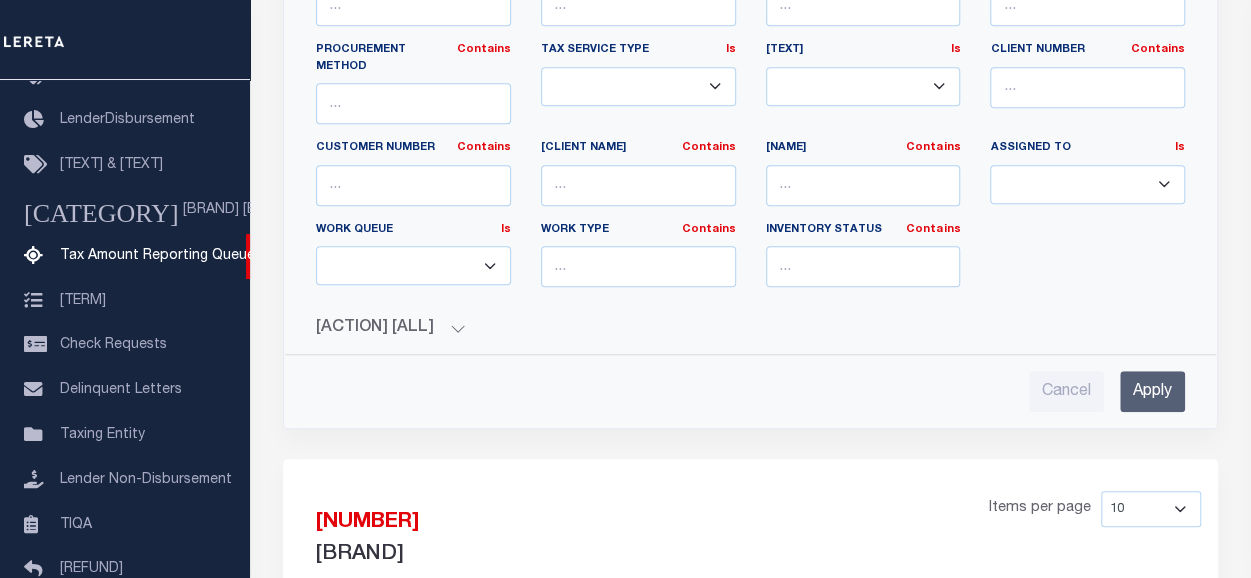 scroll, scrollTop: 600, scrollLeft: 0, axis: vertical 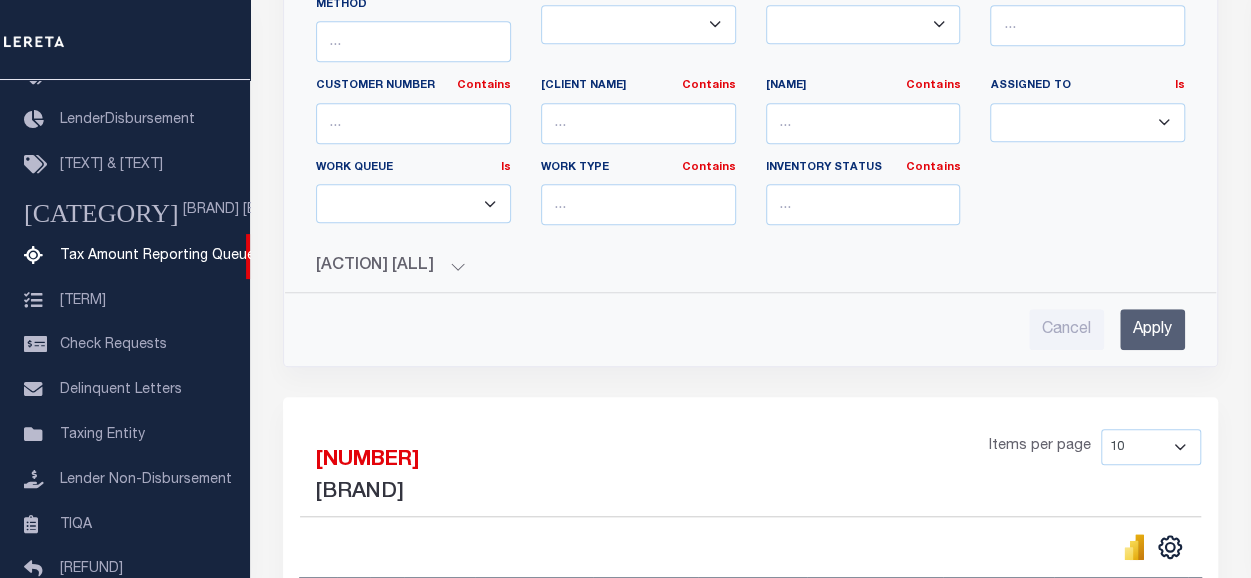 click on "Apply" at bounding box center (1152, 329) 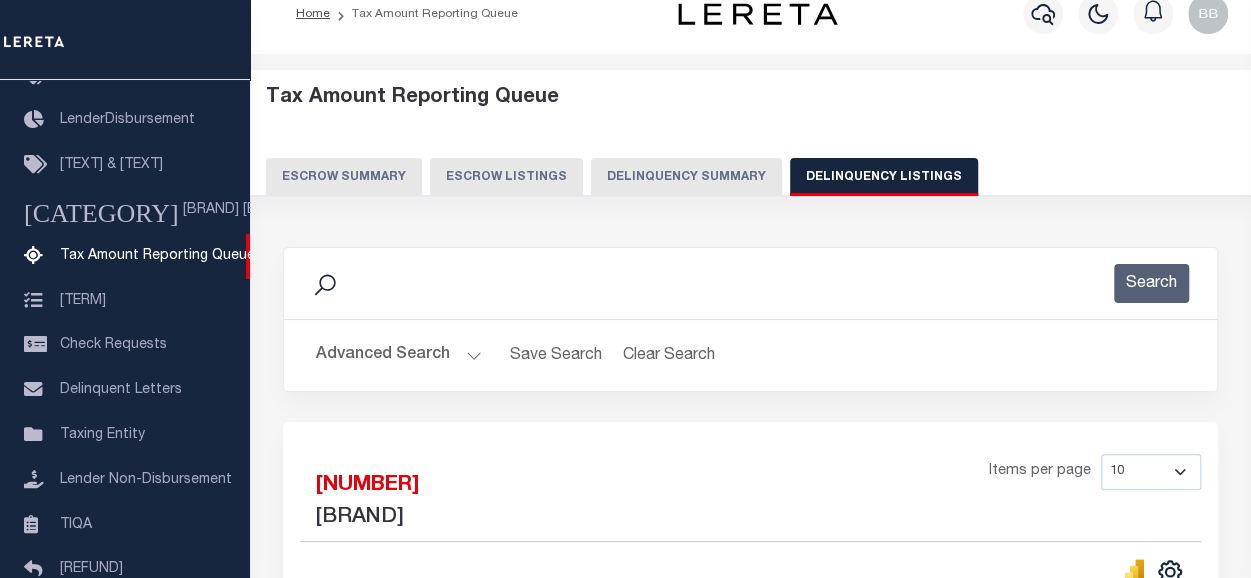 scroll, scrollTop: 226, scrollLeft: 0, axis: vertical 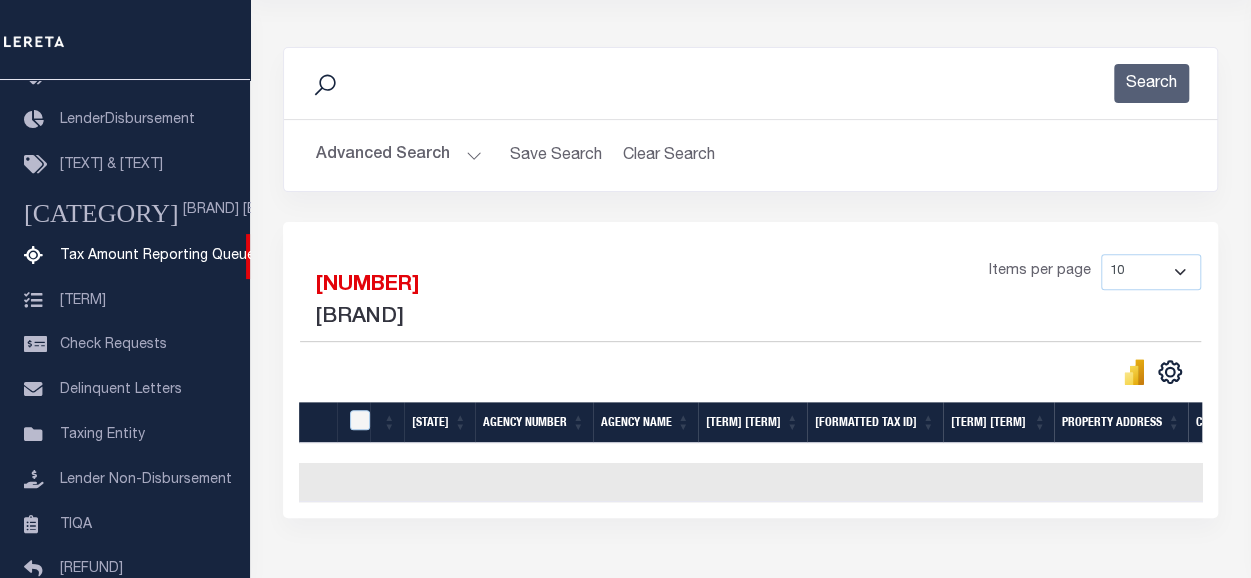 click on "[ADVANCED] SEARCH" at bounding box center (399, 155) 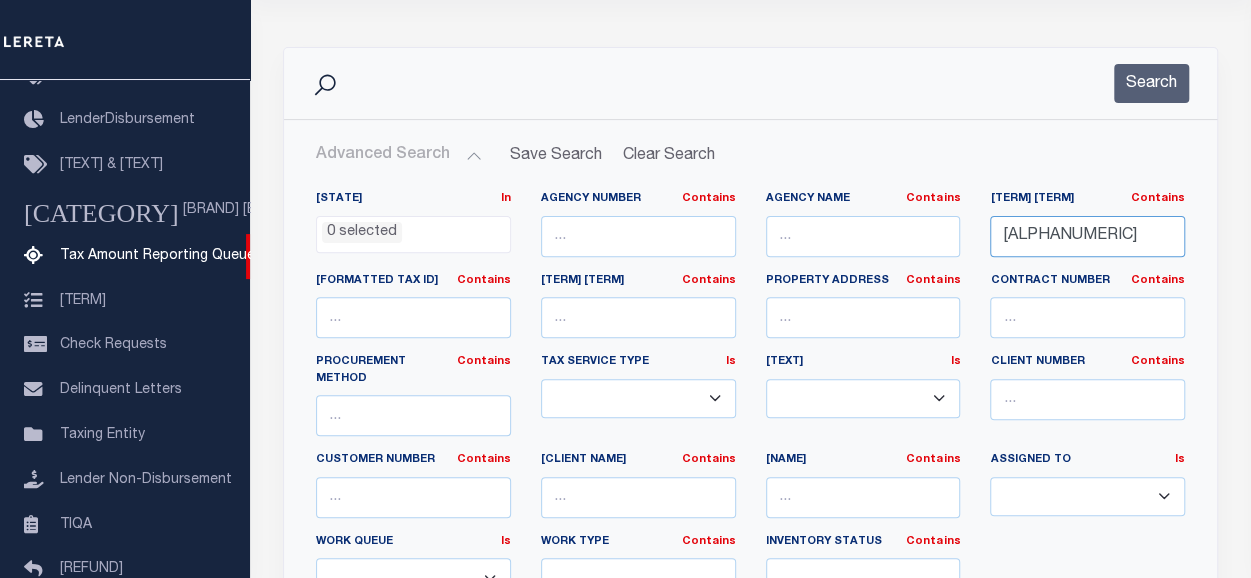 click on "A878814" at bounding box center (1087, 236) 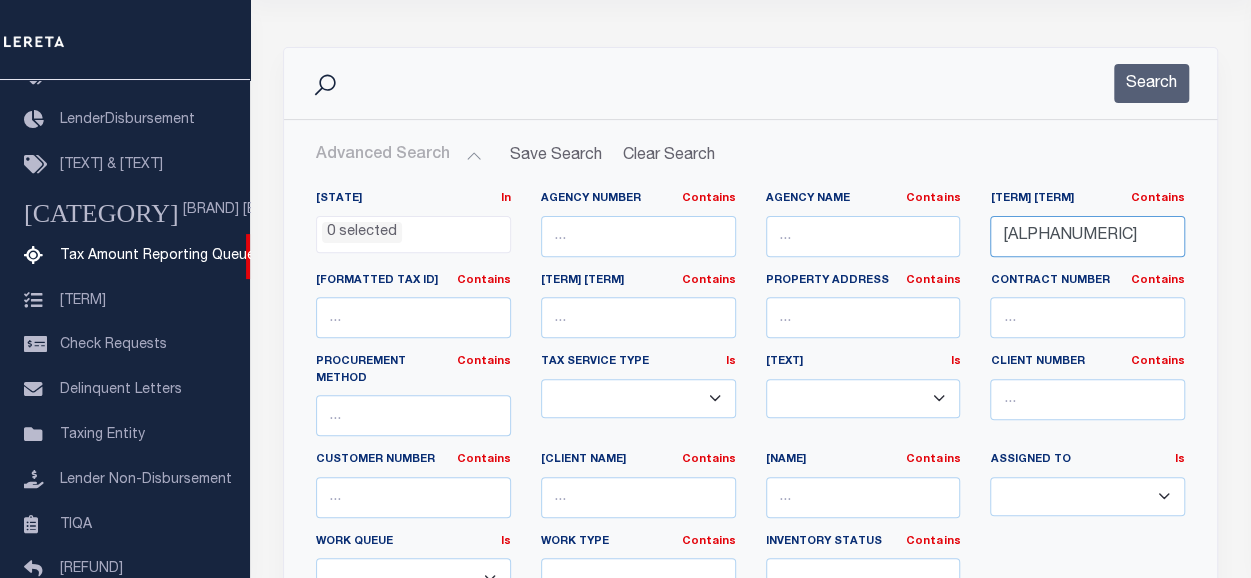 click on "A878814" at bounding box center (1087, 236) 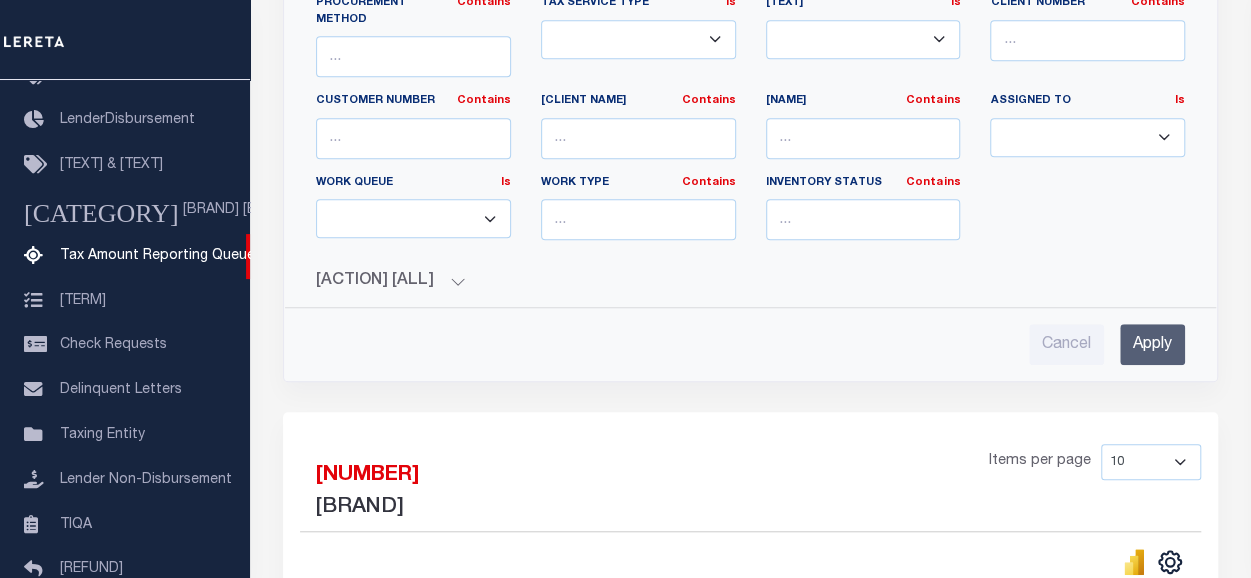 scroll, scrollTop: 626, scrollLeft: 0, axis: vertical 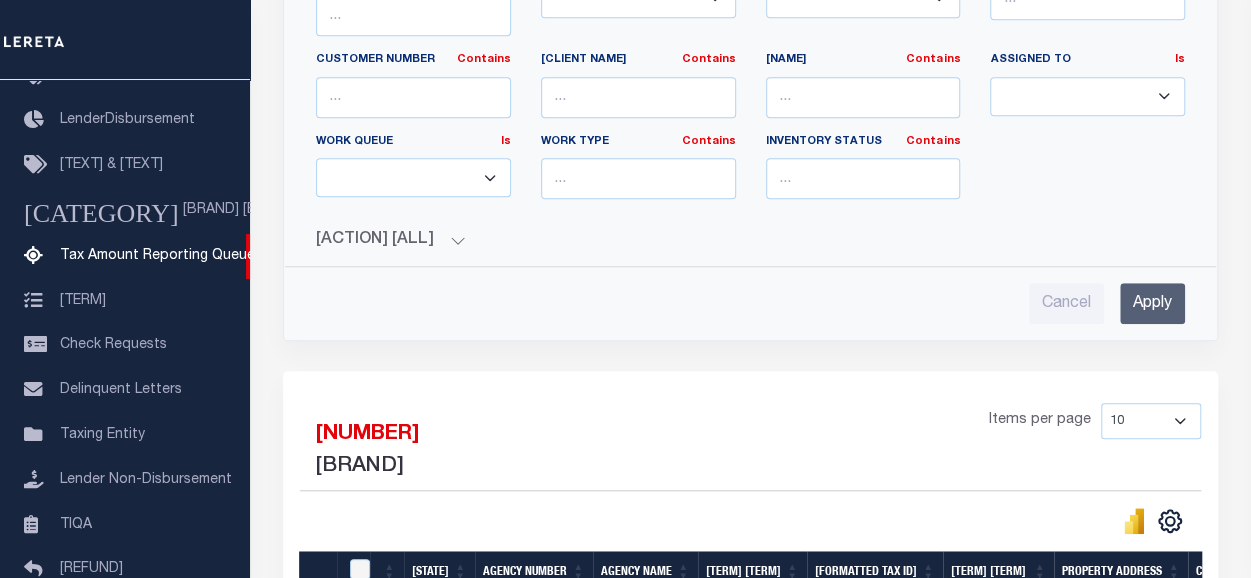 type on "22-214-0007" 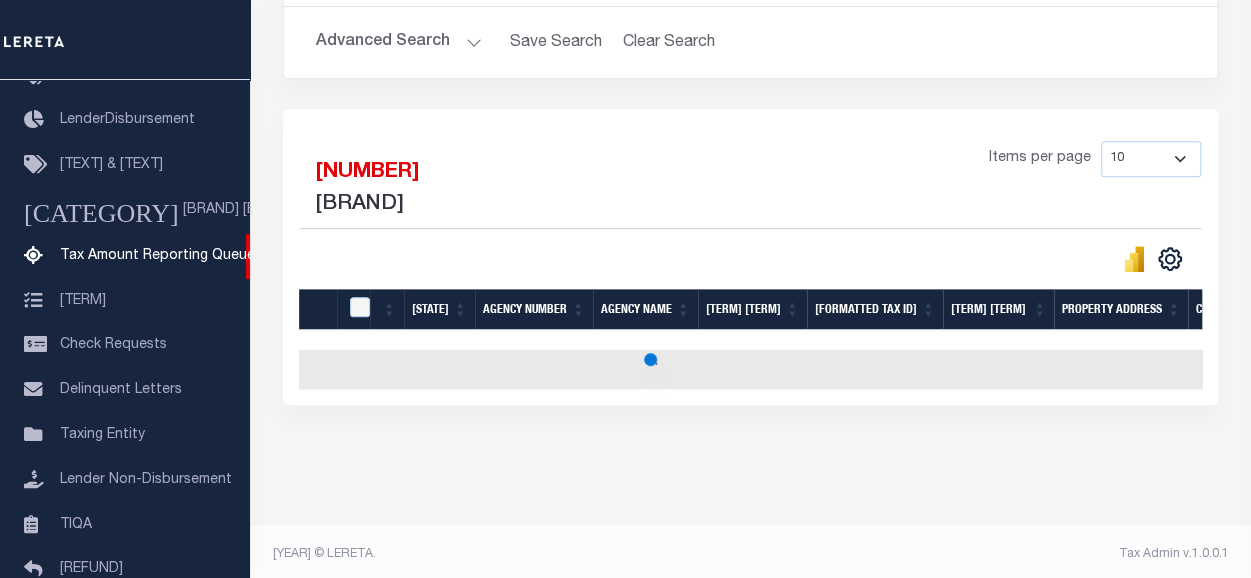 scroll, scrollTop: 326, scrollLeft: 0, axis: vertical 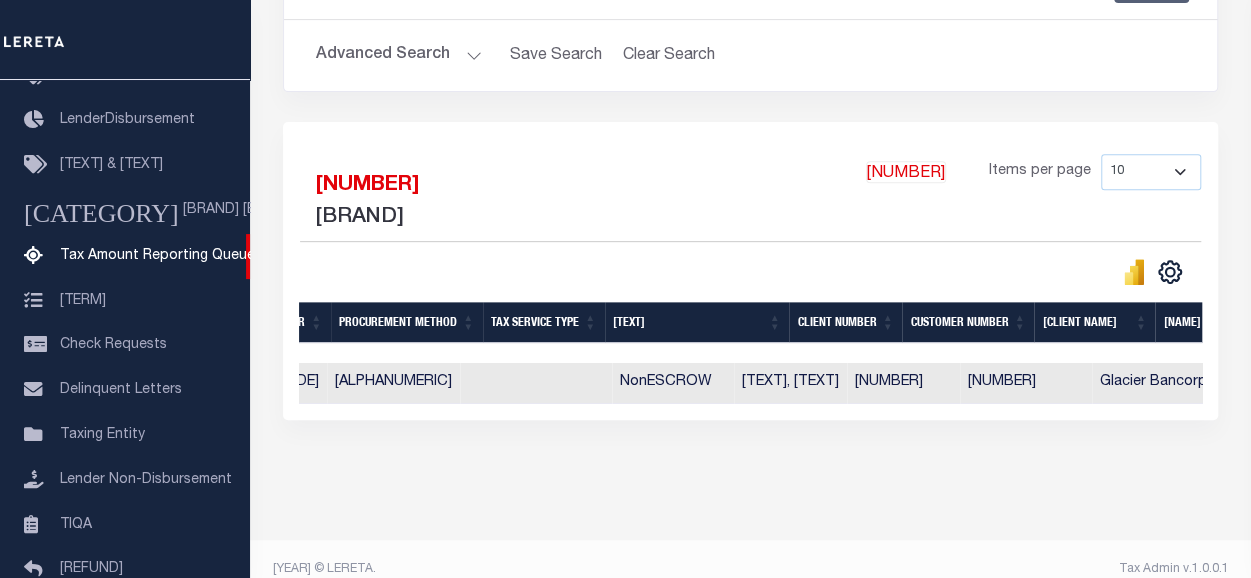 click on "Data sync process is currently running, you may face some response delays.
Search
Advanced Search
Save Search Clear Search
tblassign_wrapper_dynamictable_____DefaultSaveFilter
1" at bounding box center [751, 203] 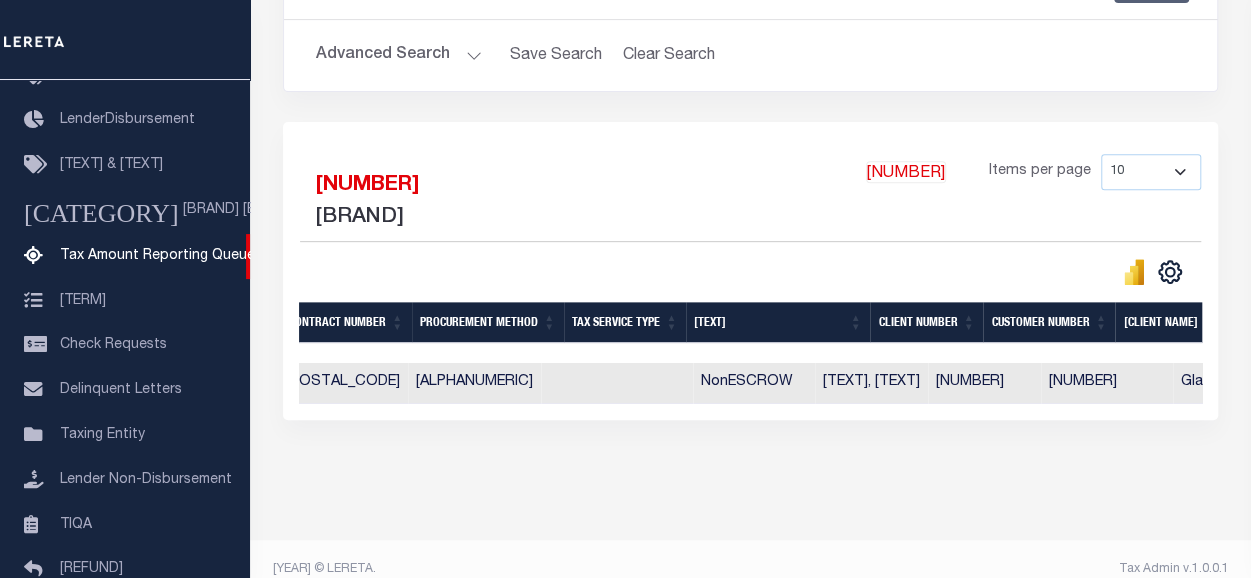 scroll, scrollTop: 0, scrollLeft: 336, axis: horizontal 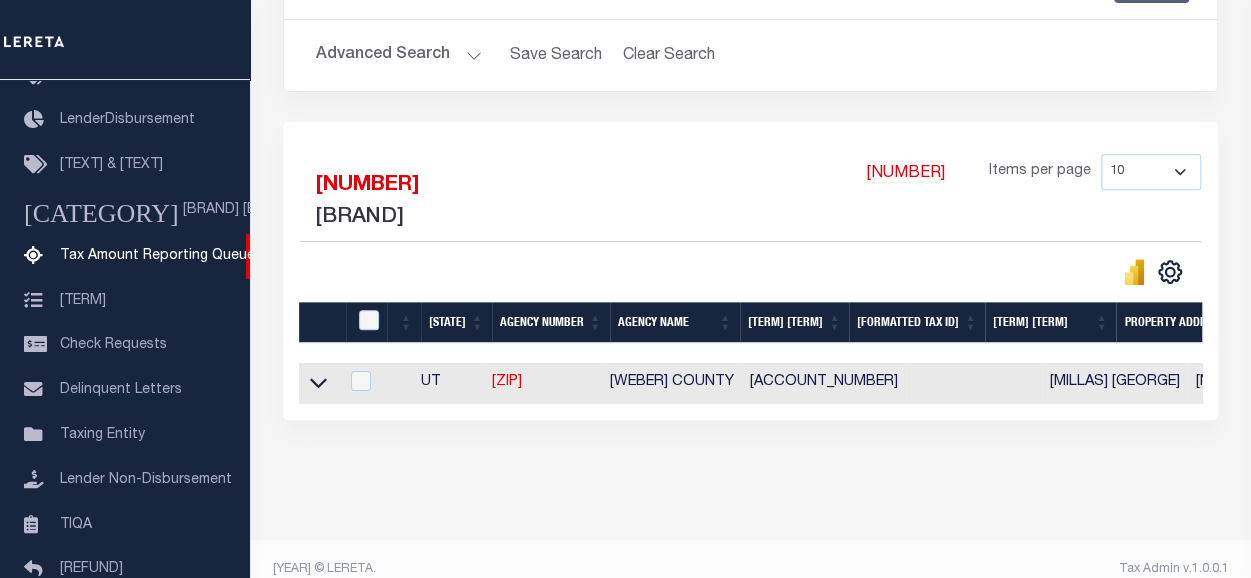 drag, startPoint x: 300, startPoint y: 396, endPoint x: 271, endPoint y: 402, distance: 29.614185 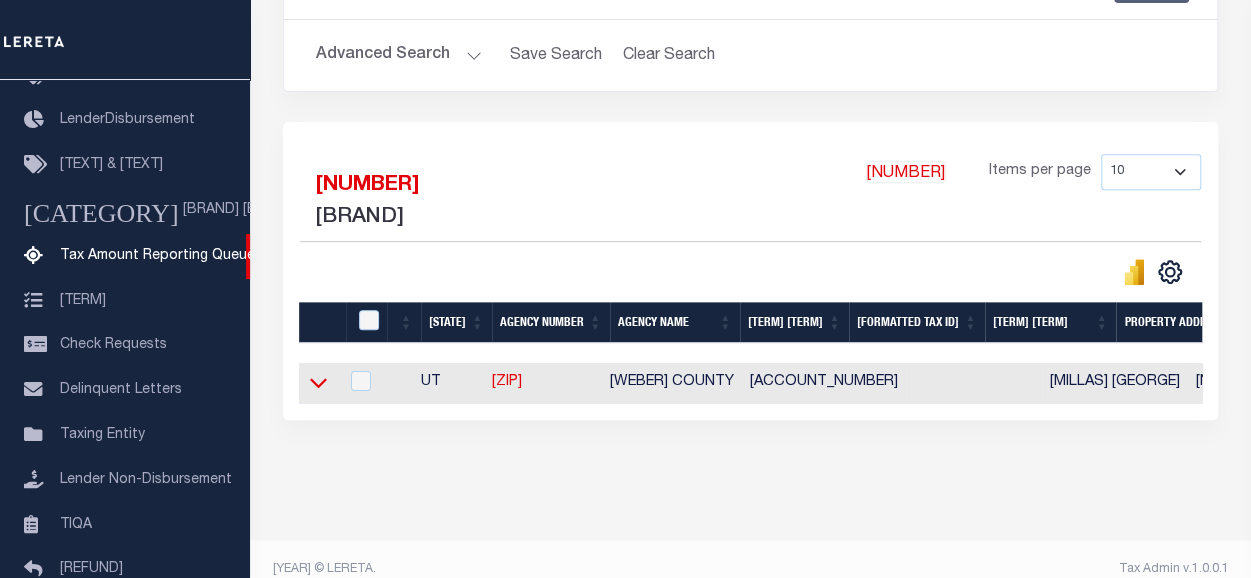 click at bounding box center [318, 382] 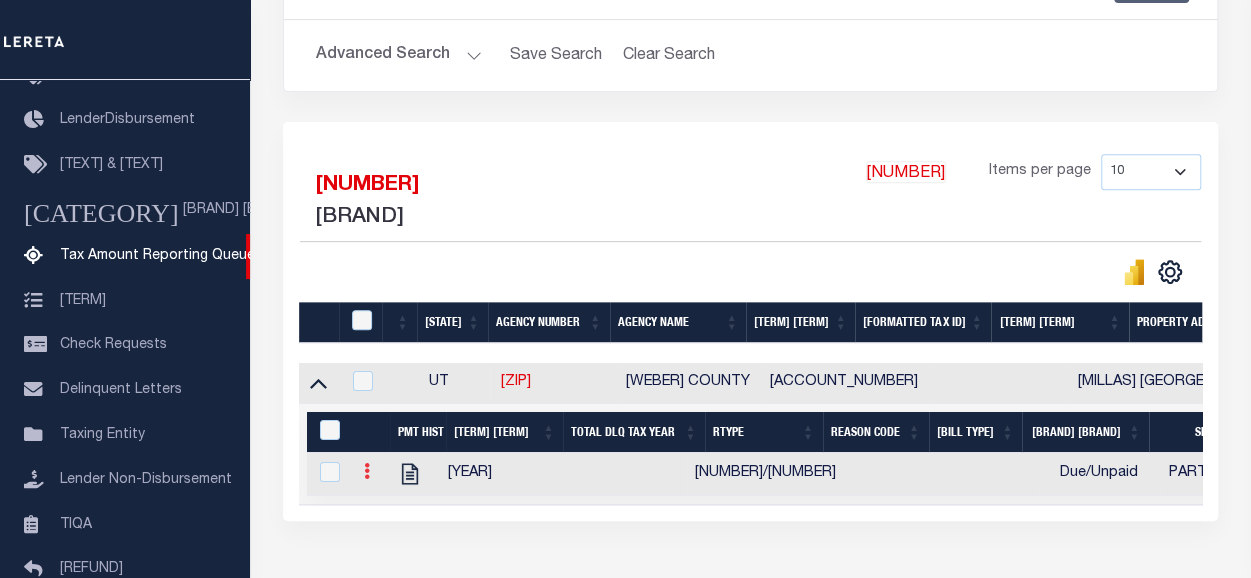 click at bounding box center (367, 471) 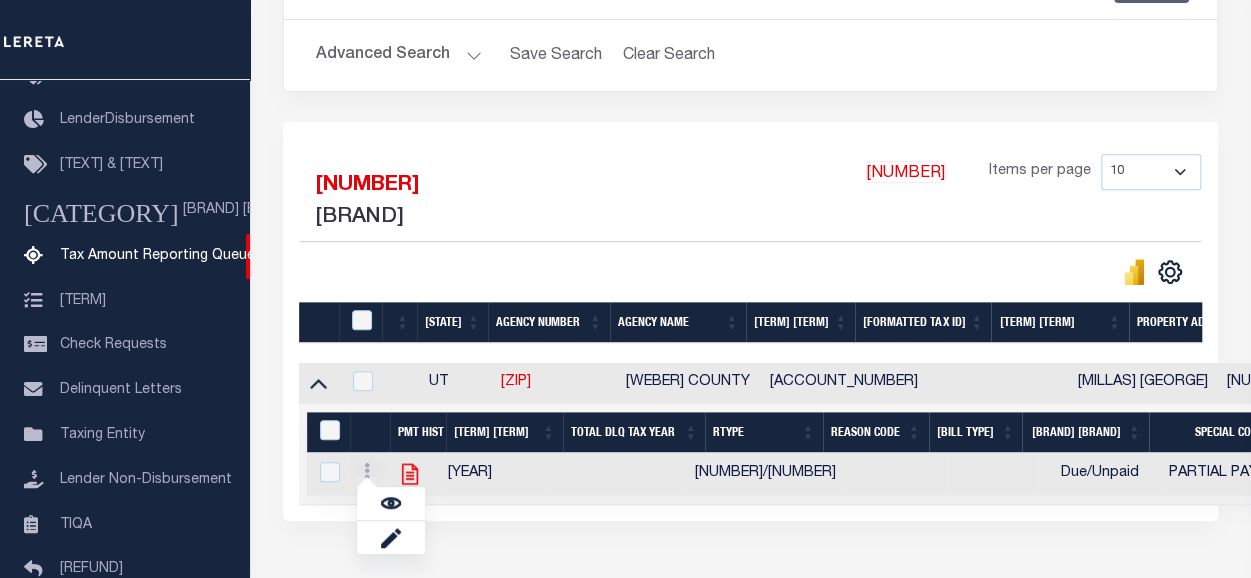 click at bounding box center (410, 473) 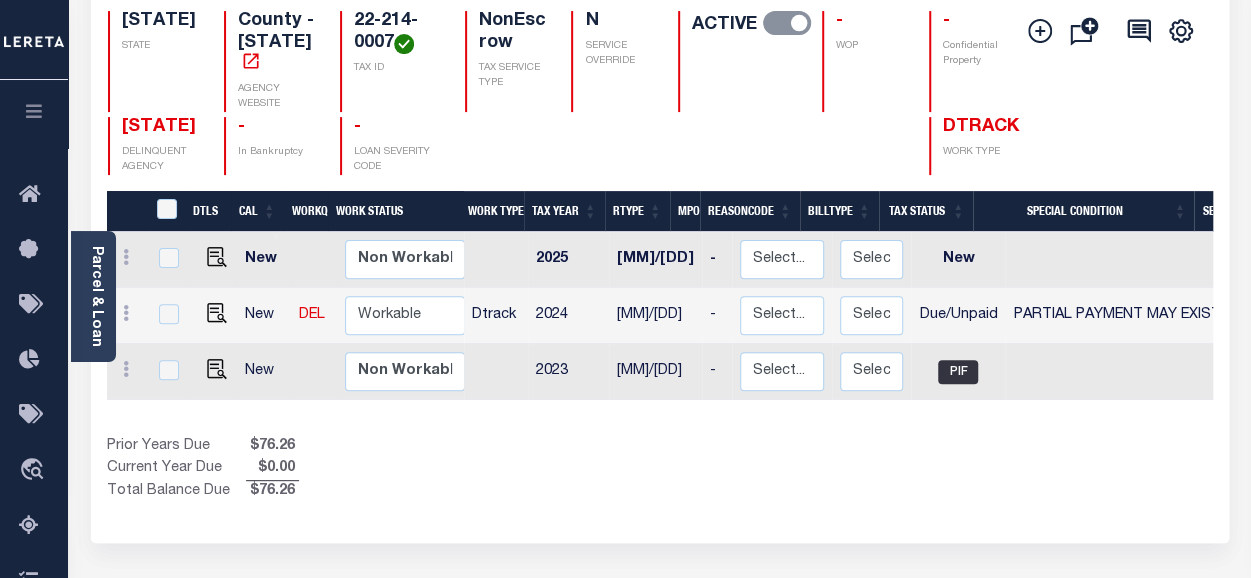 scroll, scrollTop: 0, scrollLeft: 0, axis: both 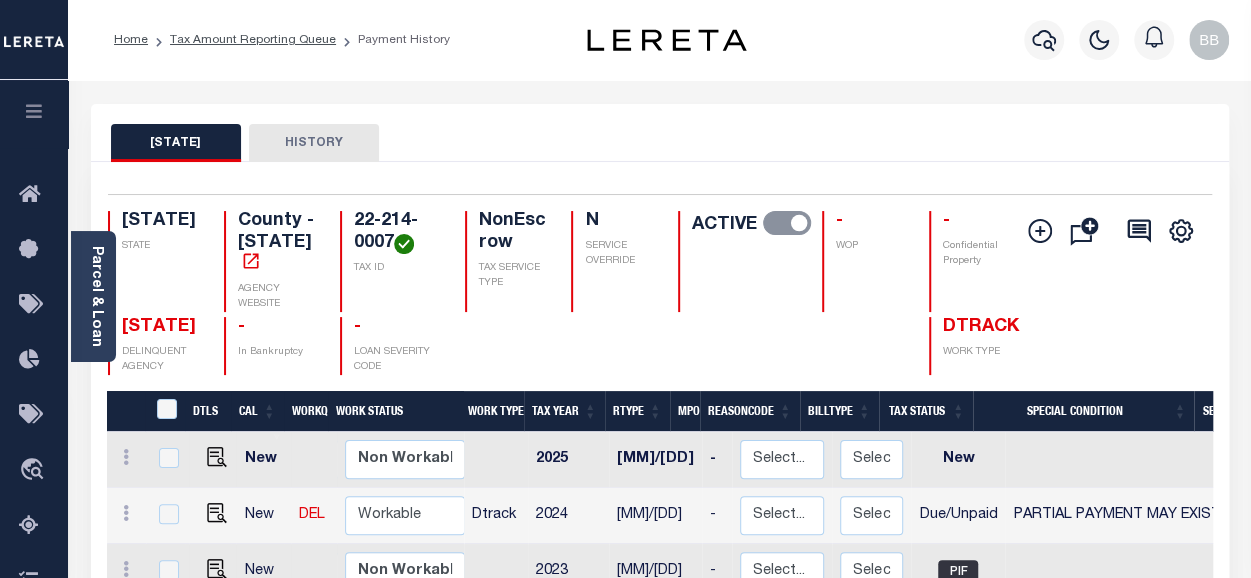 drag, startPoint x: 122, startPoint y: 303, endPoint x: 208, endPoint y: 325, distance: 88.76936 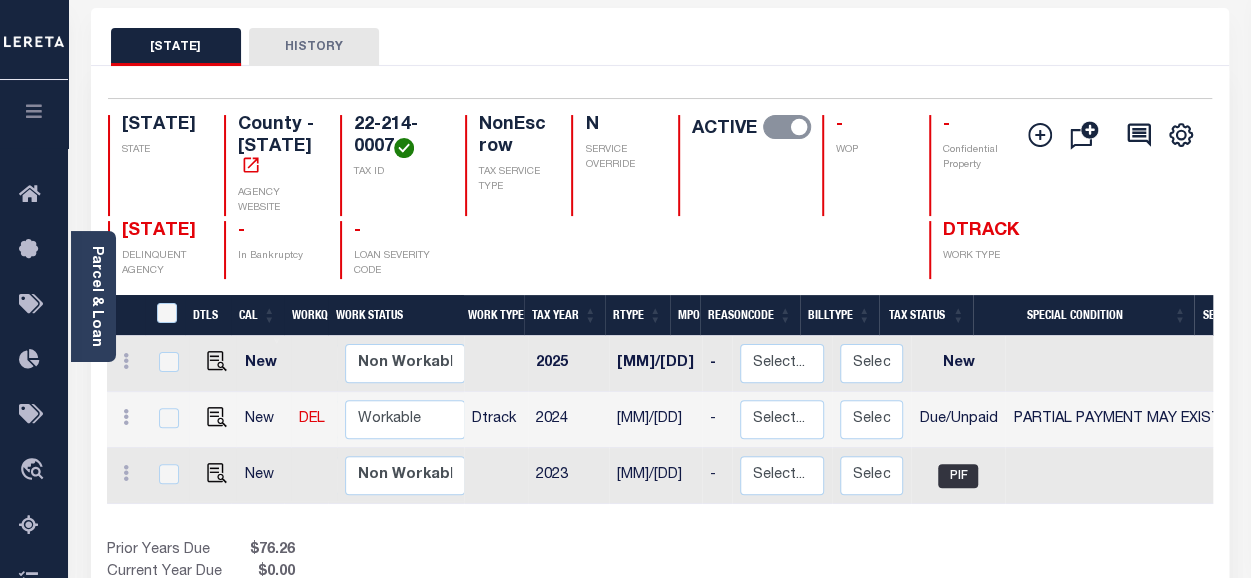 scroll, scrollTop: 100, scrollLeft: 0, axis: vertical 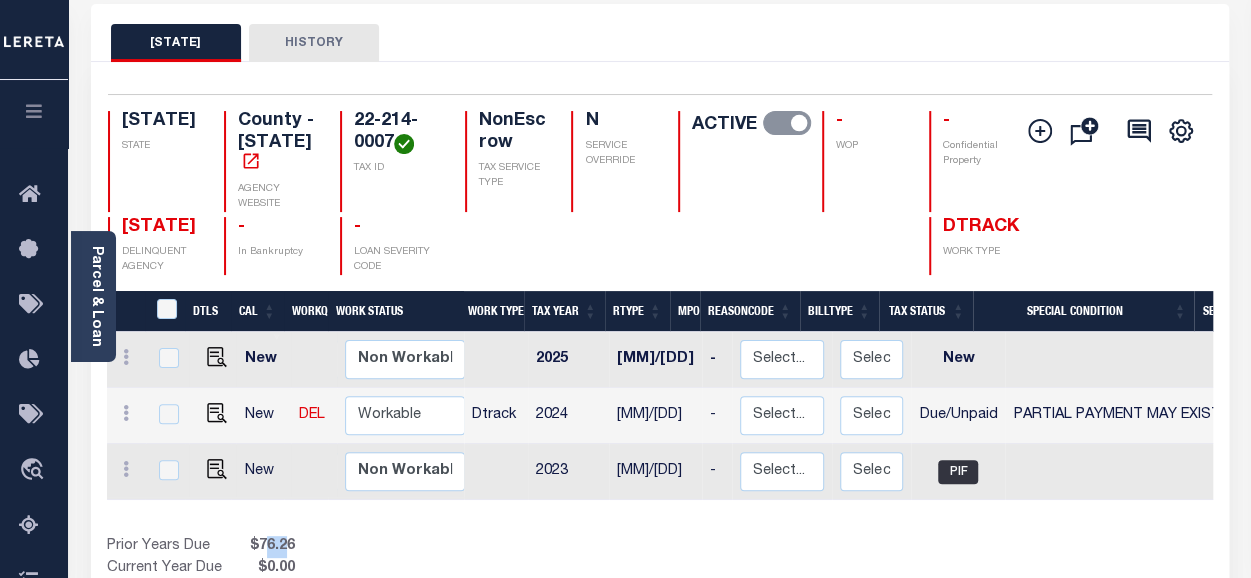 drag, startPoint x: 262, startPoint y: 547, endPoint x: 300, endPoint y: 548, distance: 38.013157 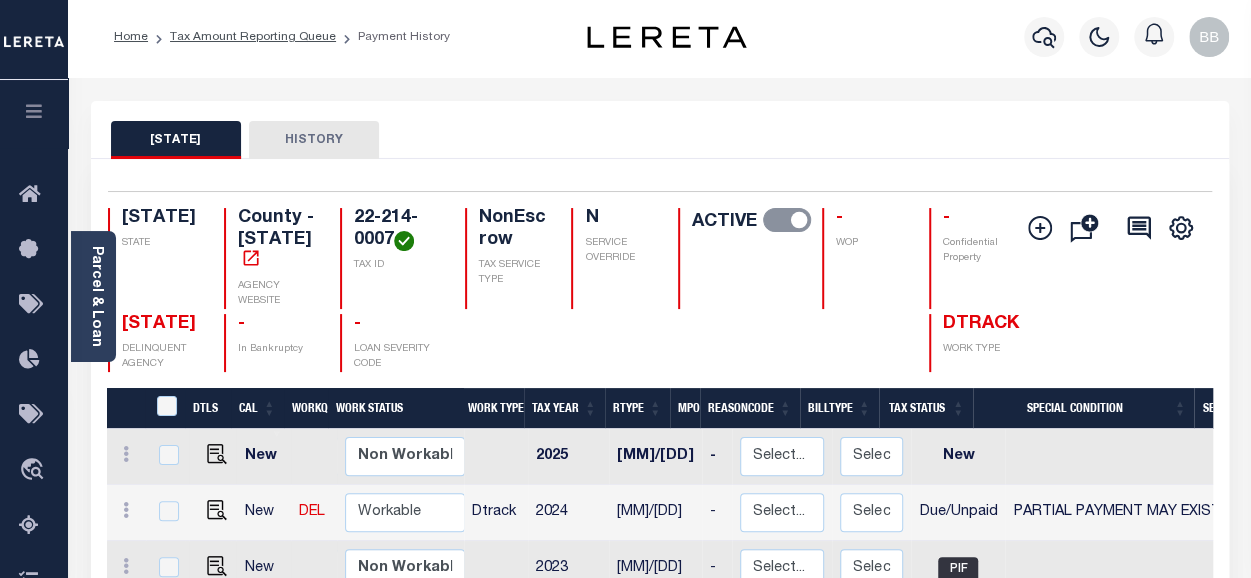scroll, scrollTop: 0, scrollLeft: 0, axis: both 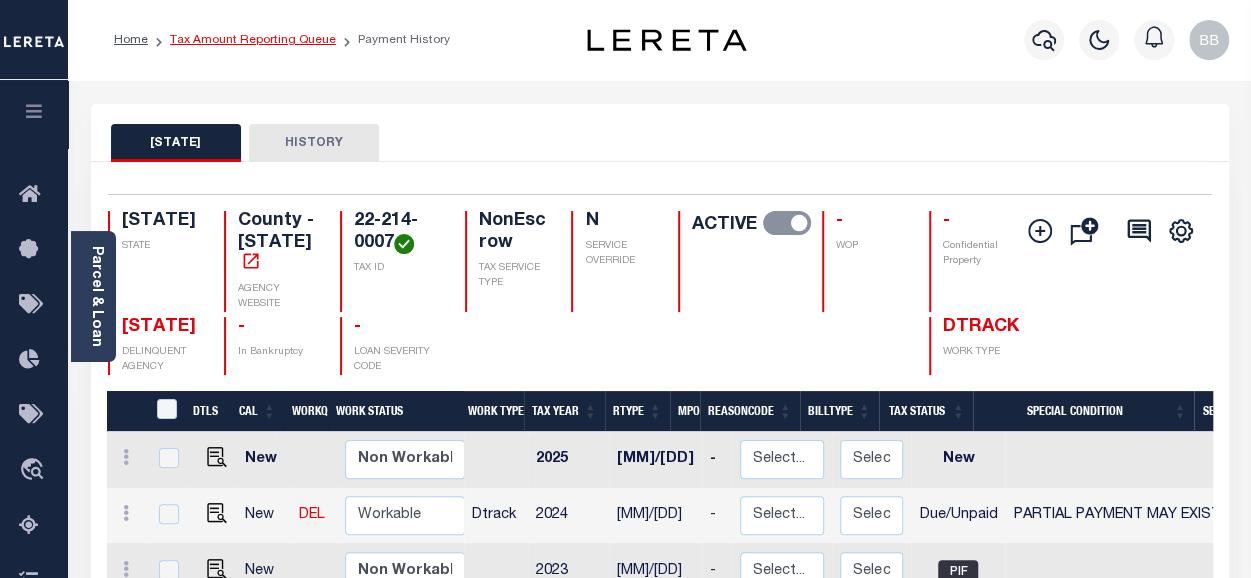 click on "Tax Amount Reporting Queue" at bounding box center (253, 40) 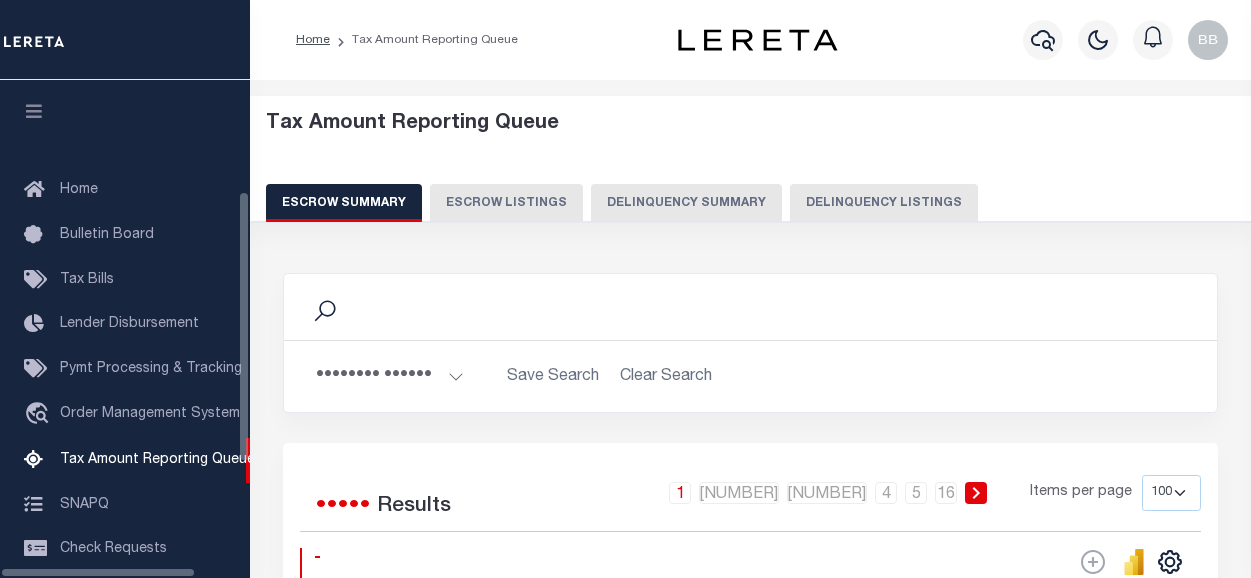 scroll, scrollTop: 0, scrollLeft: 0, axis: both 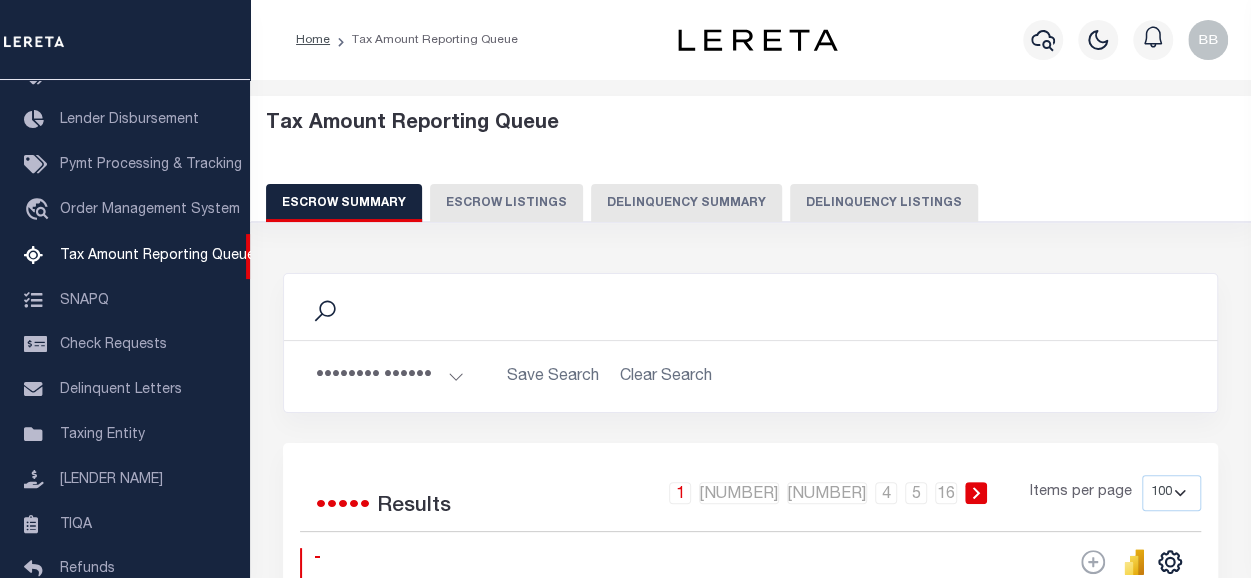 click on "Delinquency Listings" at bounding box center [884, 203] 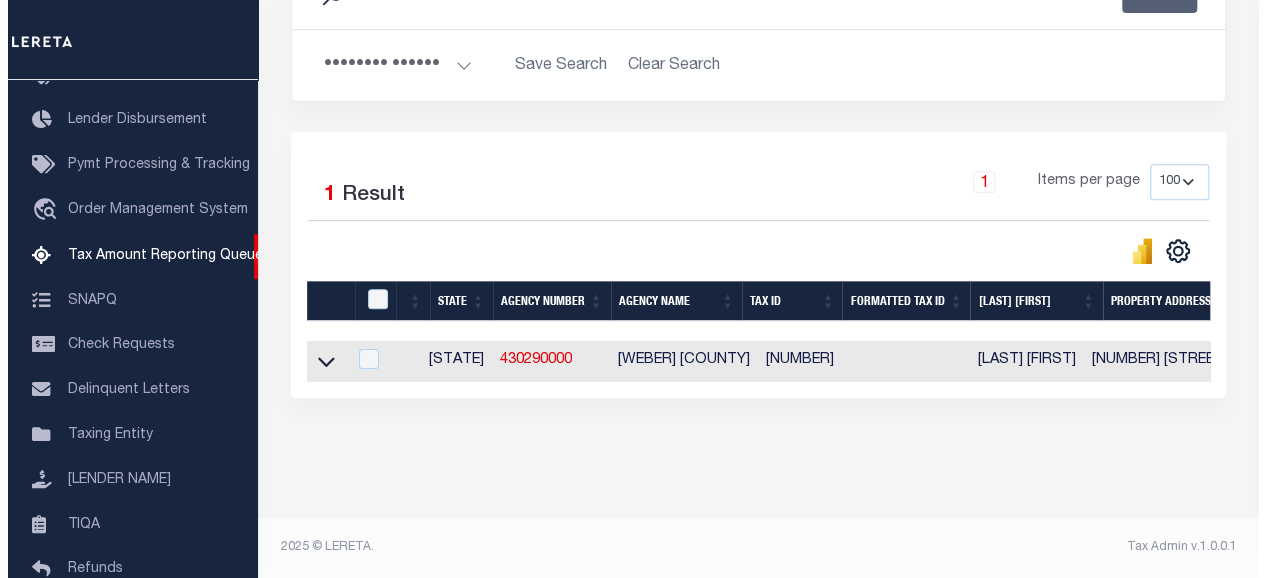 scroll, scrollTop: 329, scrollLeft: 0, axis: vertical 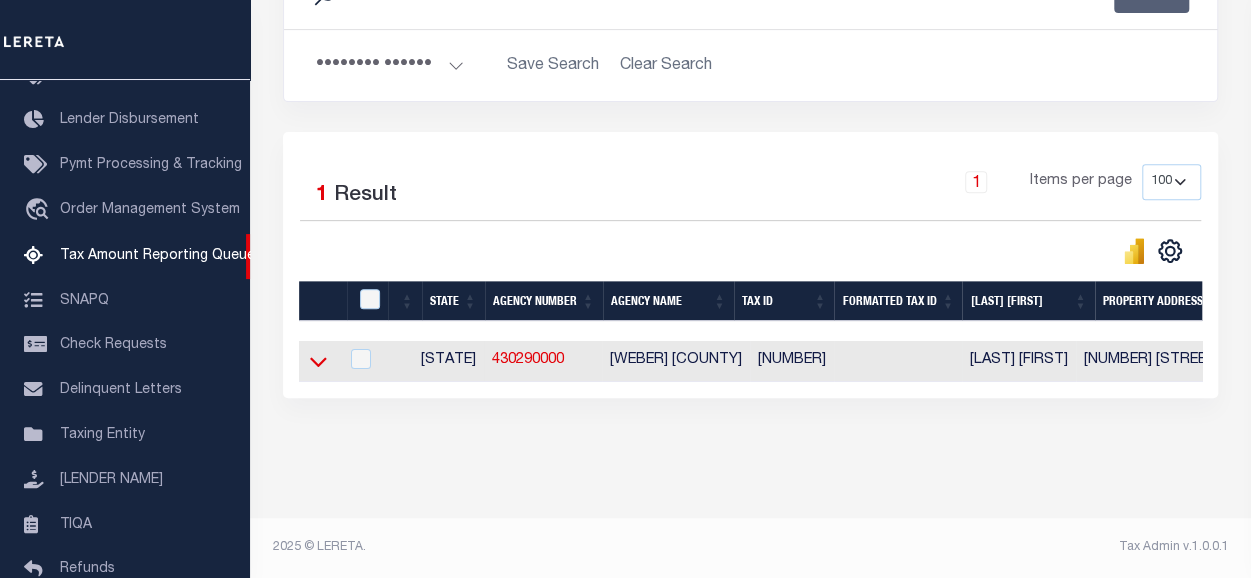 click at bounding box center [318, 361] 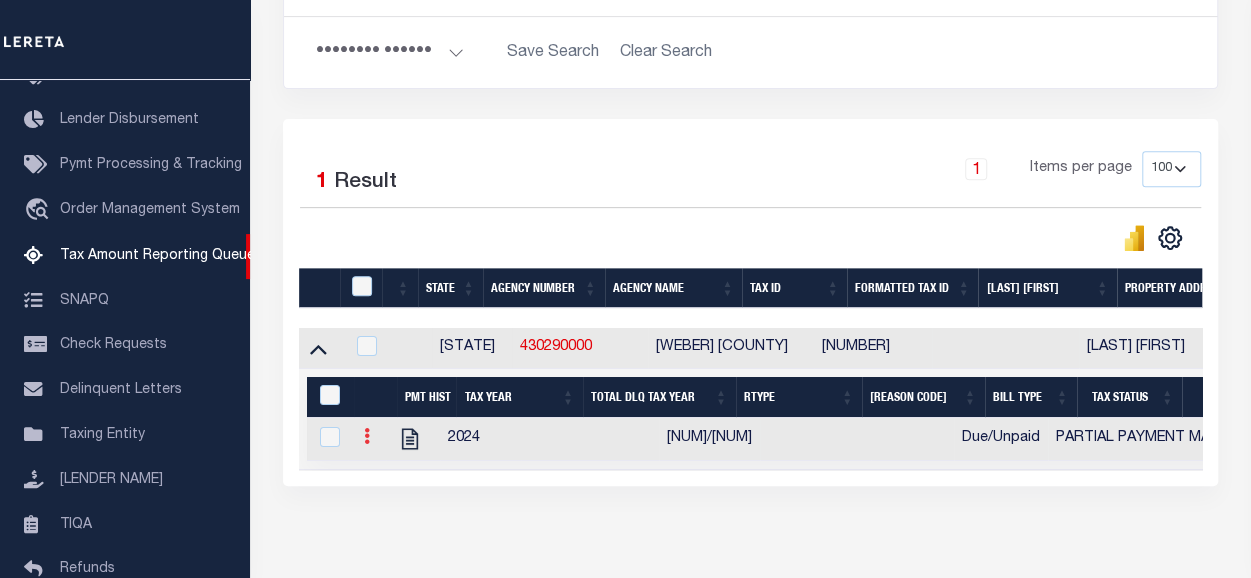 click at bounding box center [367, 436] 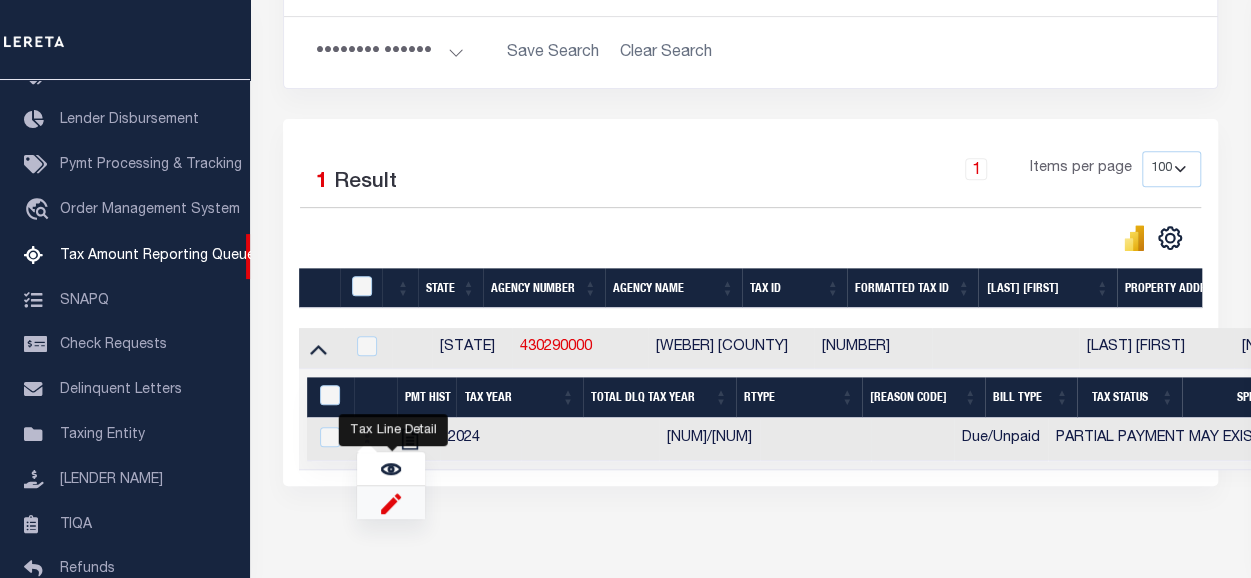 click at bounding box center (391, 502) 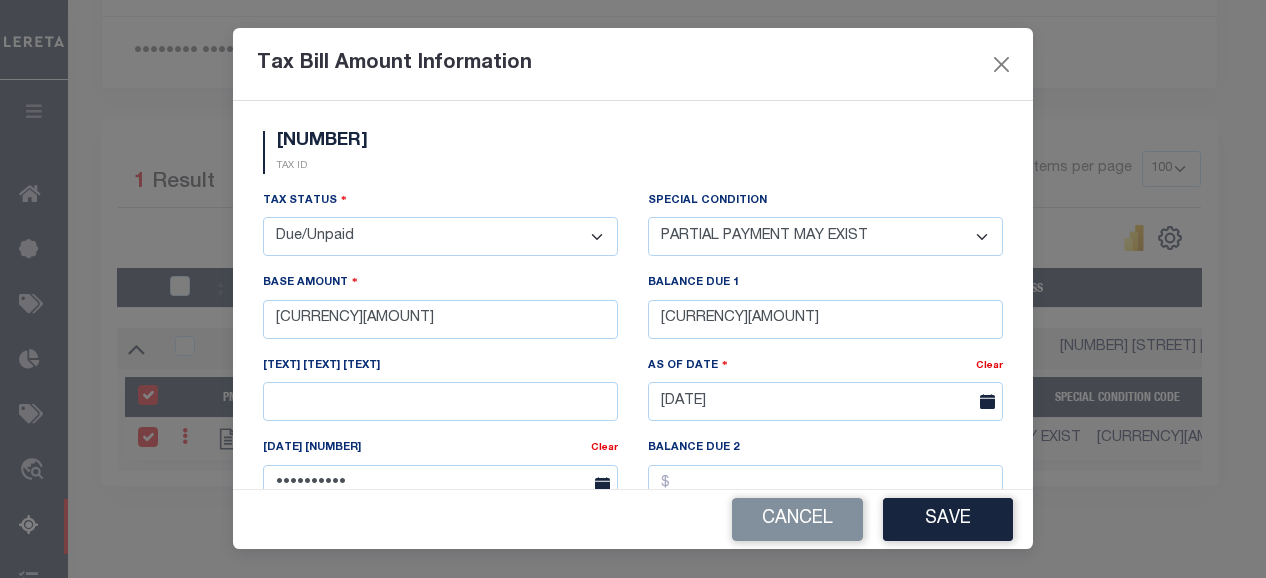 click on "-- Select Special Condition --
3RD PARTY TAX LIEN
AGENCY TAX LIEN (A.K.A Inside Lien)
BALANCE FORWARD
BANKRUPTCY
BILL W/ OTHER PARCEL
CONFIDENTIAL ACCOUNT
DEFERRED
DELAYED BILLING
DELQ CURRENT TAX YEAR INSTALLMENT(S) EXIST
DELQ PRIOR YEAR(S) EXIST
EXEMPT
HOMEOWNER AUTHORIZATION
IN DISPUTE/UNDER PROTEST
INCLUDES PRIOR UNPAID
INCLUDES RE-LEVIED TAX
INSTALLMENT PLAN
LITIGATION
LOST PROPERTY (FORECLOSED/DEEDED)
LOW ASSESSMENT
LOW TAX THRESHOLD
MULTIPLE TAXIDS
NEW PROPERTY
NOT ASSESSED
NOT CERTIFIED
OTHER FEES INVOLVED
OVERPAYMENT - POSSIBLE REFUND DUE
PARTIAL PAYMENT MAY EXIST
Pay Plan
RE-LEVIED TO ANOTHER AGENCY
REDEMP AMTS NOT AVAILABLE
REPORTED ON LEGACY RTYPE
SUBJECT TO FORECLOSURE
TAX LIEN RELEASED
TAX SALE-SUBJECT TO POWER TO SELL" at bounding box center [825, 236] 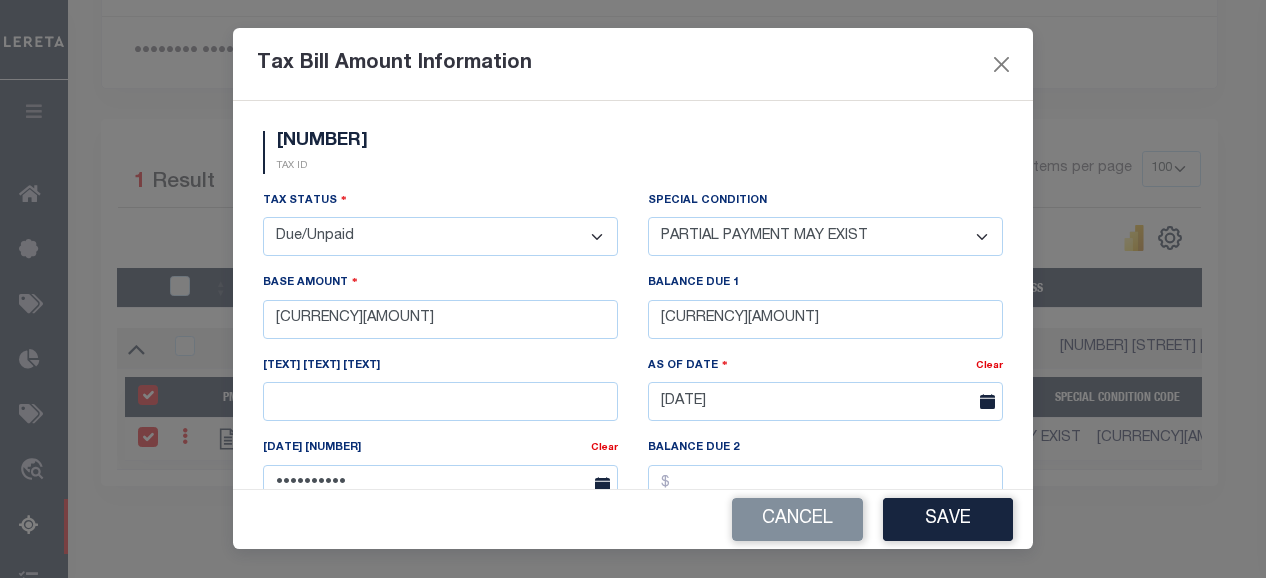 click on "- Select Status -
Open
Due/Unpaid
Paid
Incomplete
No Tax Due
Internal Refund Processed
New" at bounding box center (440, 236) 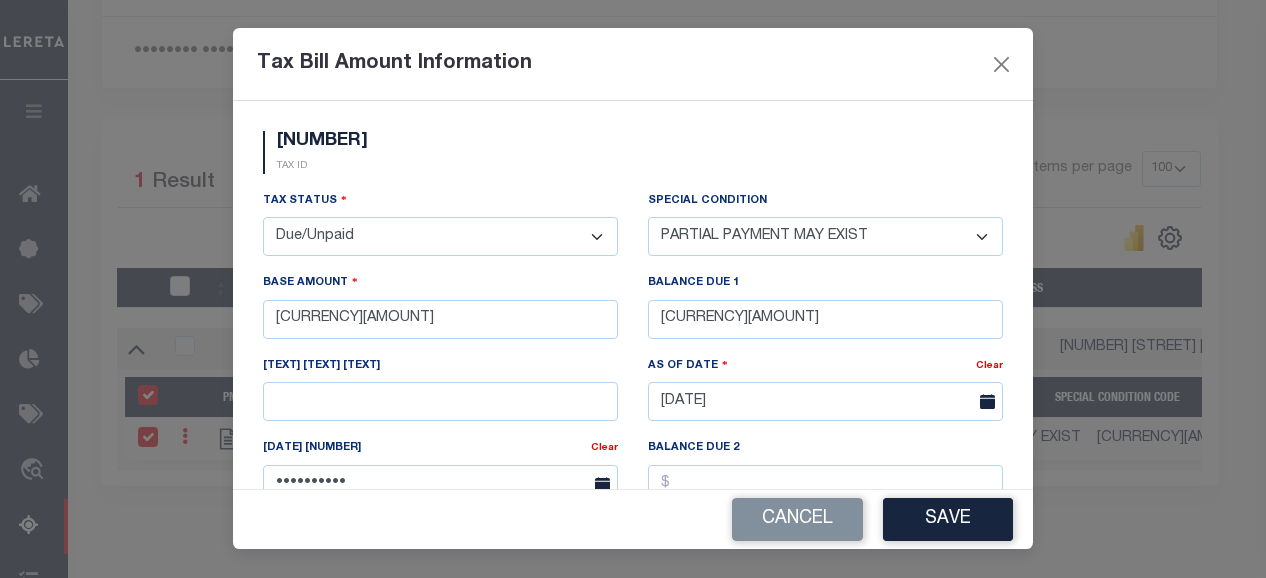 select on "PYD" 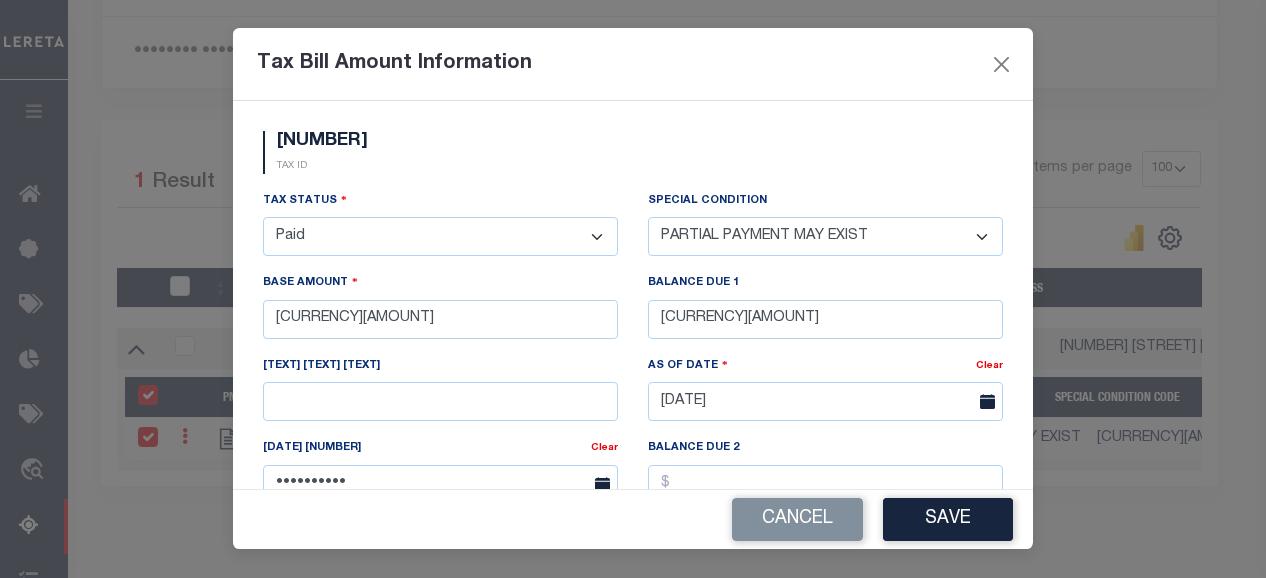 click on "- Select Status -
Open
Due/Unpaid
Paid
Incomplete
No Tax Due
Internal Refund Processed
New" at bounding box center (440, 236) 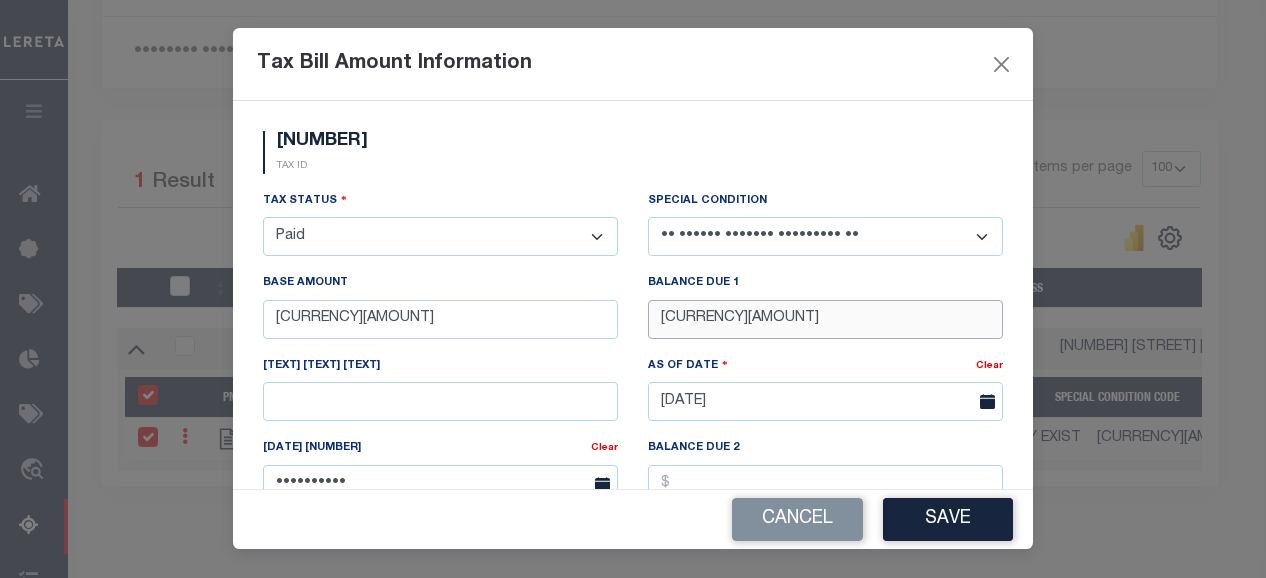 drag, startPoint x: 702, startPoint y: 317, endPoint x: 608, endPoint y: 322, distance: 94.13288 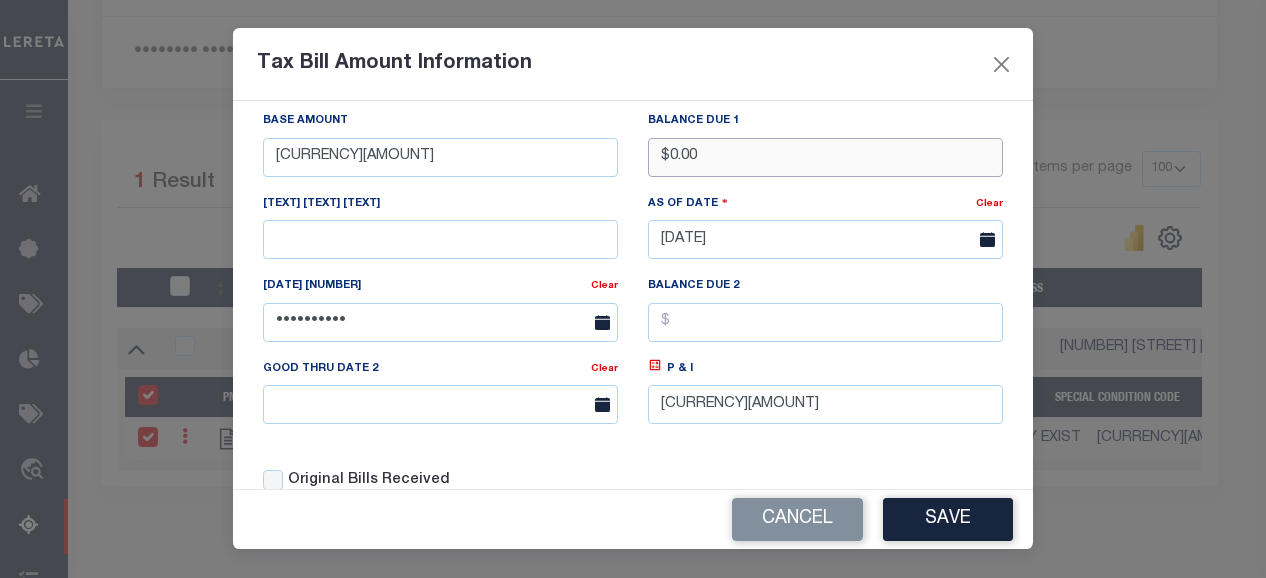 scroll, scrollTop: 200, scrollLeft: 0, axis: vertical 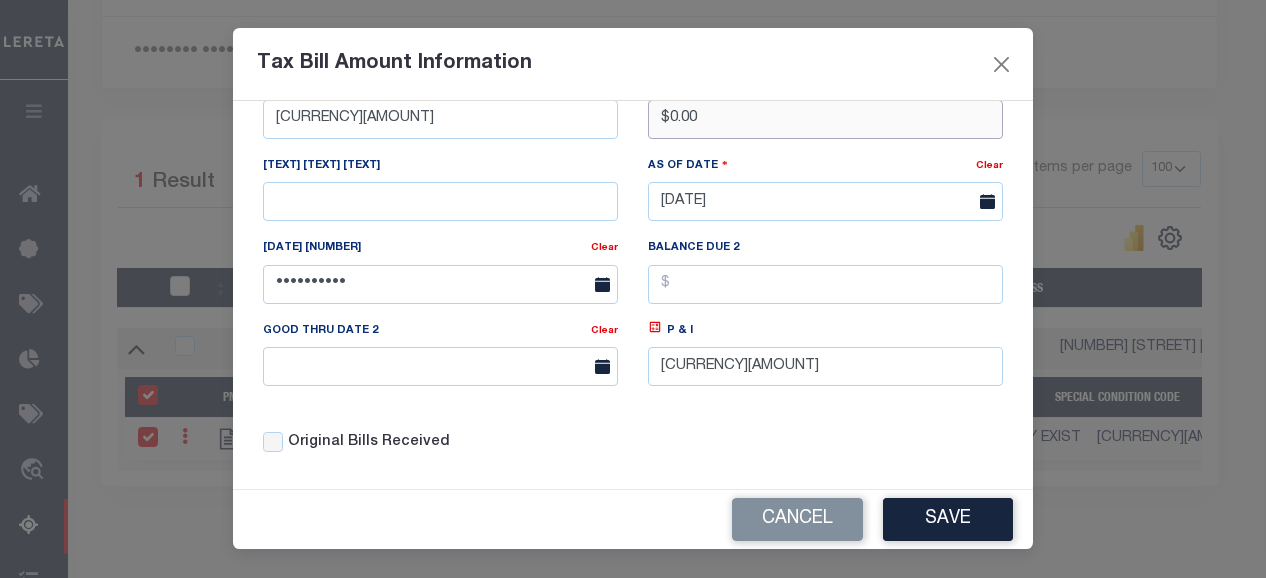 type on "$0.00" 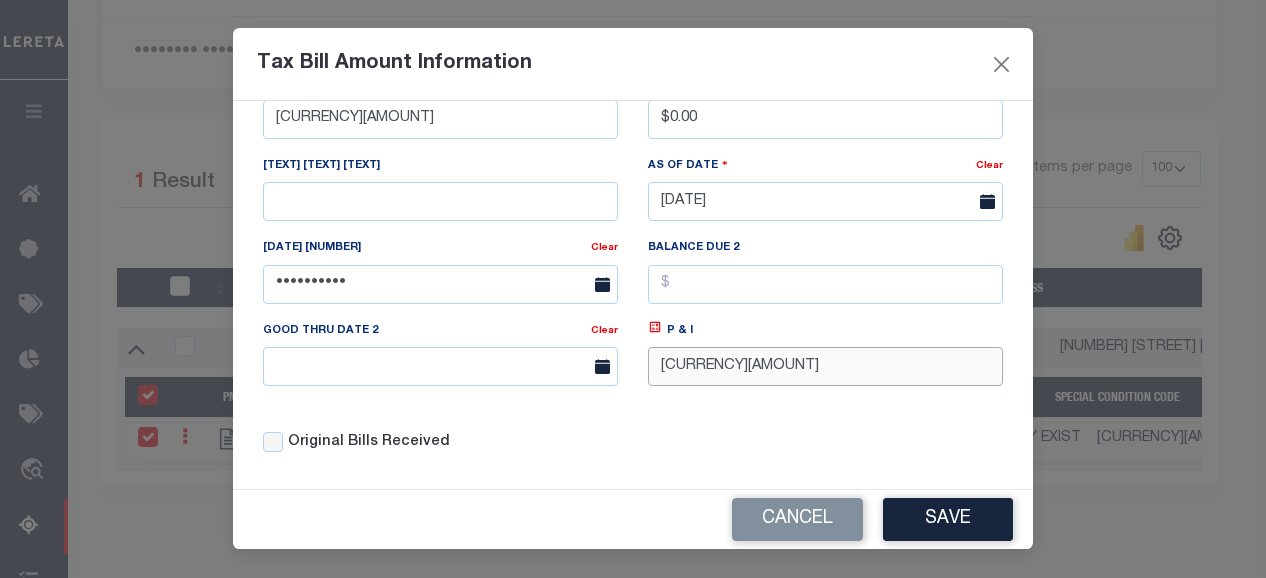 drag, startPoint x: 706, startPoint y: 372, endPoint x: 630, endPoint y: 374, distance: 76.02631 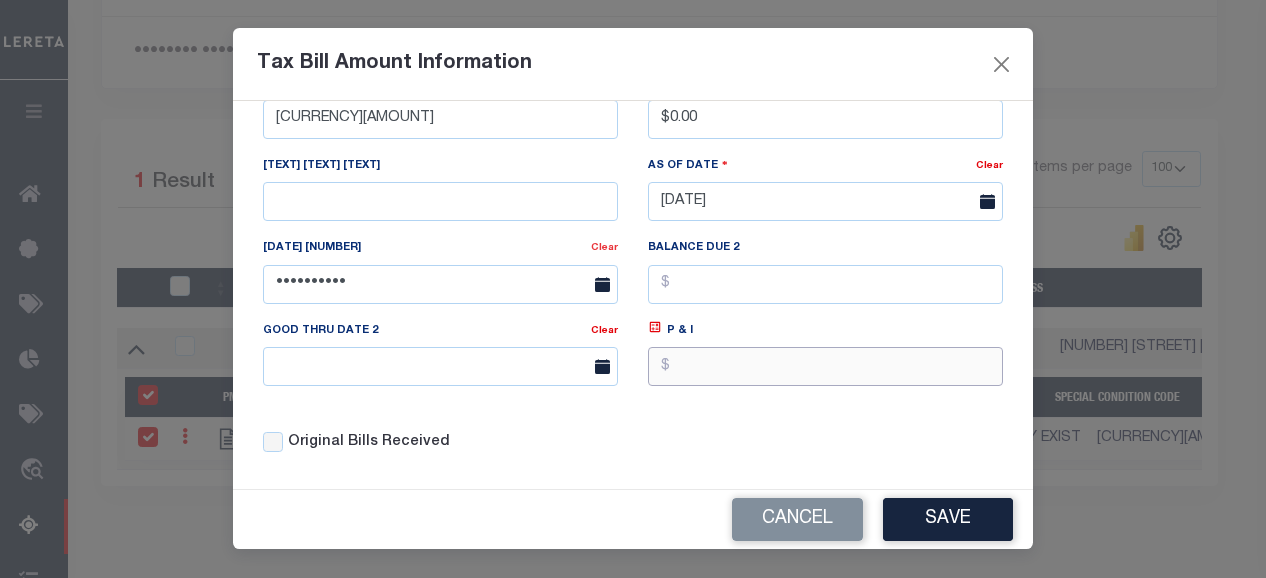 type 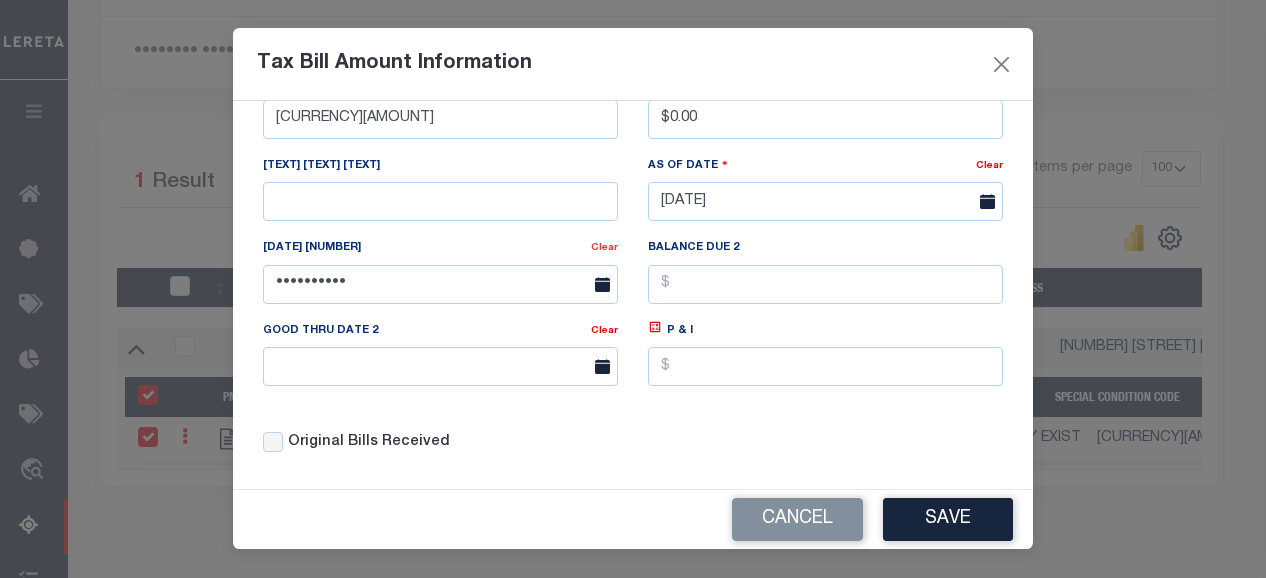 click on "Clear" at bounding box center [989, 166] 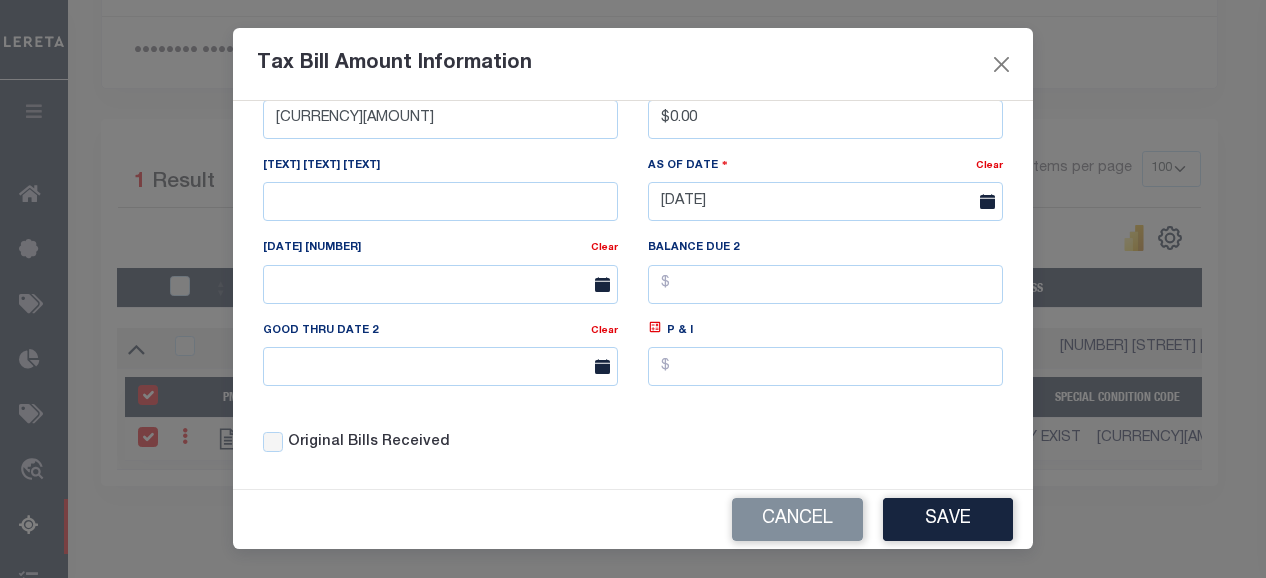 scroll, scrollTop: 0, scrollLeft: 0, axis: both 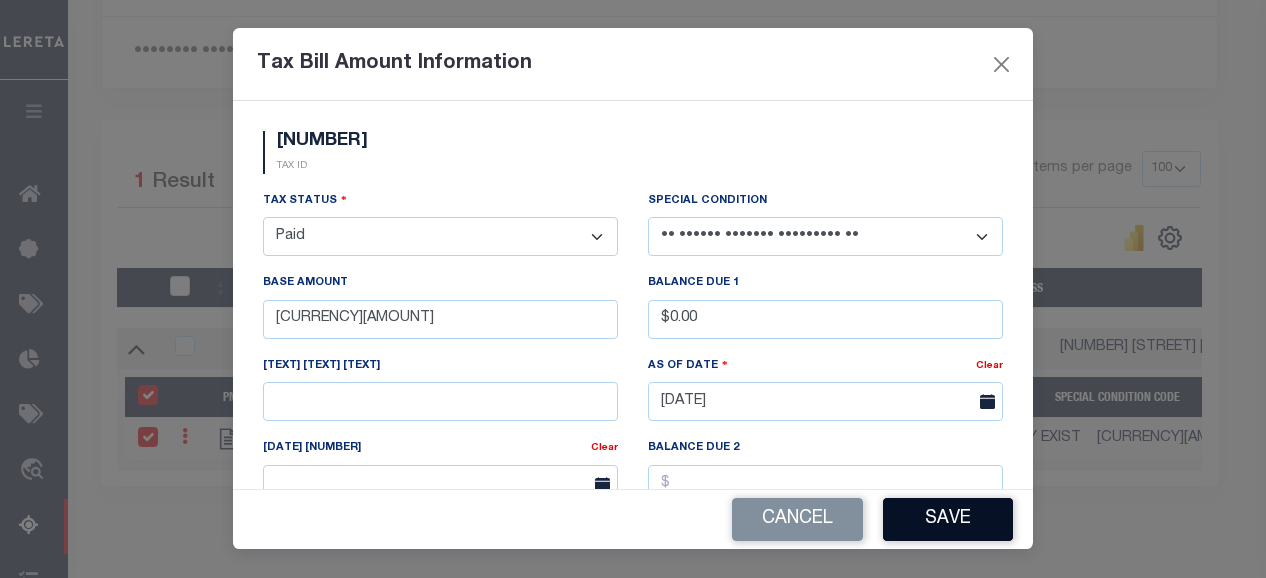 click on "Save" at bounding box center [948, 519] 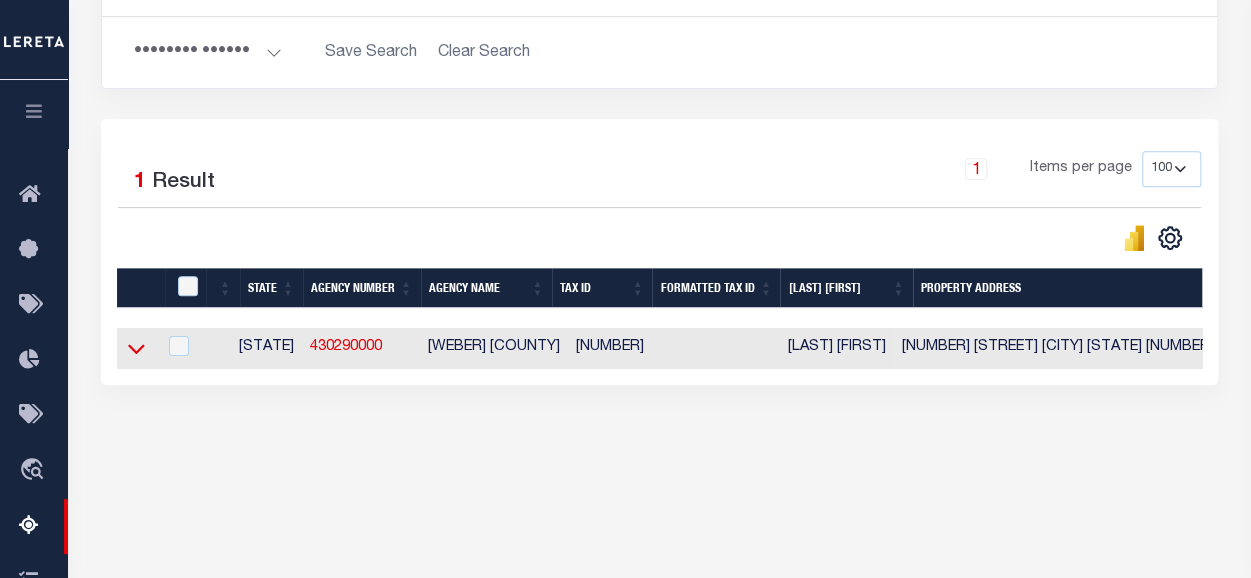 click at bounding box center (136, 350) 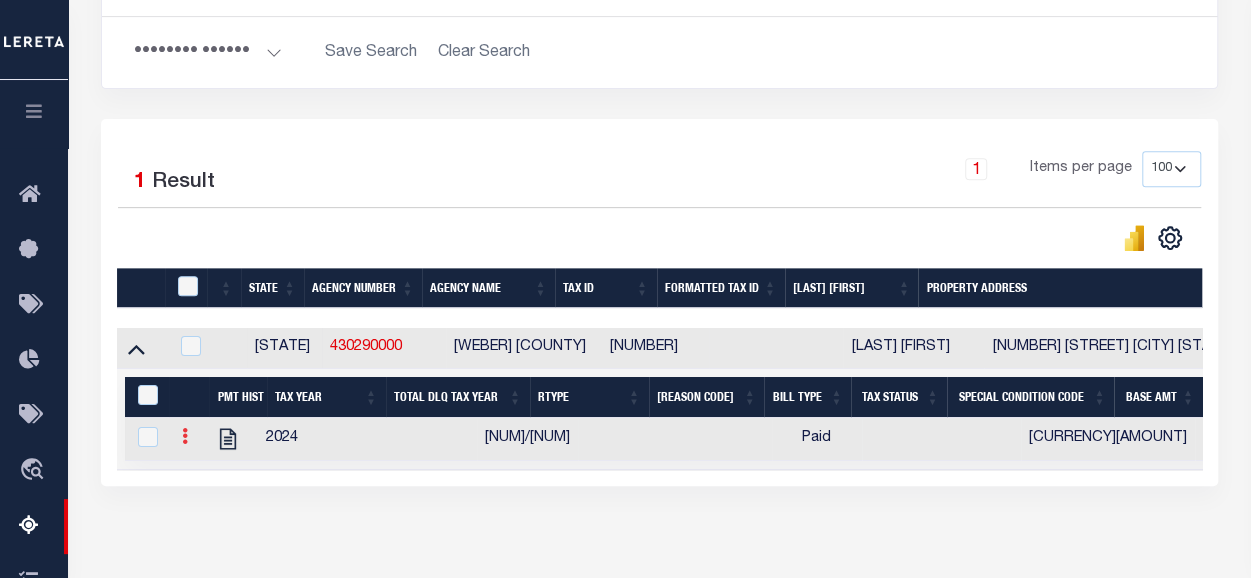 click at bounding box center (185, 436) 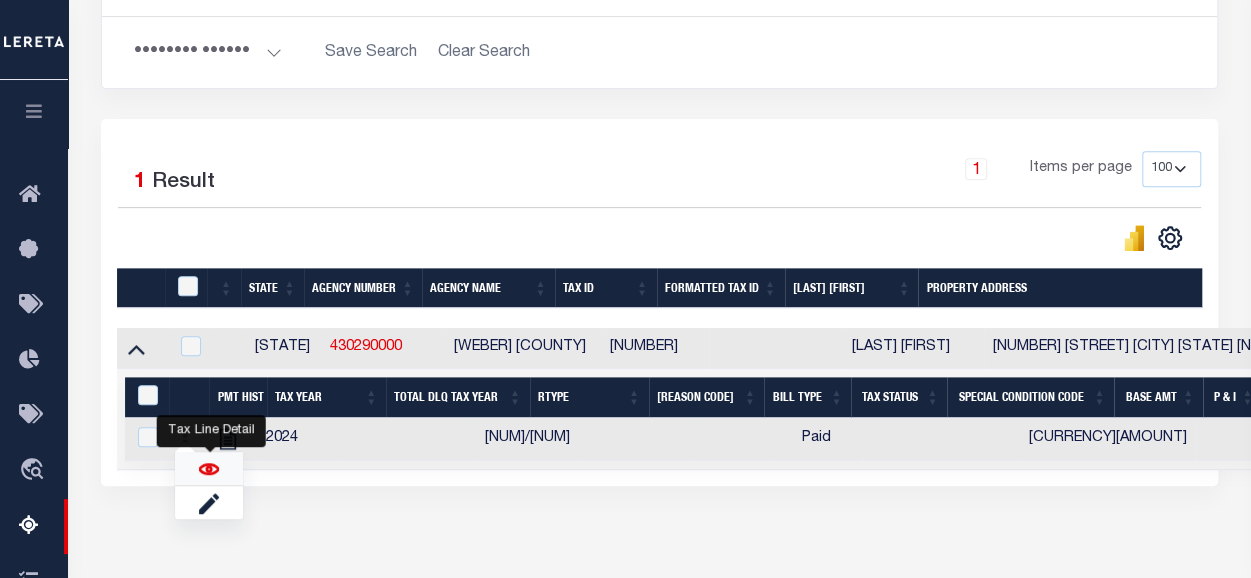 click at bounding box center [209, 469] 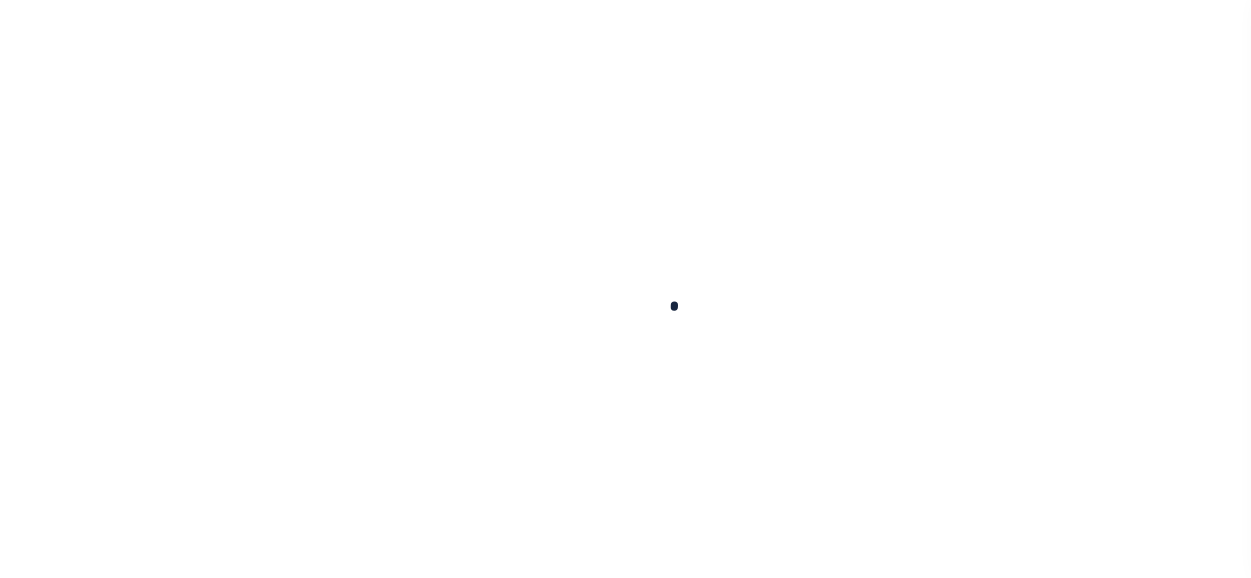 scroll, scrollTop: 0, scrollLeft: 0, axis: both 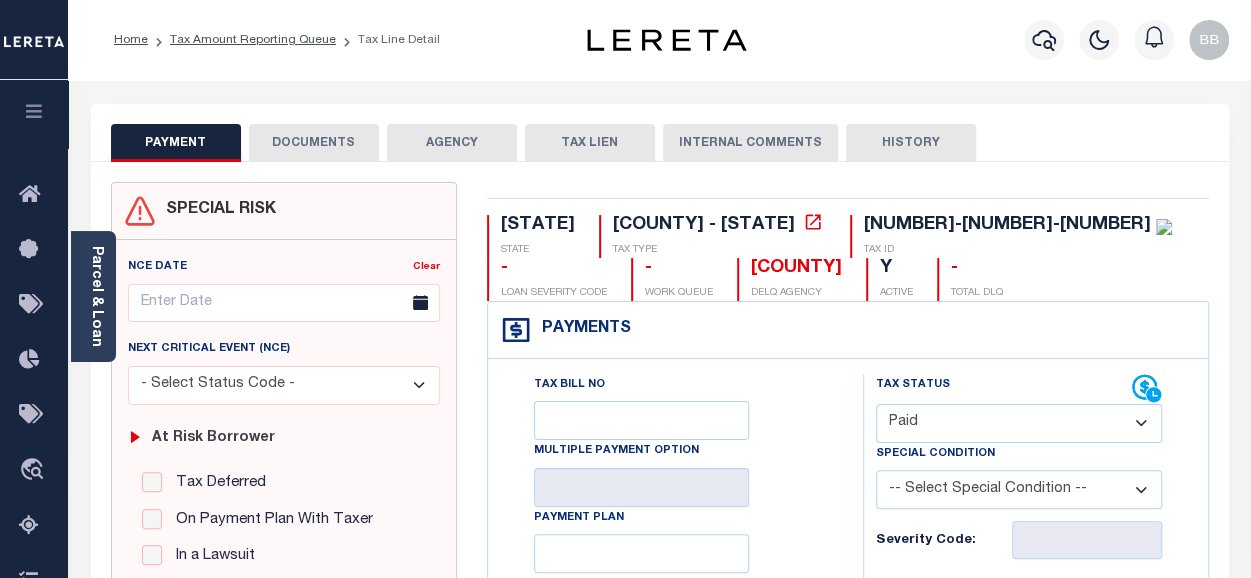 click on "DOCUMENTS" at bounding box center (314, 143) 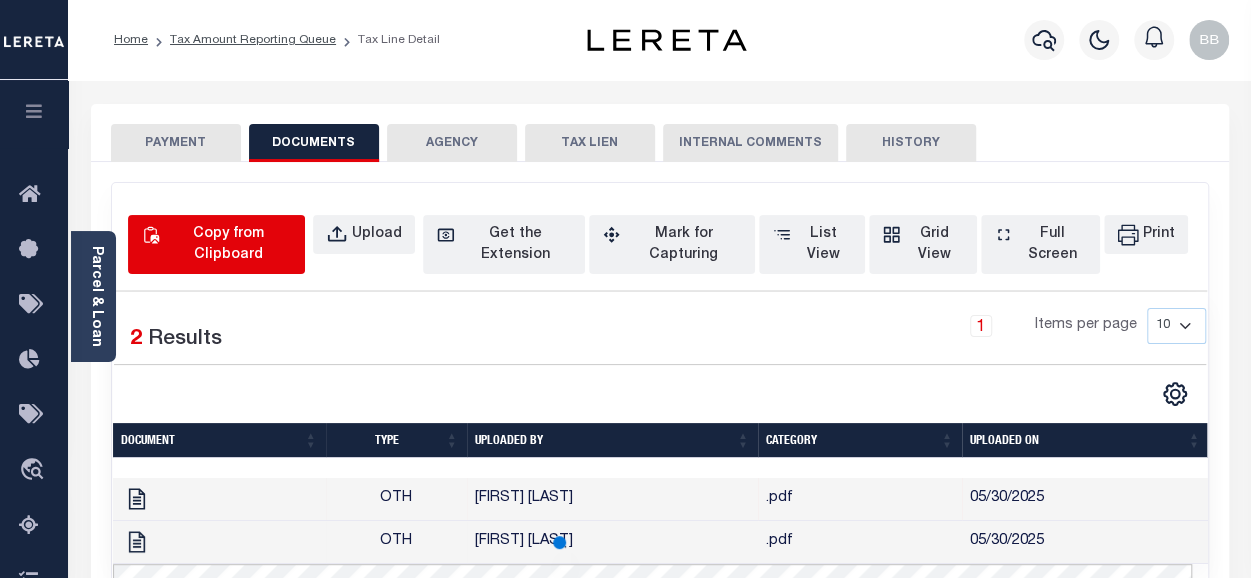 click on "Copy from Clipboard" at bounding box center [228, 245] 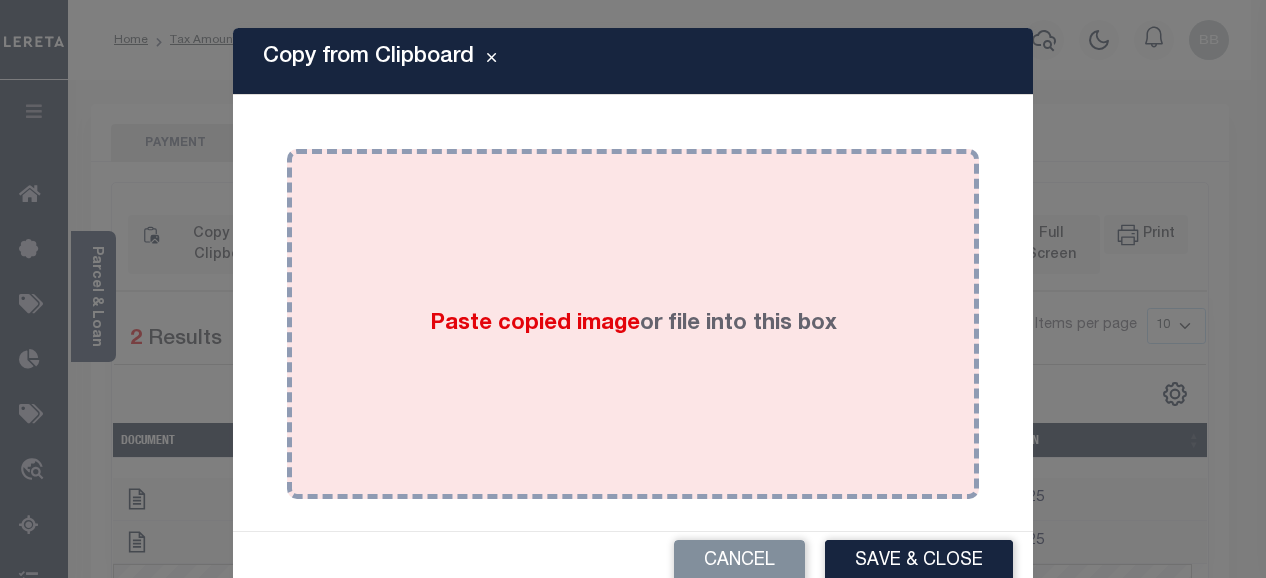 click on "Paste copied image" at bounding box center (535, 324) 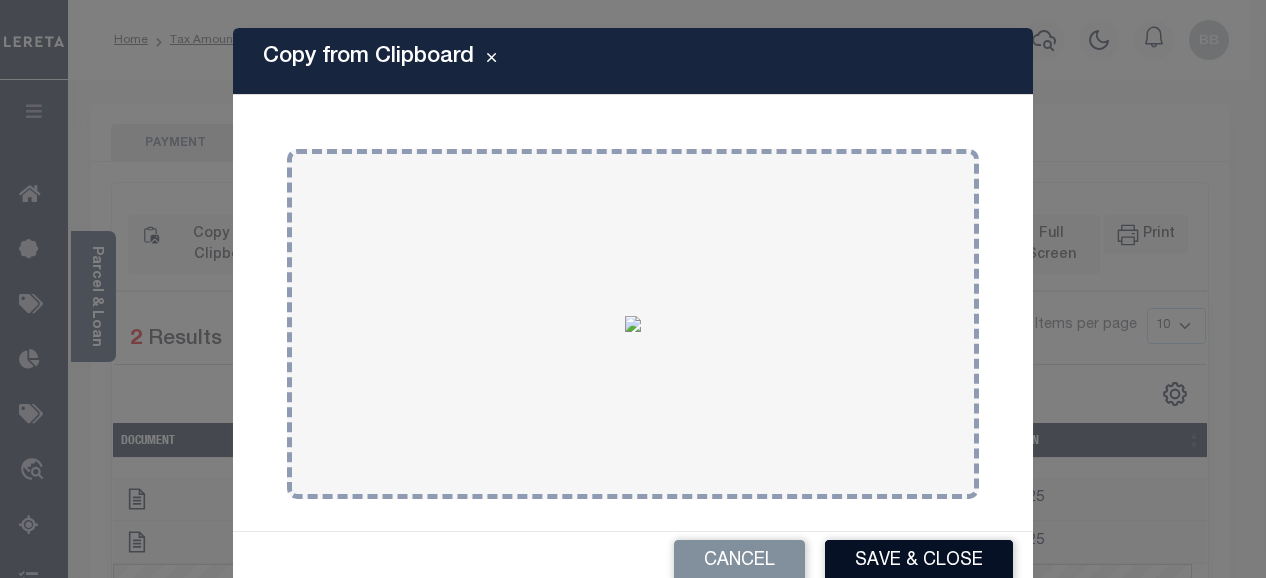 click on "Save & Close" at bounding box center [919, 561] 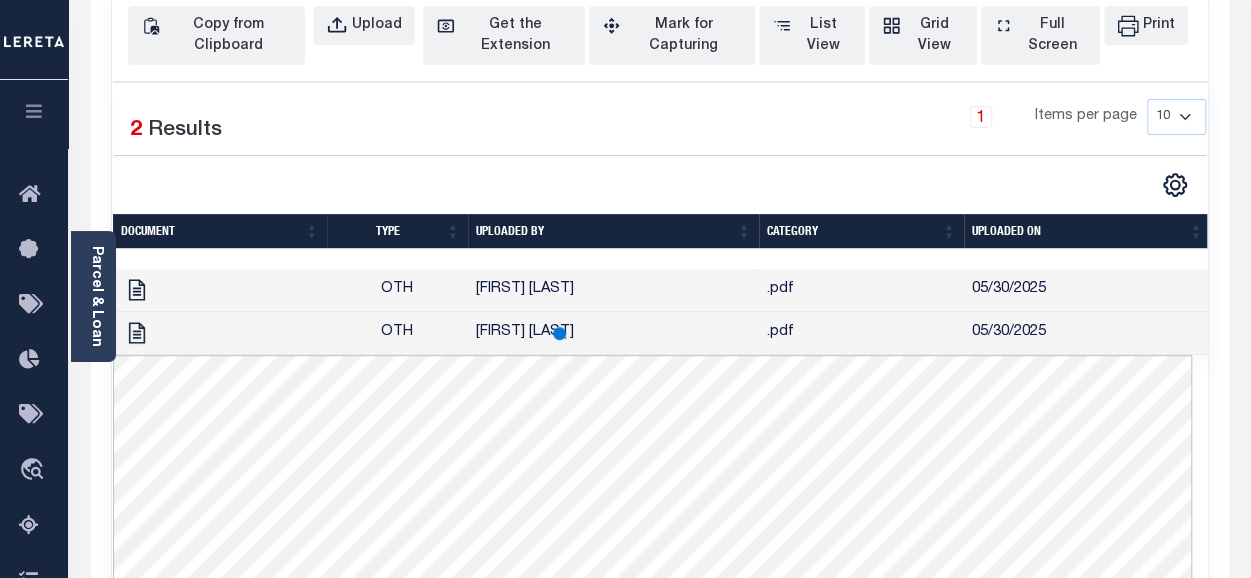 scroll, scrollTop: 0, scrollLeft: 0, axis: both 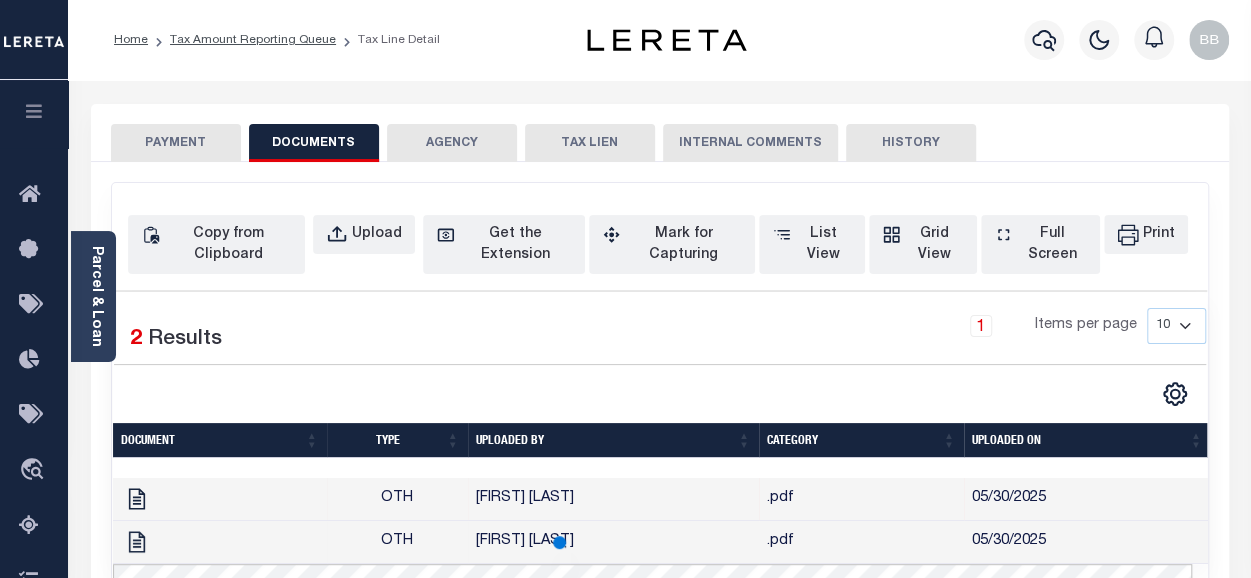 click on "PAYMENT" at bounding box center [176, 143] 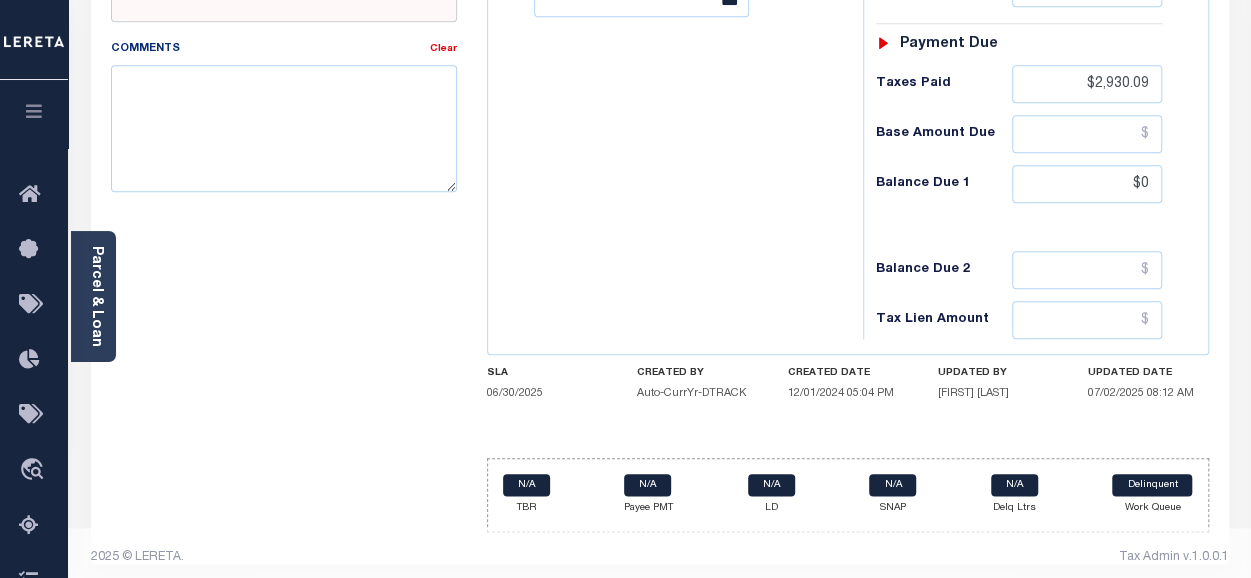 scroll, scrollTop: 919, scrollLeft: 0, axis: vertical 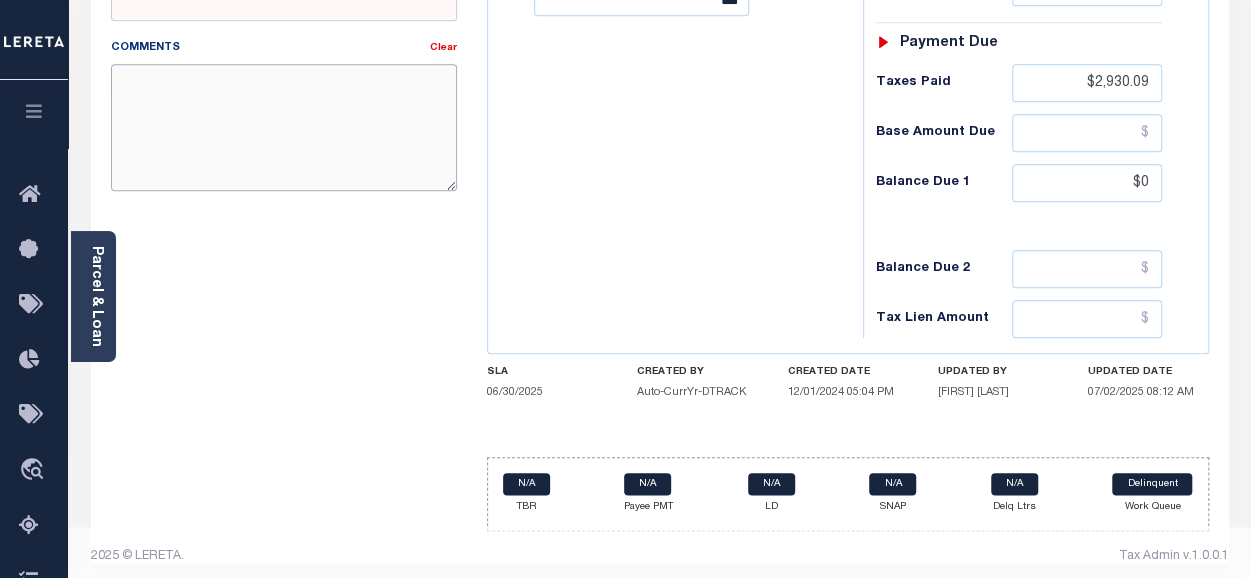 click on "Comments" at bounding box center (284, 127) 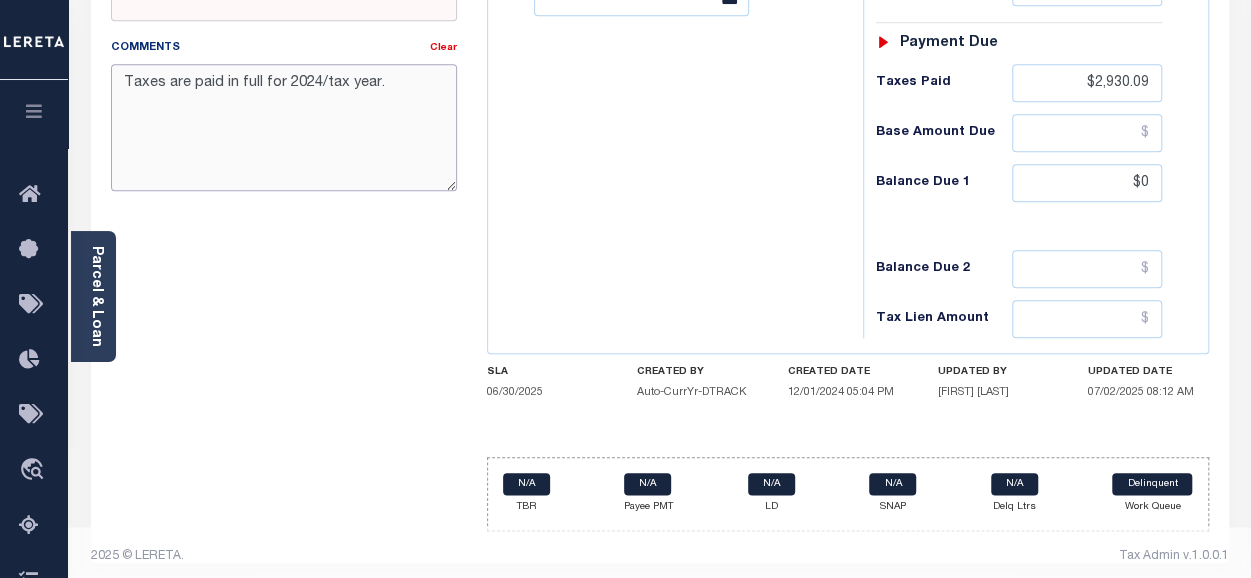type on "Taxes are paid in full for 2024/tax year." 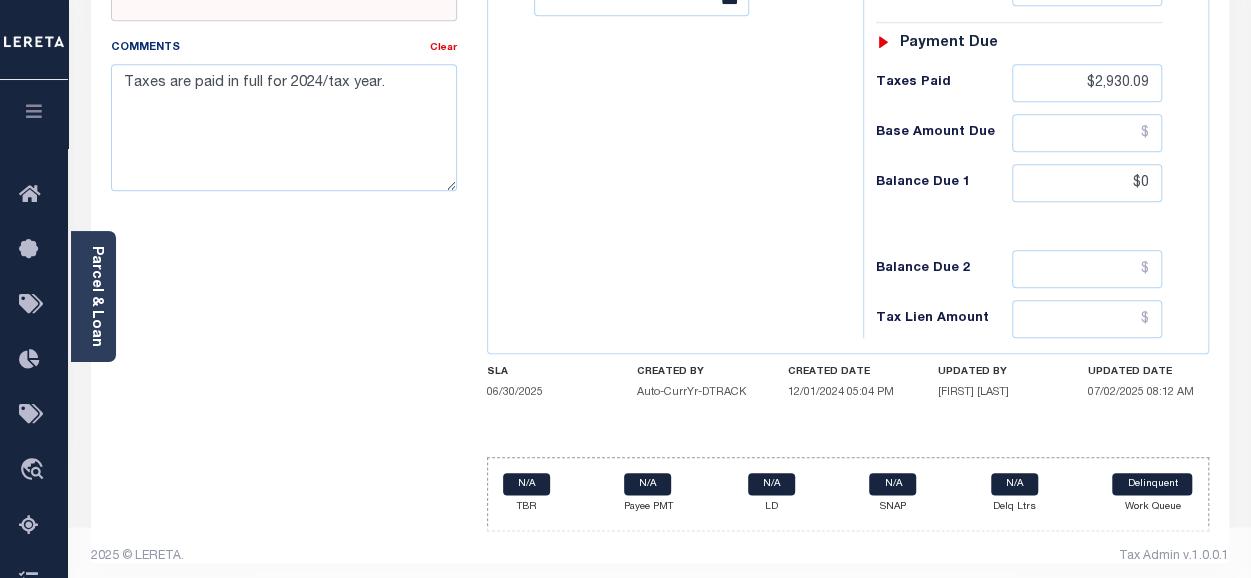 click on "2025 © LERETA.
Tax Admin v.1.0.0.1" at bounding box center (659, 557) 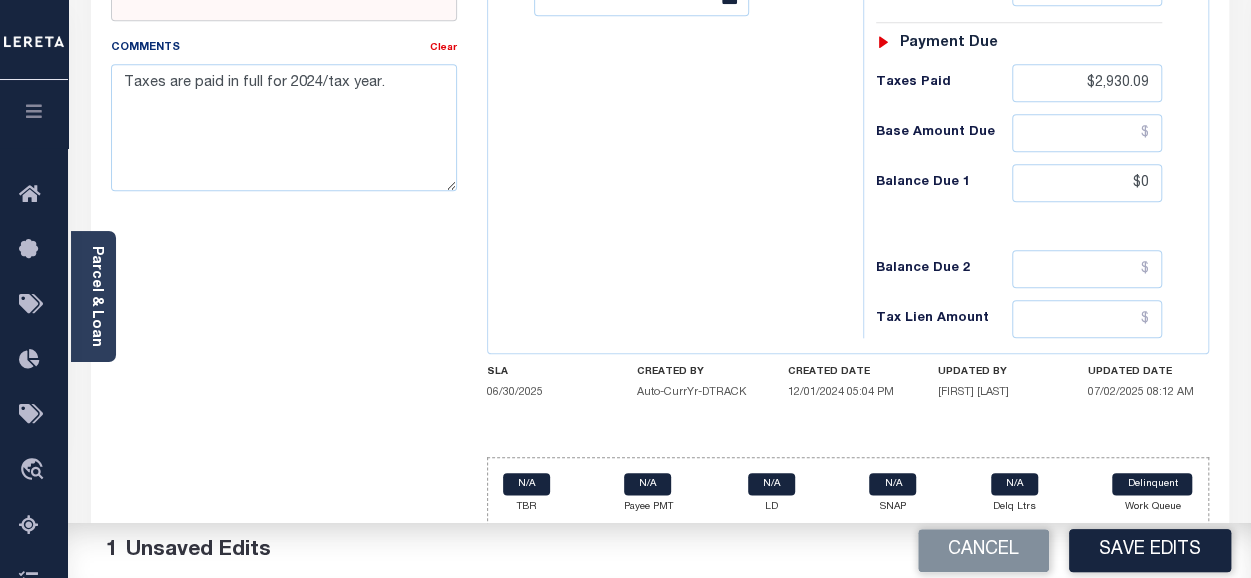 click on "Cancel
Save Edits" at bounding box center (956, 551) 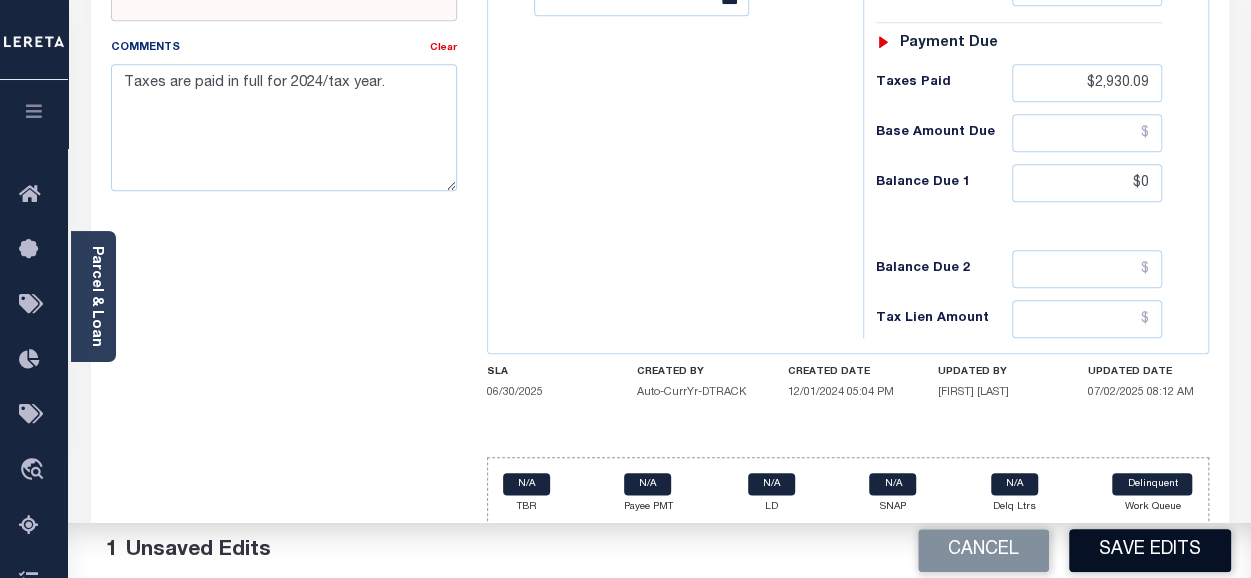 click on "Save Edits" at bounding box center (1150, 550) 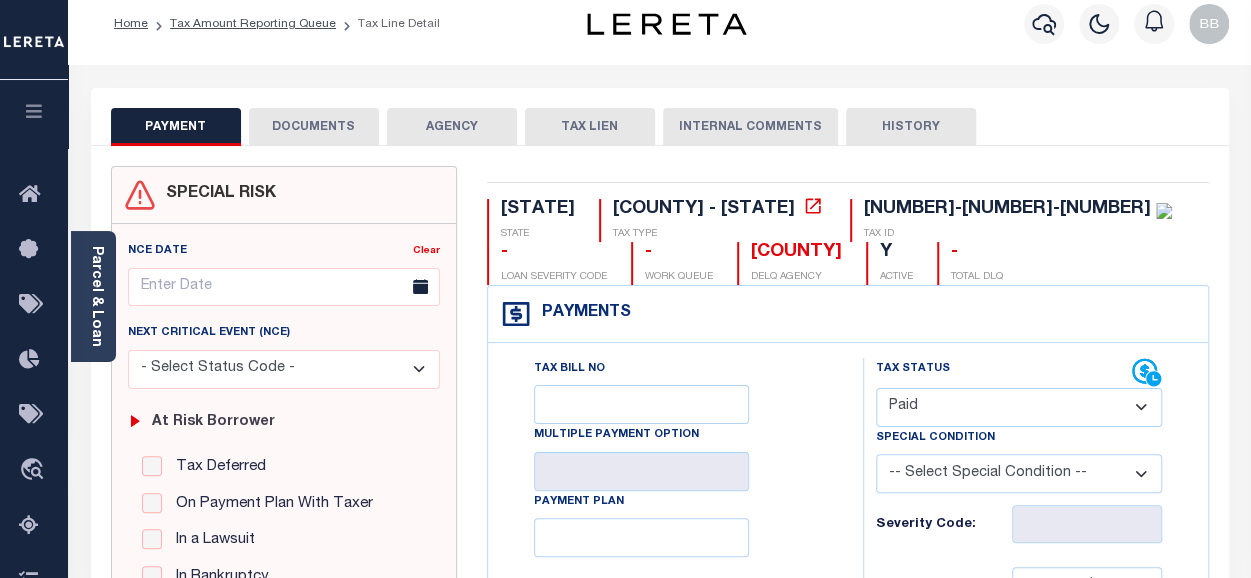 scroll, scrollTop: 0, scrollLeft: 0, axis: both 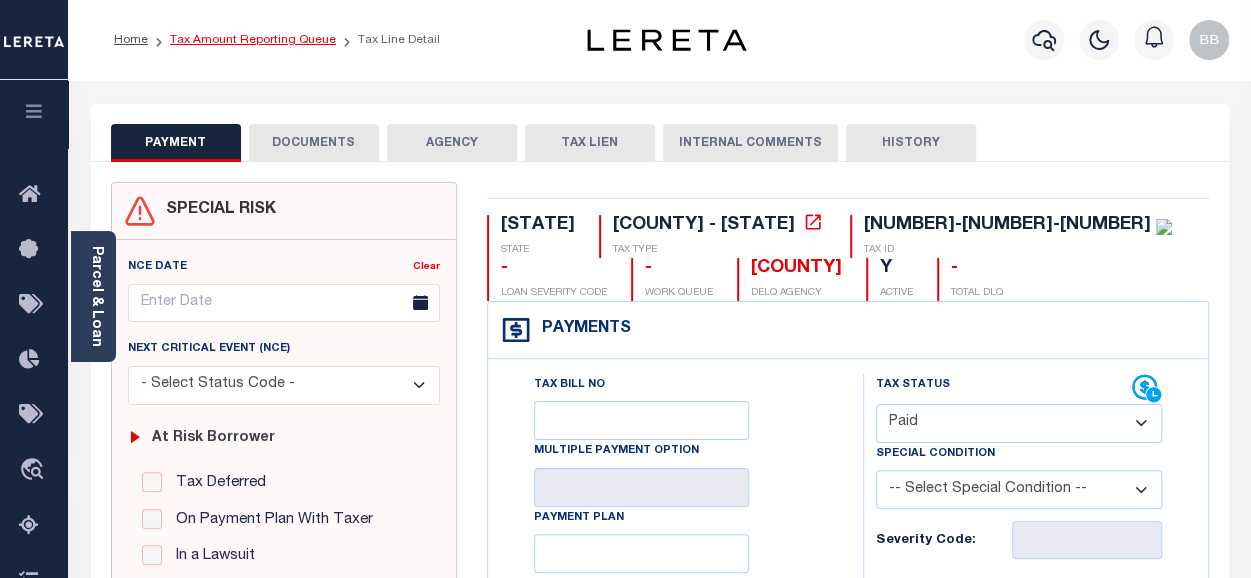 click on "Tax Amount Reporting Queue" at bounding box center (253, 40) 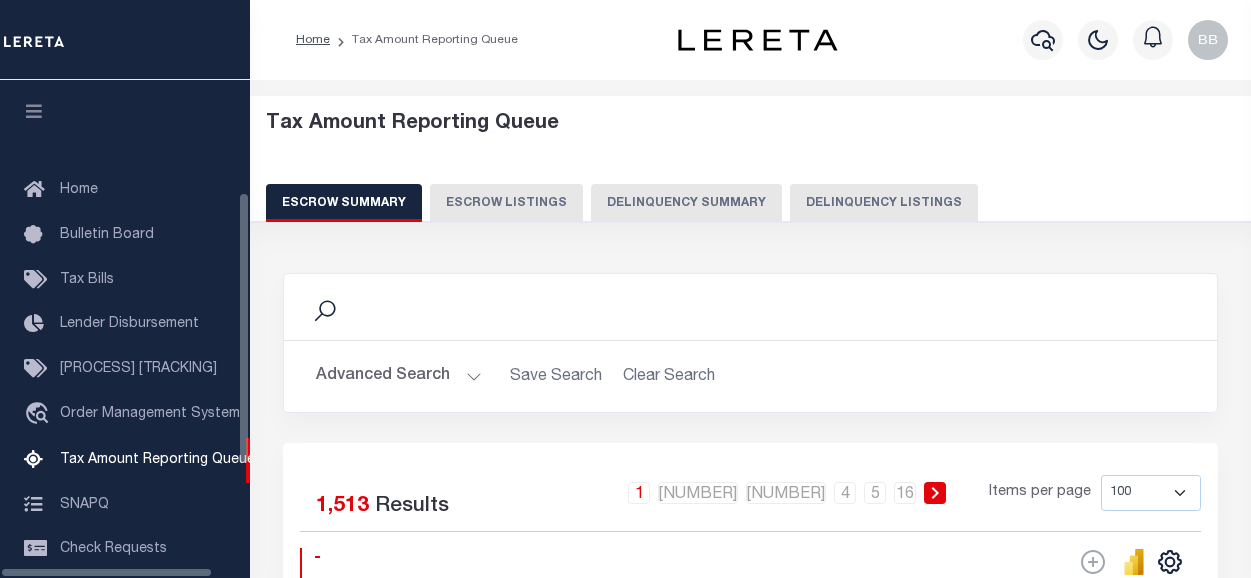 click on "Delinquency Summary" at bounding box center (686, 203) 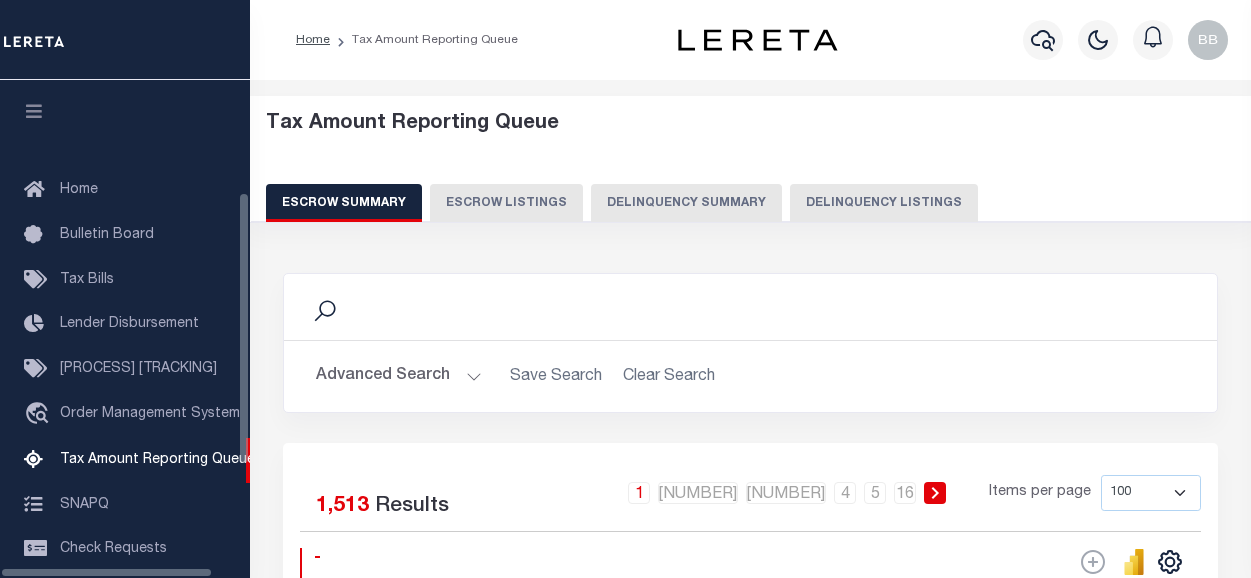 click on "Delinquency Listings" at bounding box center [884, 203] 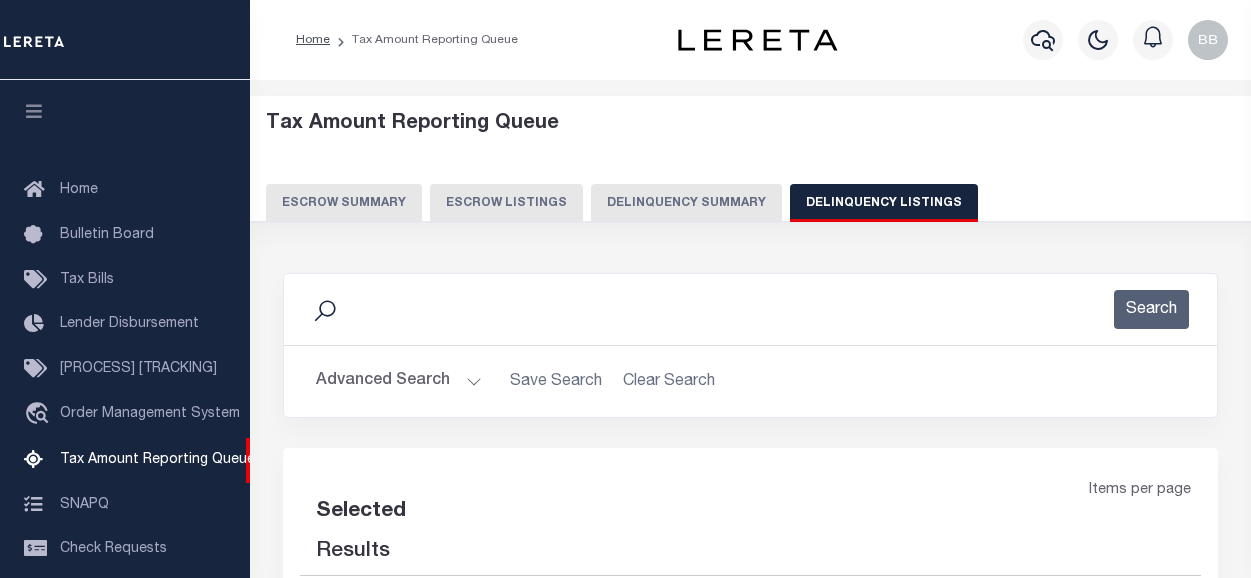 scroll, scrollTop: 0, scrollLeft: 0, axis: both 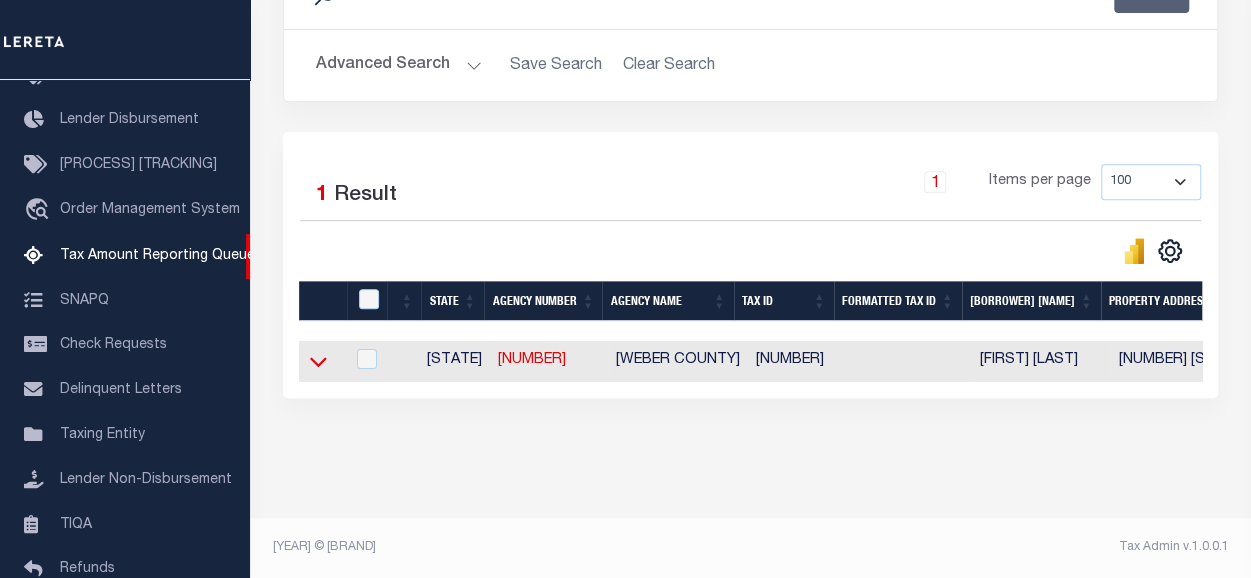 click at bounding box center [318, 361] 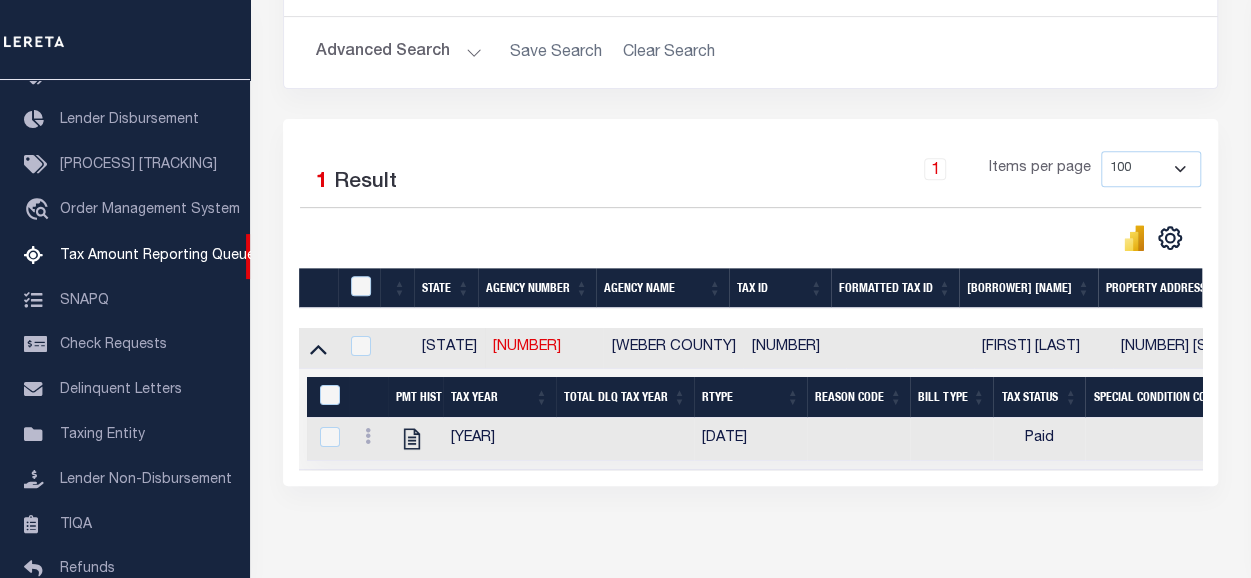 scroll, scrollTop: 0, scrollLeft: 156, axis: horizontal 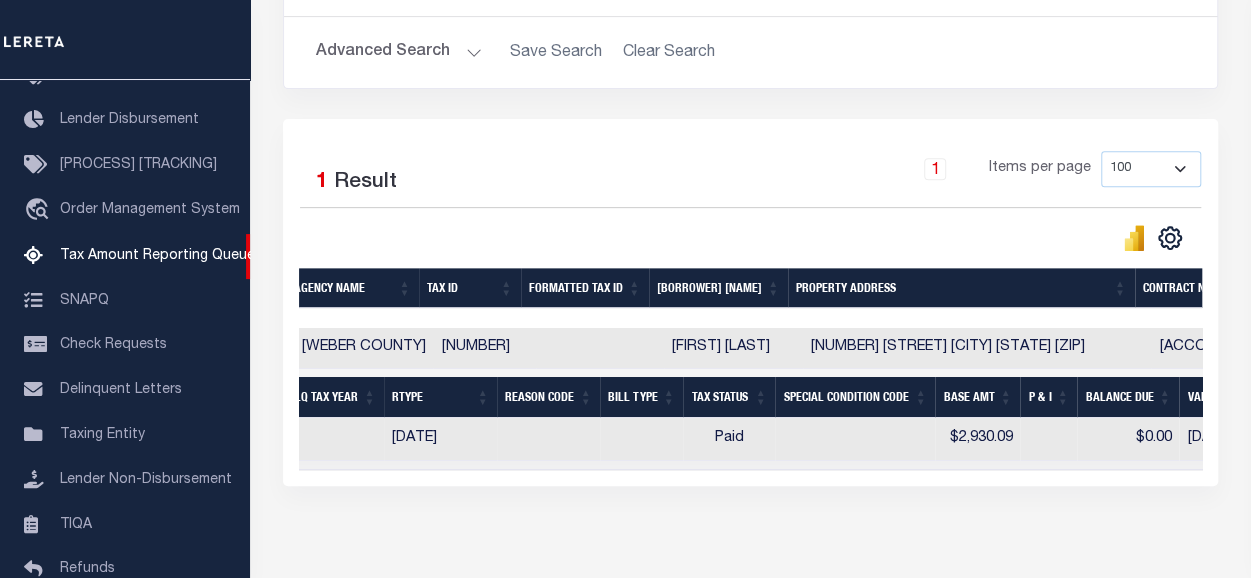 drag, startPoint x: 672, startPoint y: 484, endPoint x: 749, endPoint y: 483, distance: 77.00649 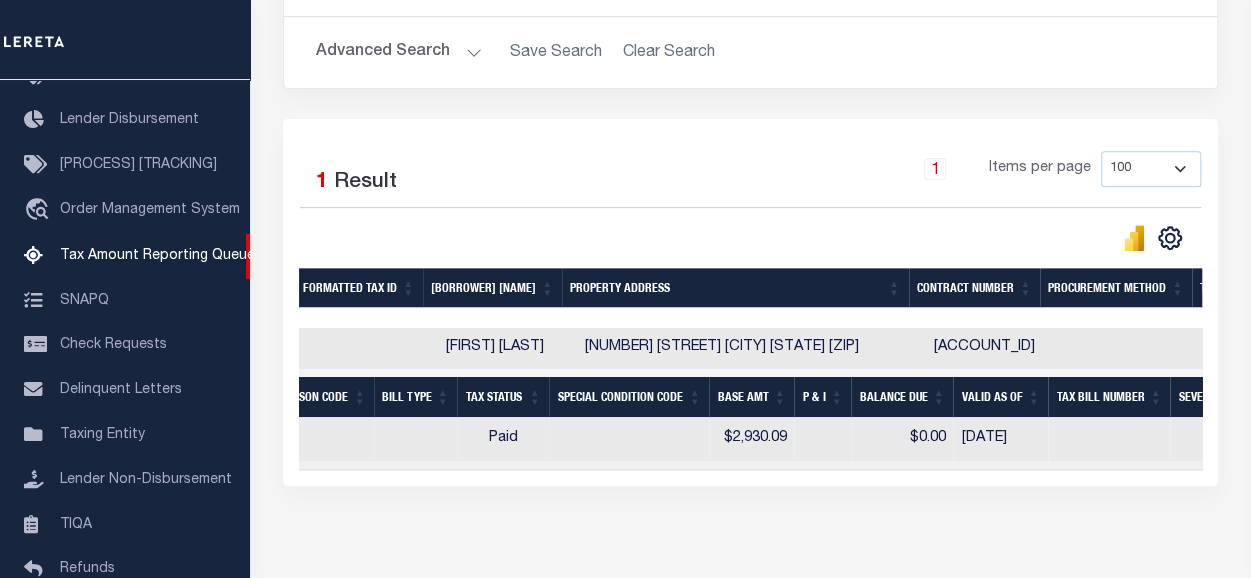 scroll, scrollTop: 0, scrollLeft: 594, axis: horizontal 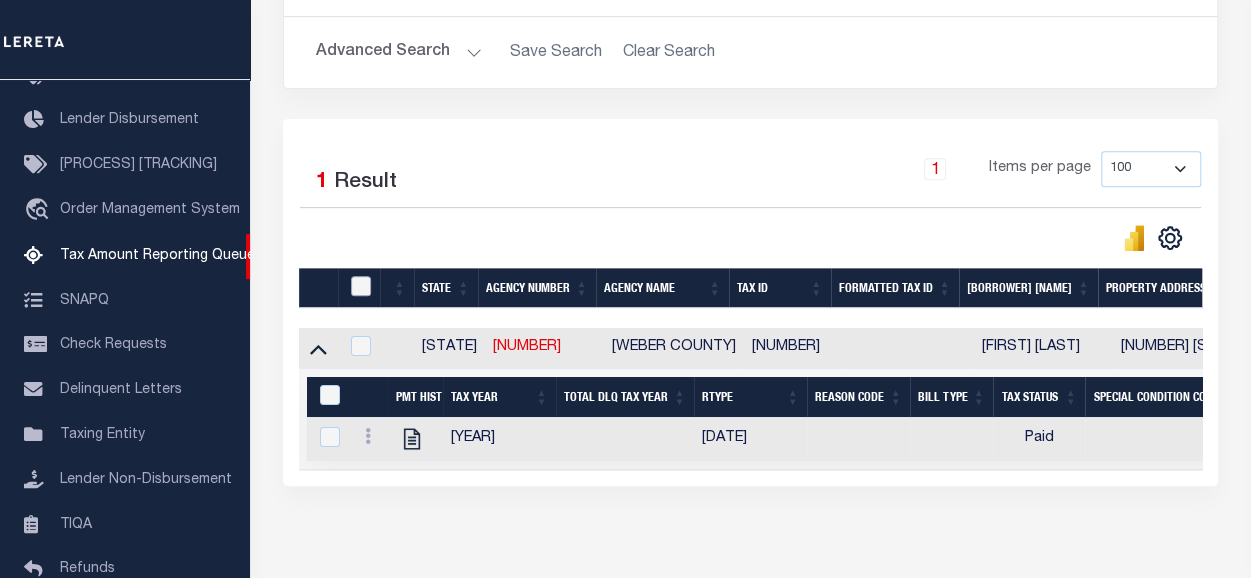 click at bounding box center (361, 286) 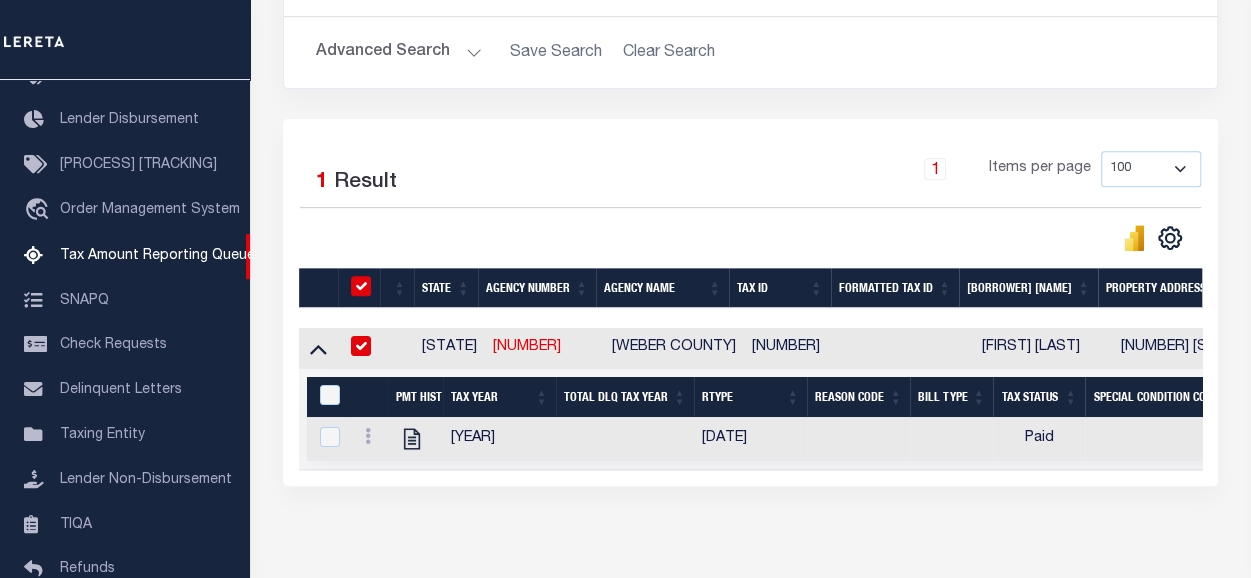 checkbox on "true" 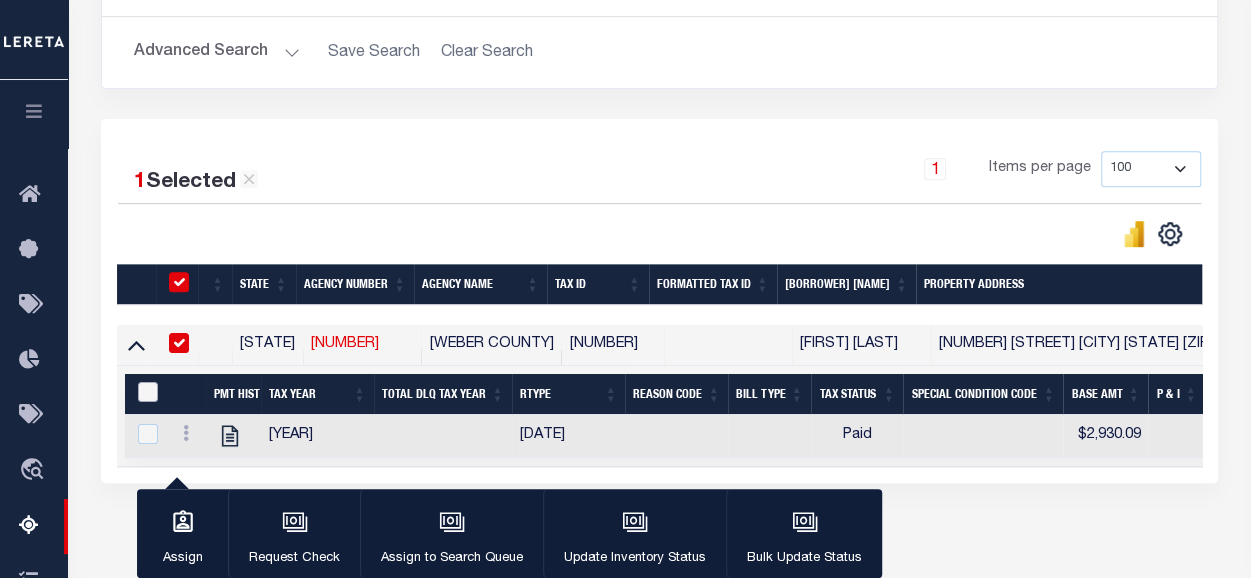 click at bounding box center [148, 392] 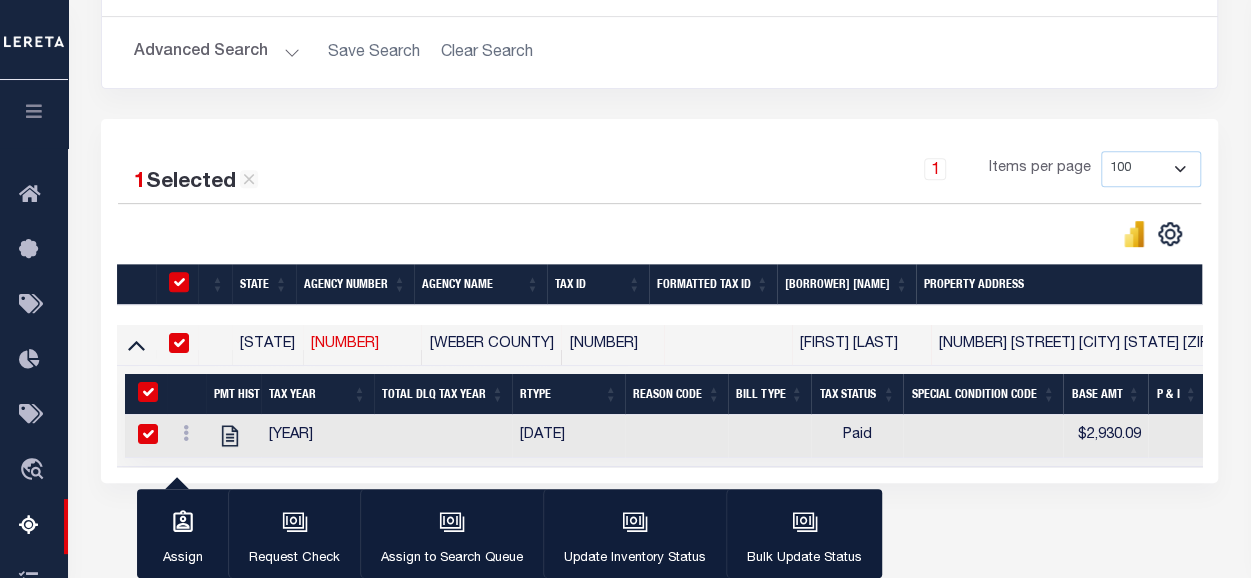 checkbox on "true" 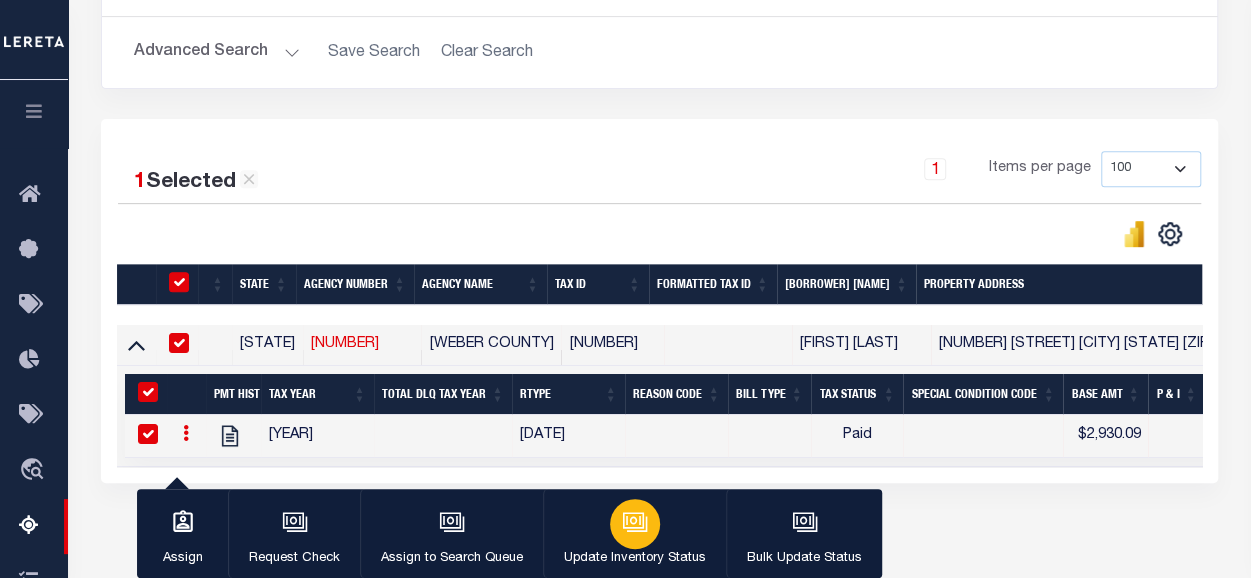 click on "Update Inventory Status" at bounding box center (634, 534) 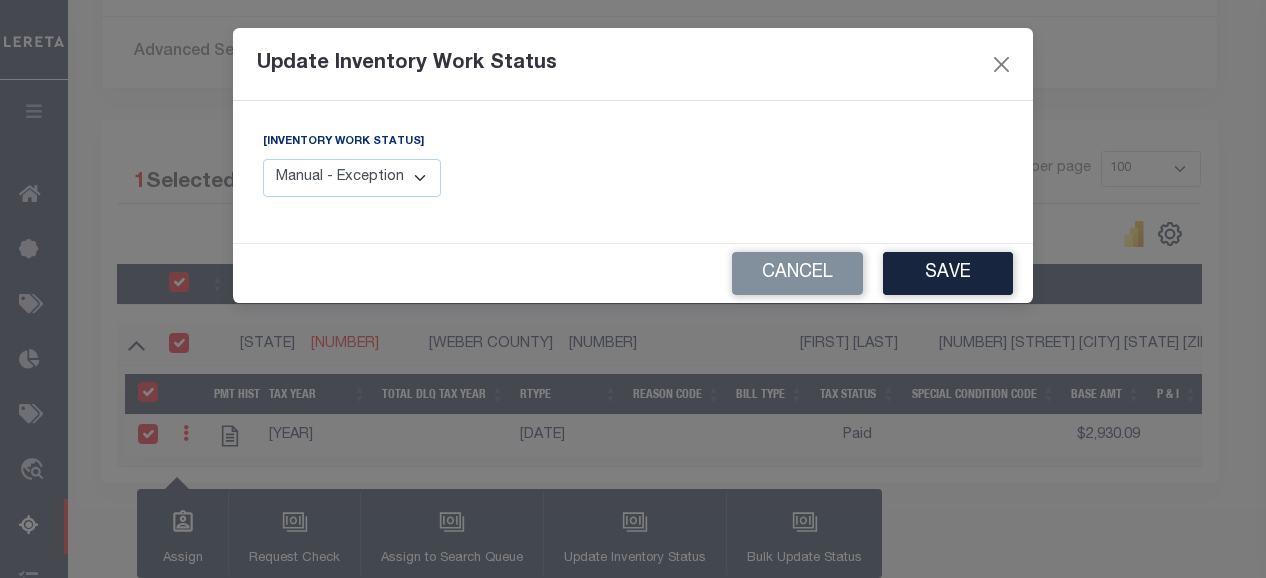click on "Manual - Exception
Pended - Awaiting Search
Late Add Exception
Completed" at bounding box center [352, 178] 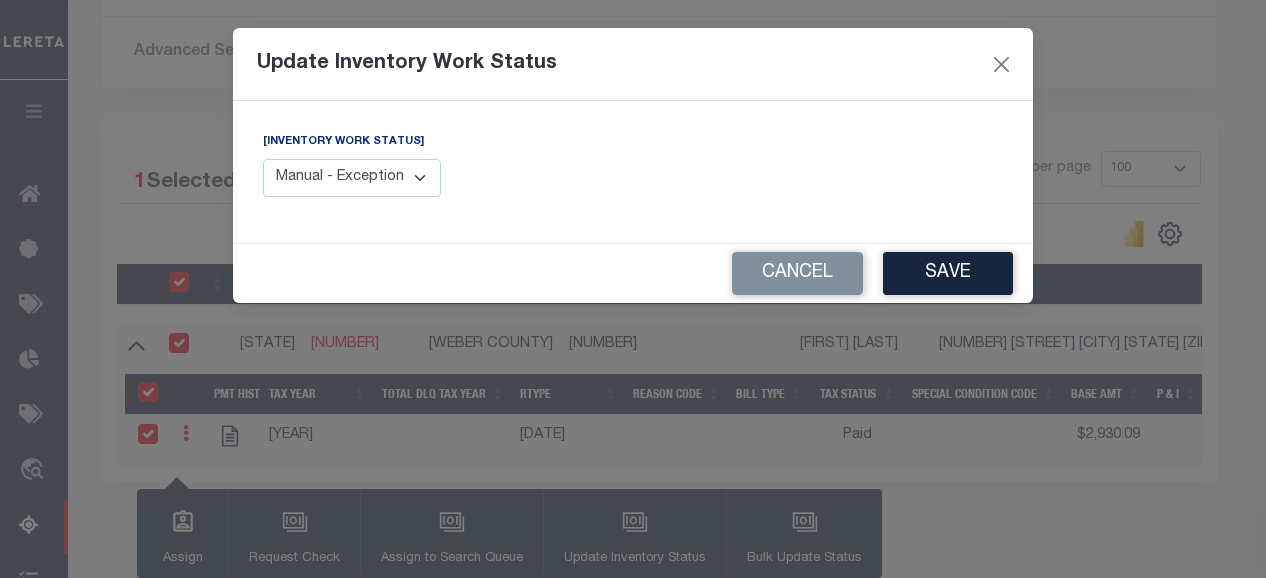select on "4" 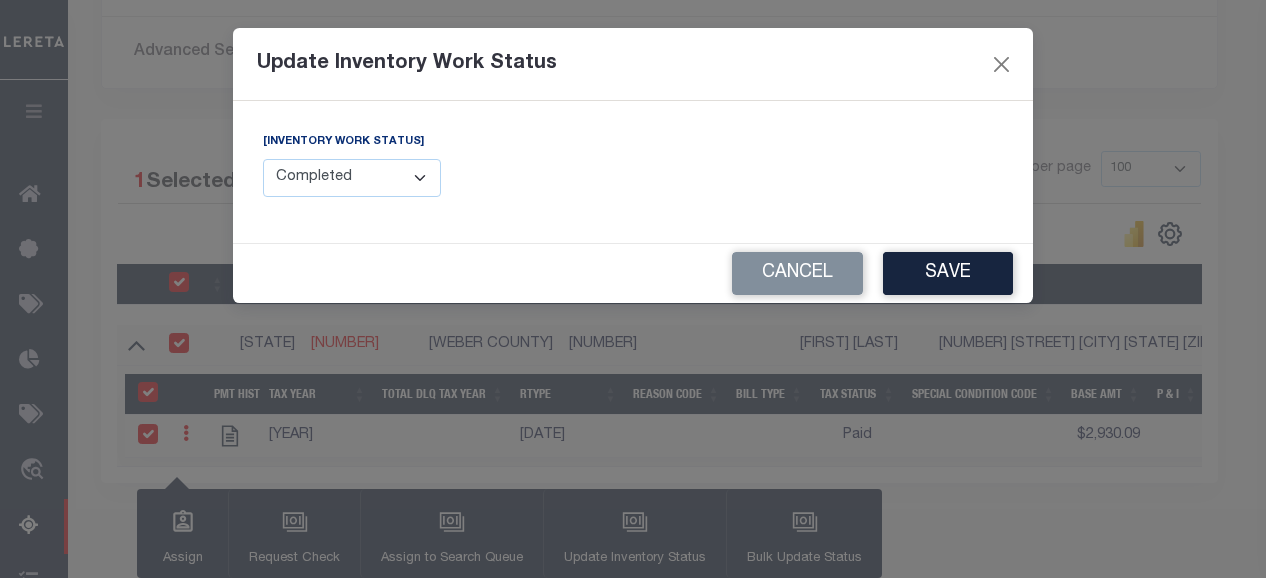 click on "Manual - Exception
Pended - Awaiting Search
Late Add Exception
Completed" at bounding box center [352, 178] 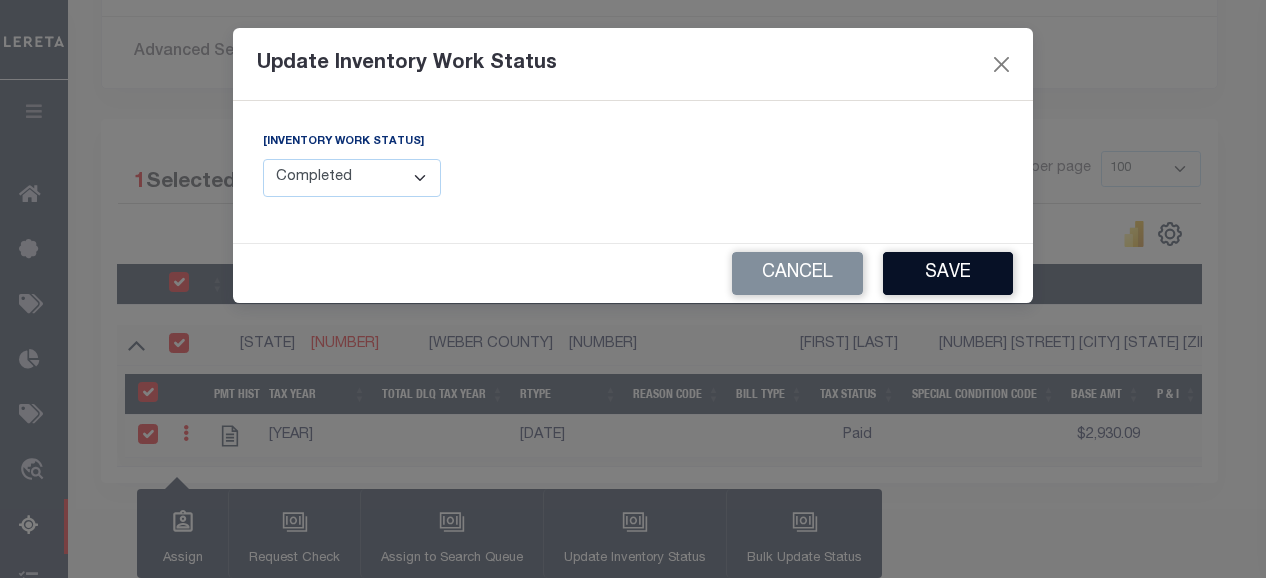 click on "Save" at bounding box center (948, 273) 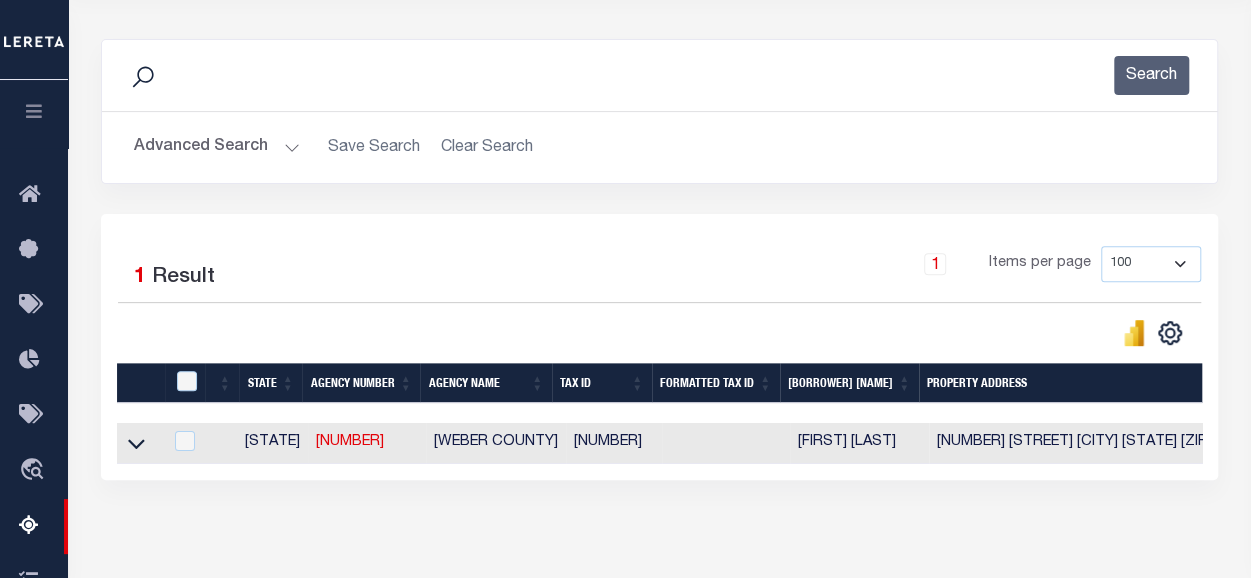 scroll, scrollTop: 29, scrollLeft: 0, axis: vertical 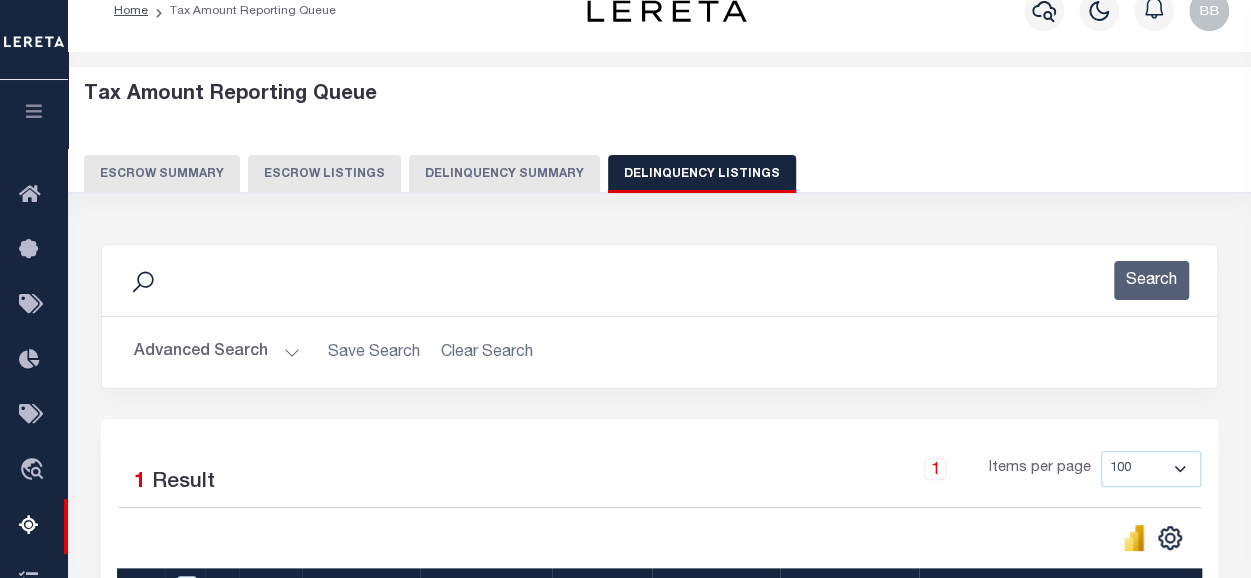 click on "Advanced Search
Save Search Clear Search
tblassign_wrapper_dynamictable_____DefaultSaveFilter" at bounding box center (659, 352) 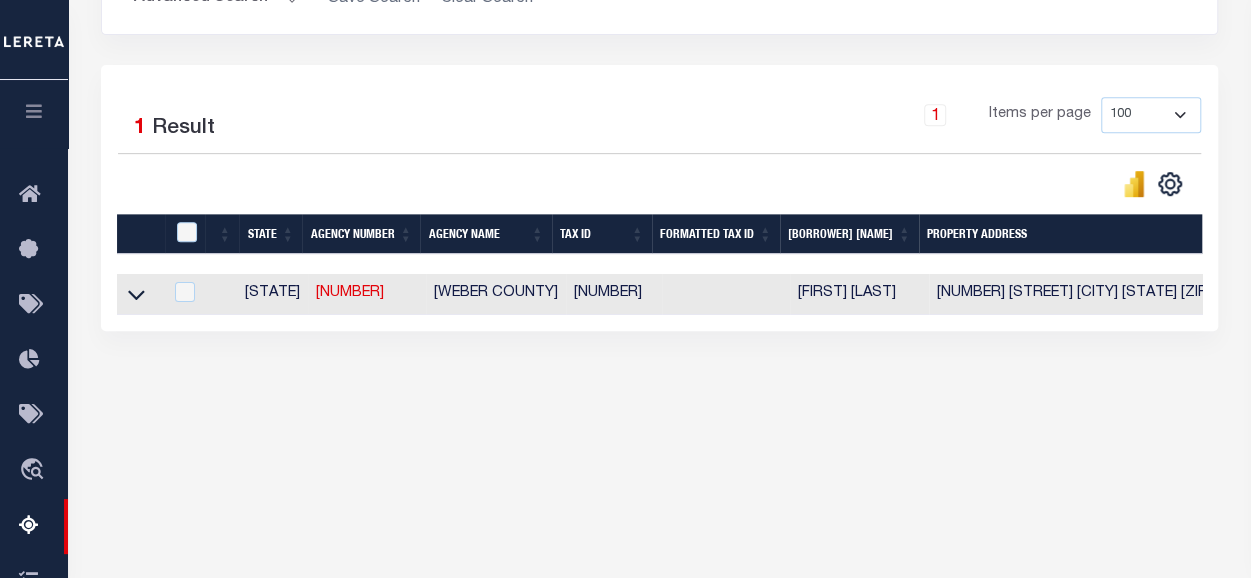 scroll, scrollTop: 429, scrollLeft: 0, axis: vertical 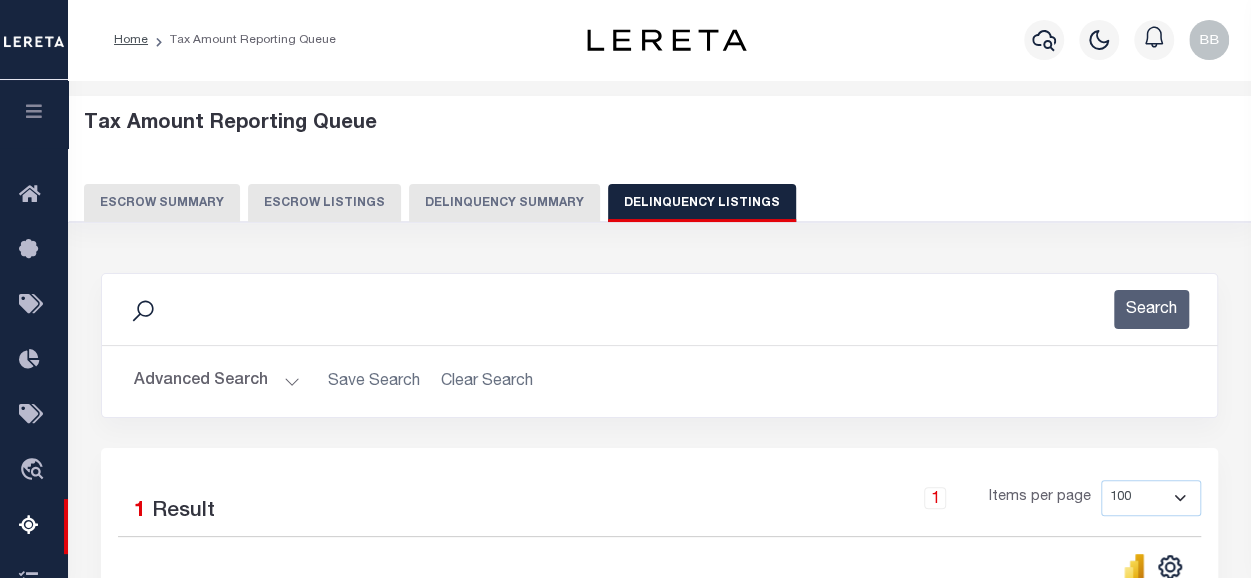 click on "[ADVANCED] SEARCH" at bounding box center [217, 381] 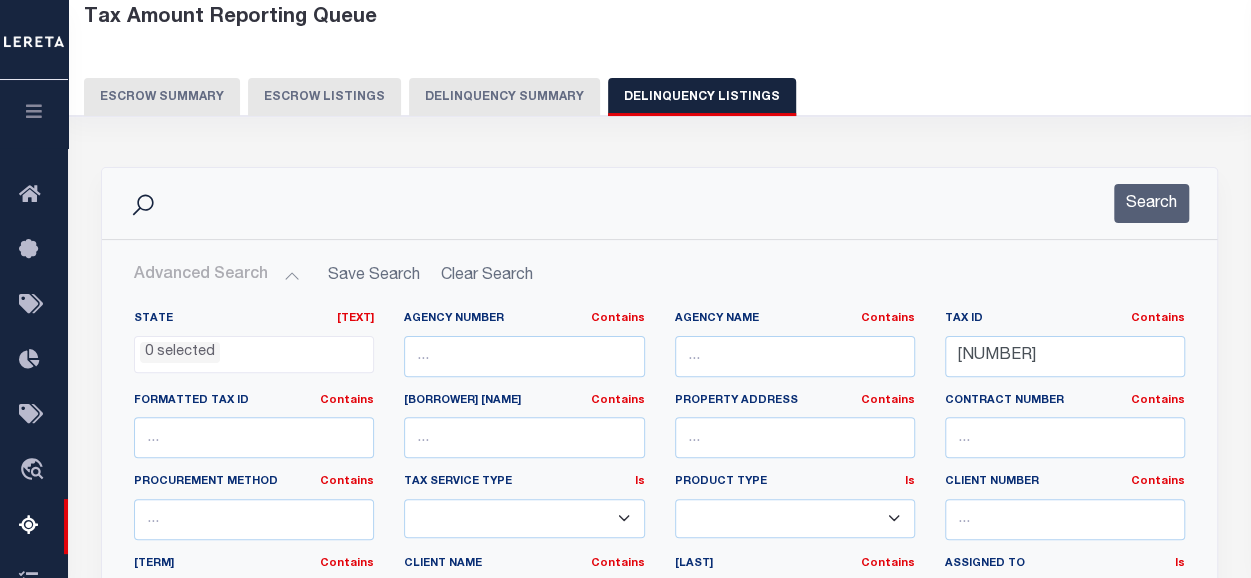 scroll, scrollTop: 300, scrollLeft: 0, axis: vertical 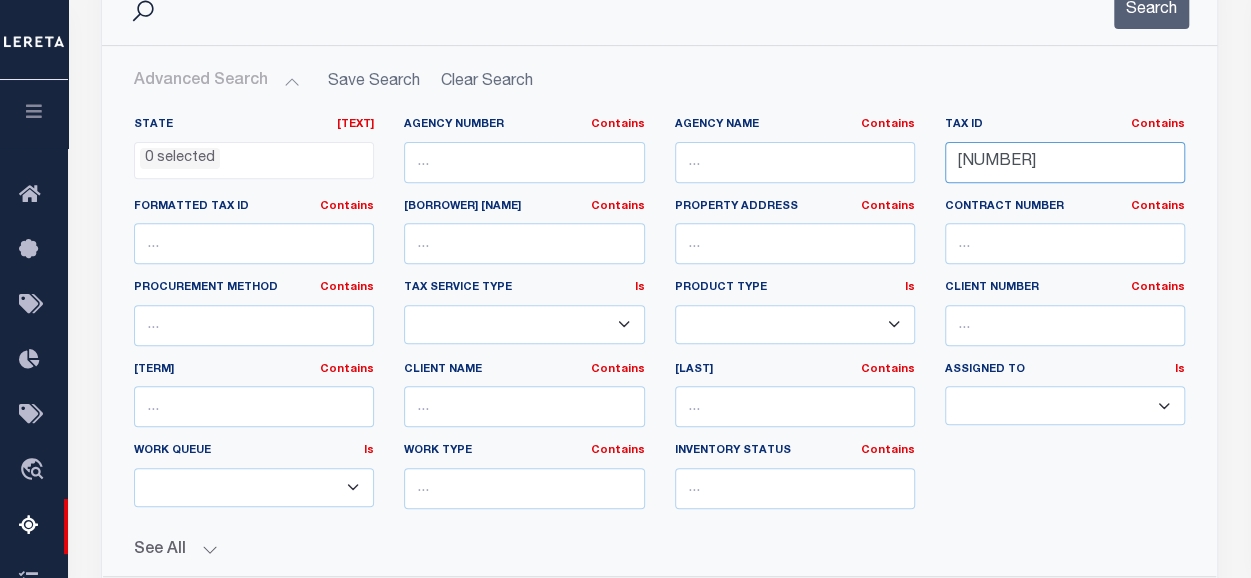 drag, startPoint x: 1058, startPoint y: 157, endPoint x: 920, endPoint y: 173, distance: 138.92444 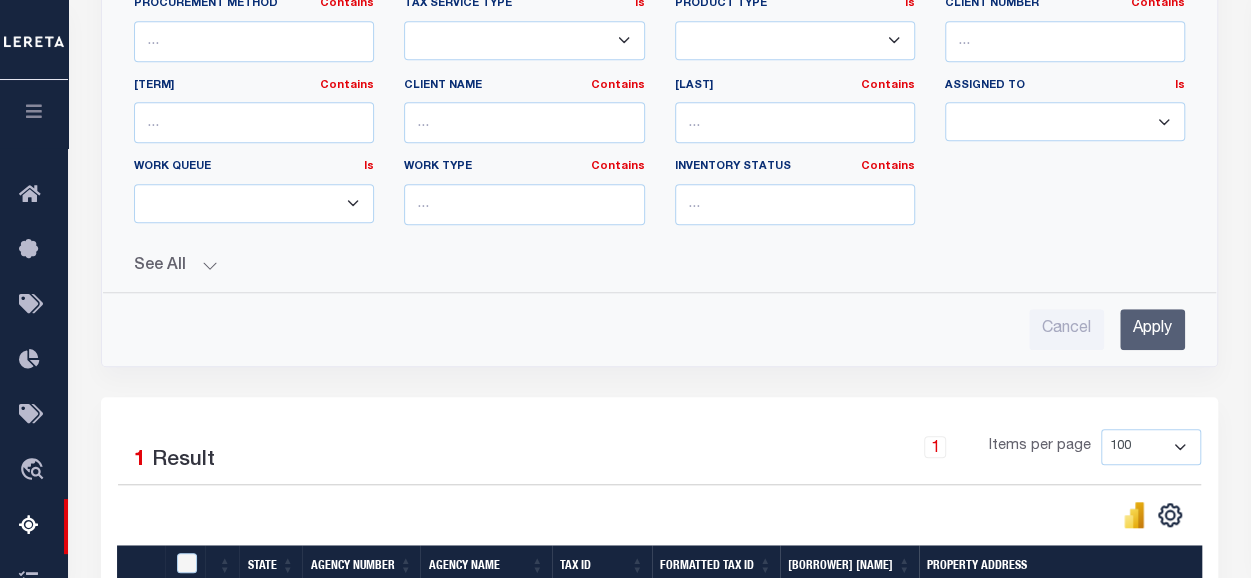 scroll, scrollTop: 600, scrollLeft: 0, axis: vertical 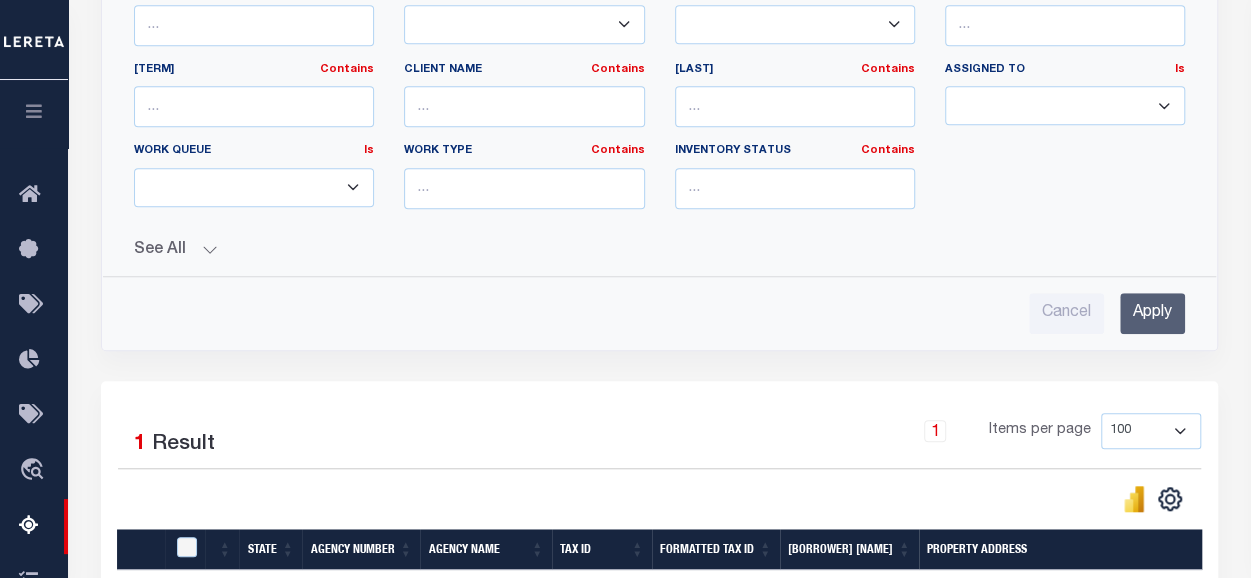 click on "Apply" at bounding box center (1152, 313) 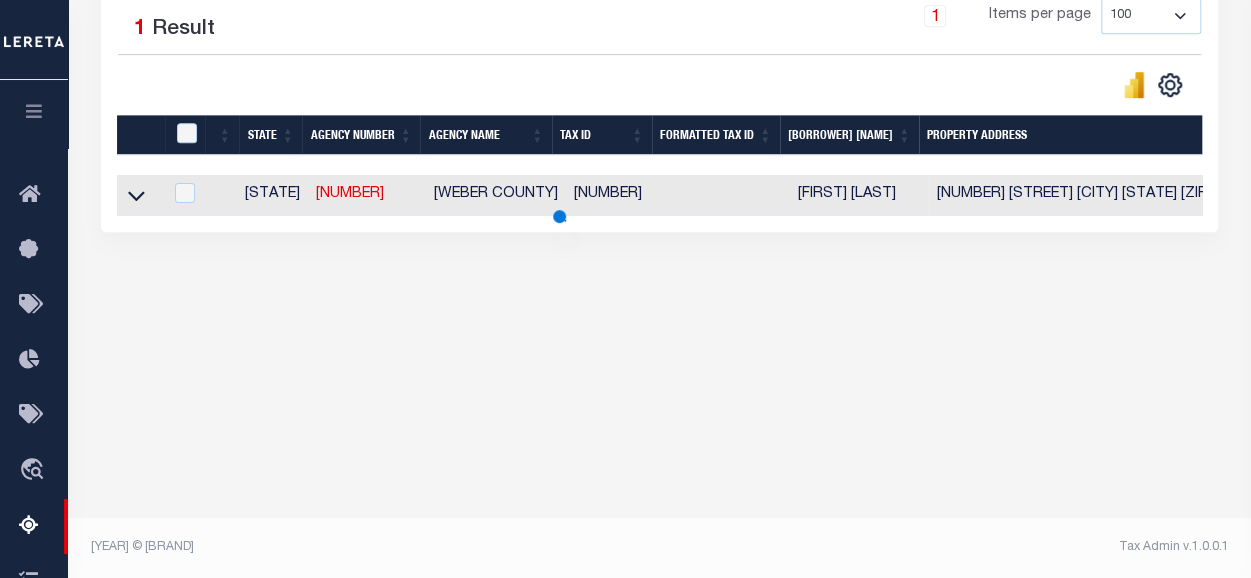 scroll, scrollTop: 482, scrollLeft: 0, axis: vertical 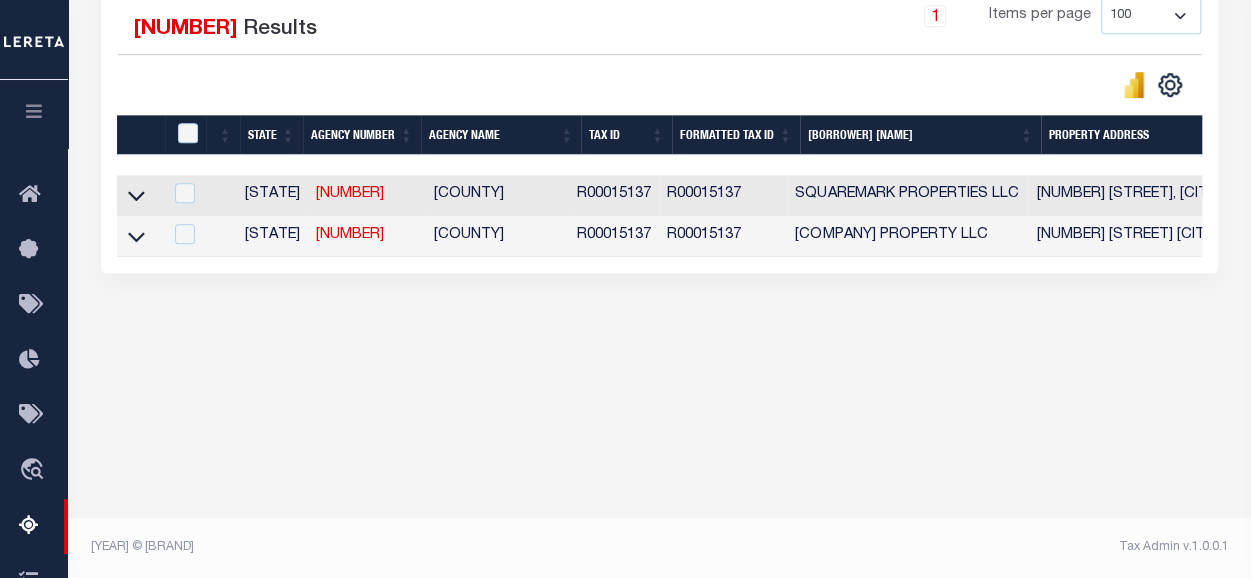 click on "Tax Amount Reporting Queue
Escrow Summary
Escrow Listings
In" at bounding box center [659, 5] 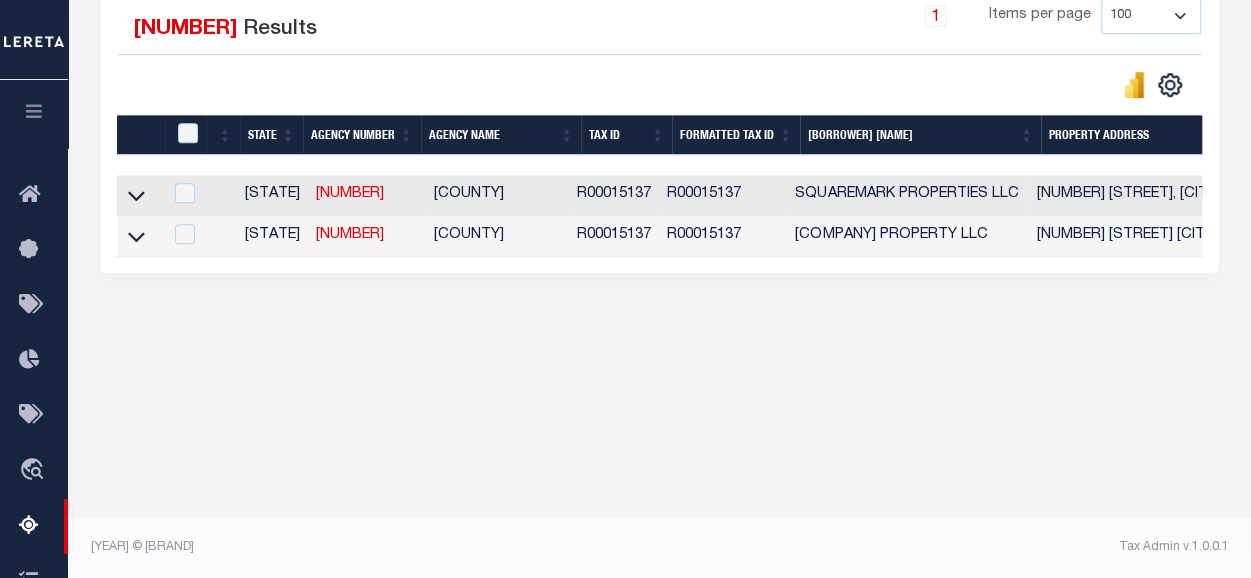 click on "SQUAREMARK PROPERTY LLC" at bounding box center (907, 236) 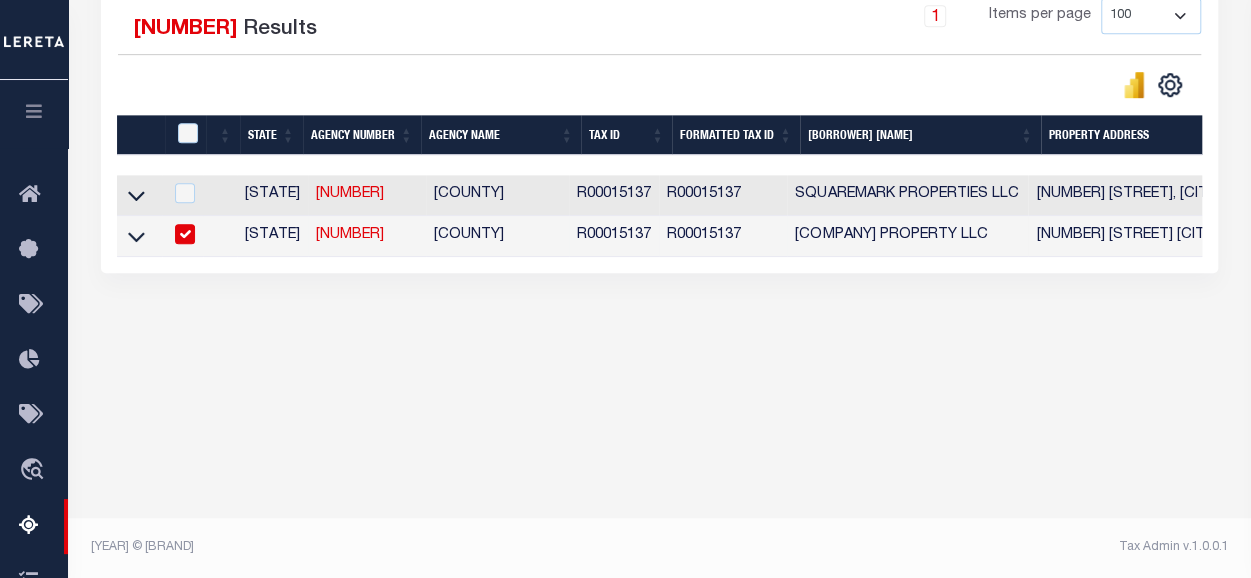 click on "SQUAREMARK PROPERTY LLC" at bounding box center [907, 236] 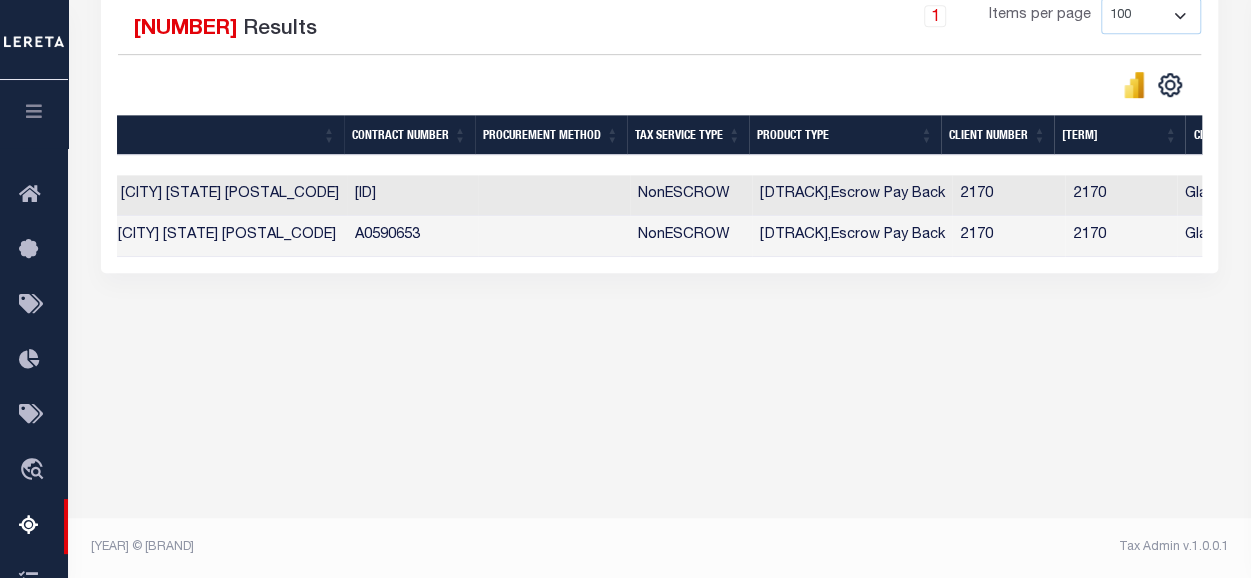 scroll, scrollTop: 0, scrollLeft: 915, axis: horizontal 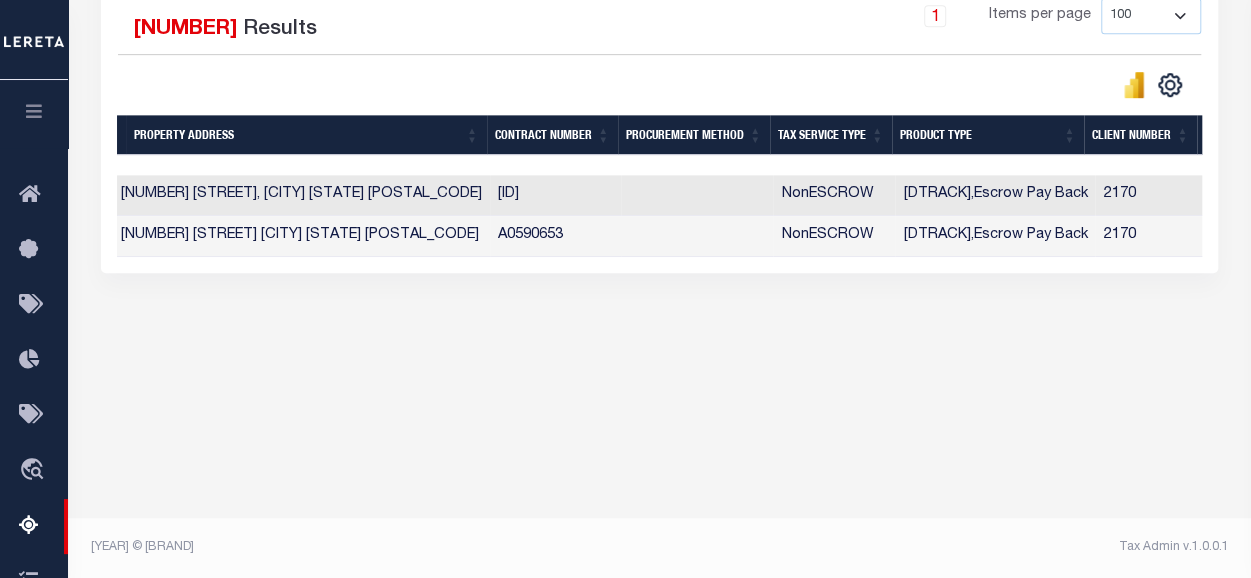 click on "1  Selected
2   Results
1
Items per page   10 25 50 100 500" at bounding box center (659, 119) 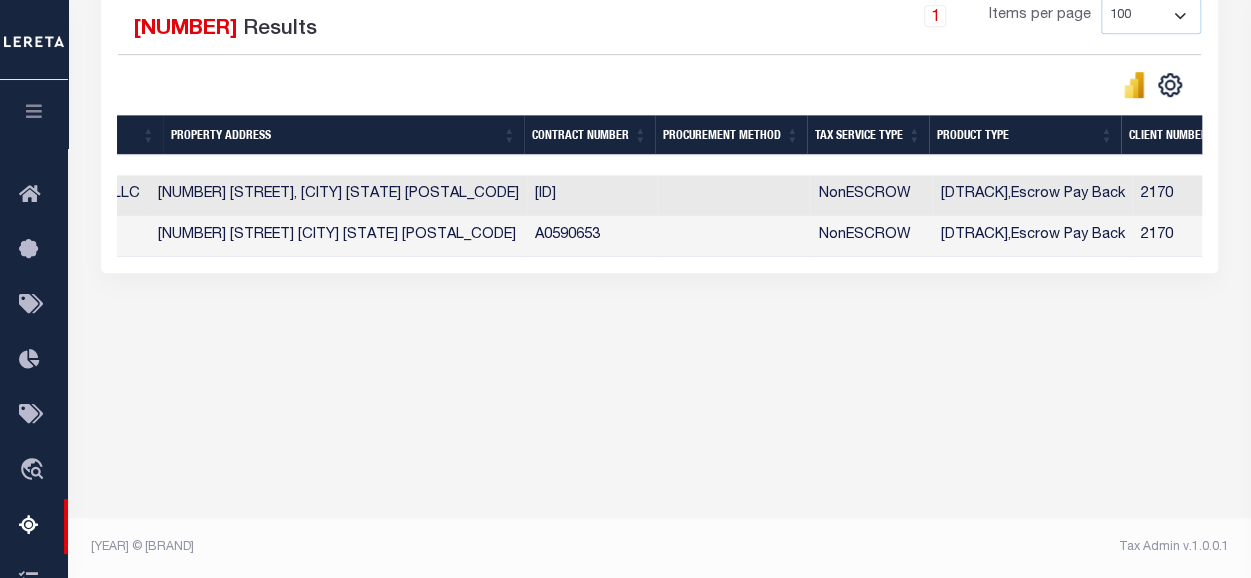 scroll, scrollTop: 0, scrollLeft: 810, axis: horizontal 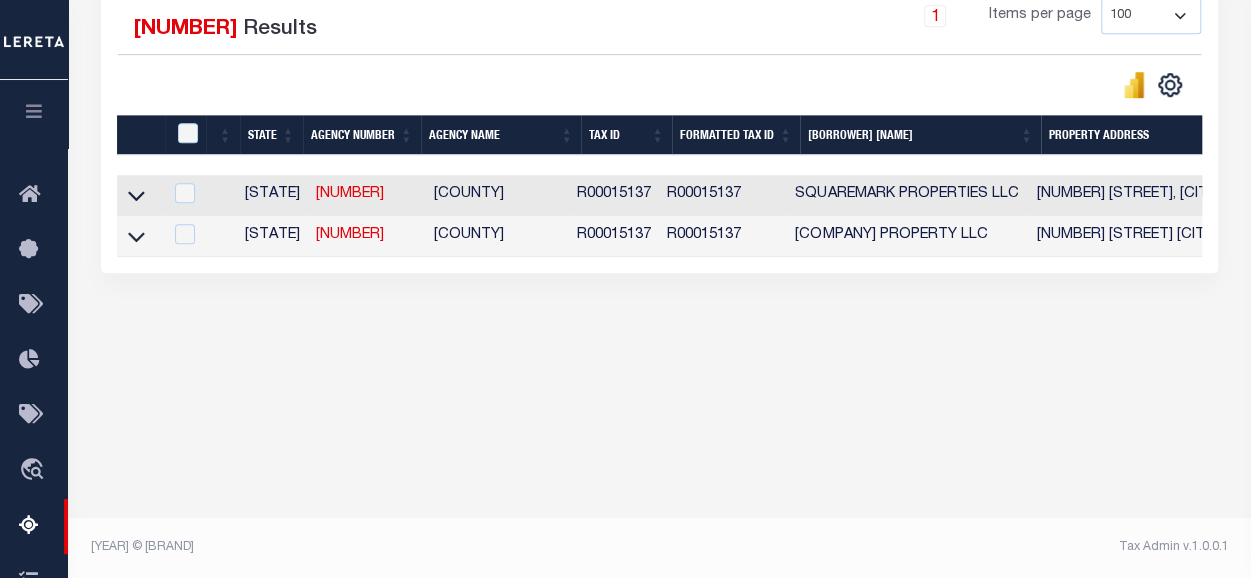 click at bounding box center (136, 195) 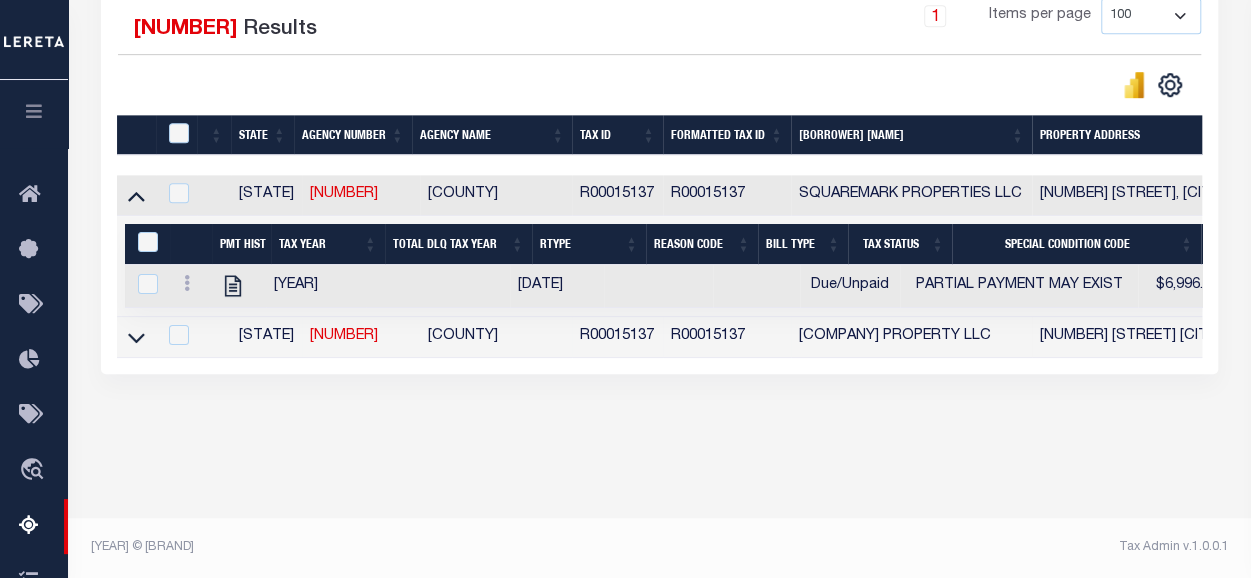 click on "R00015137" at bounding box center (617, 337) 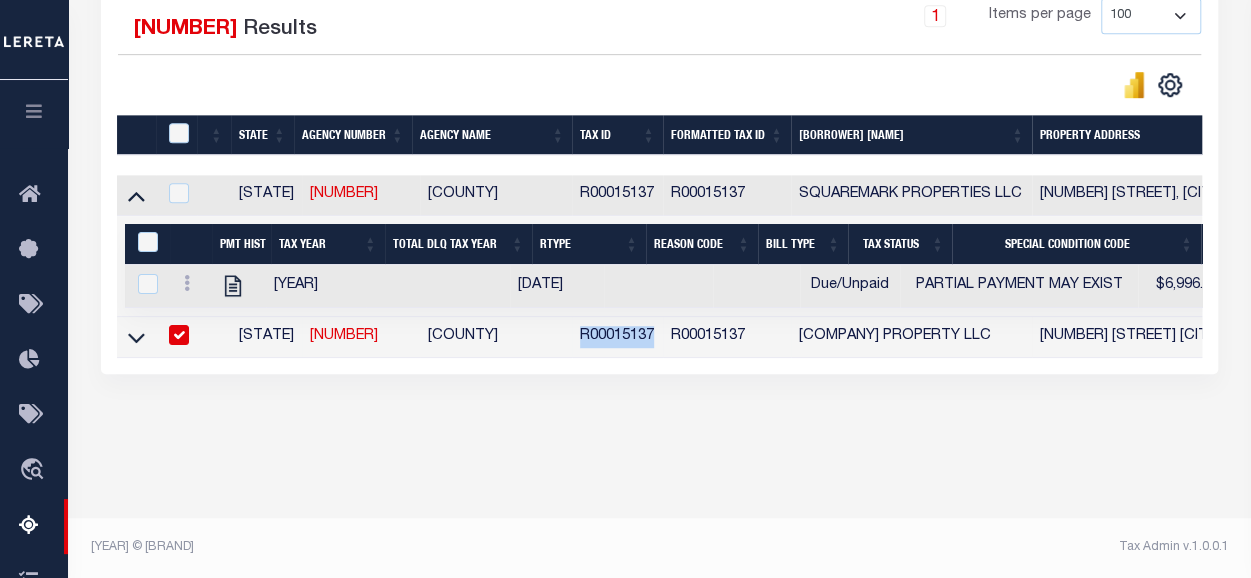 click on "R00015137" at bounding box center [617, 337] 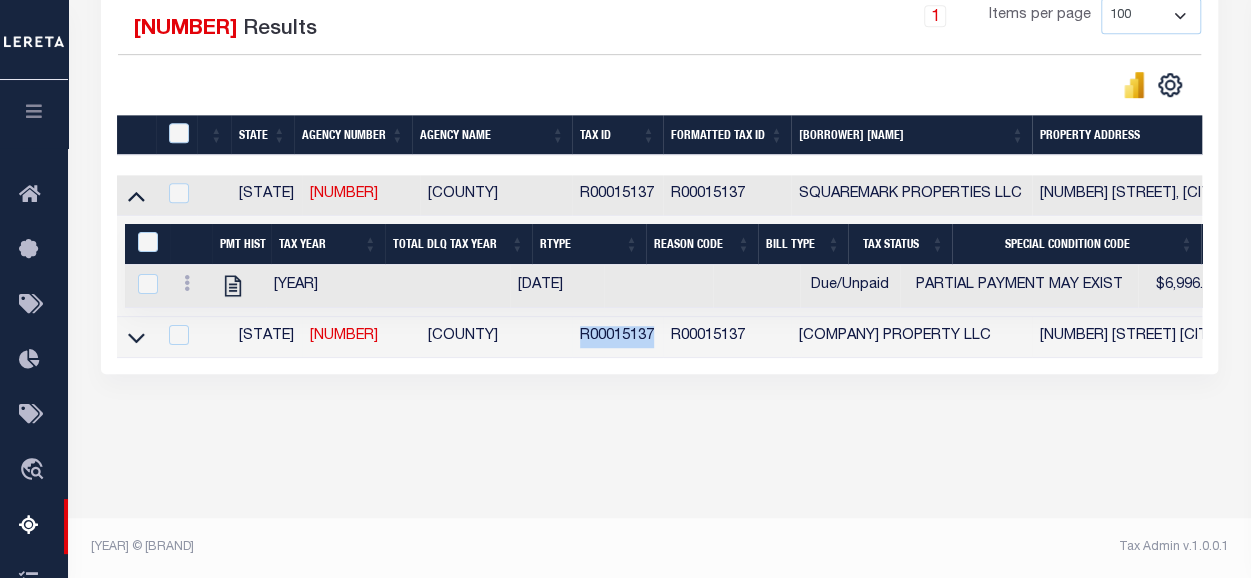 copy on "R00015137" 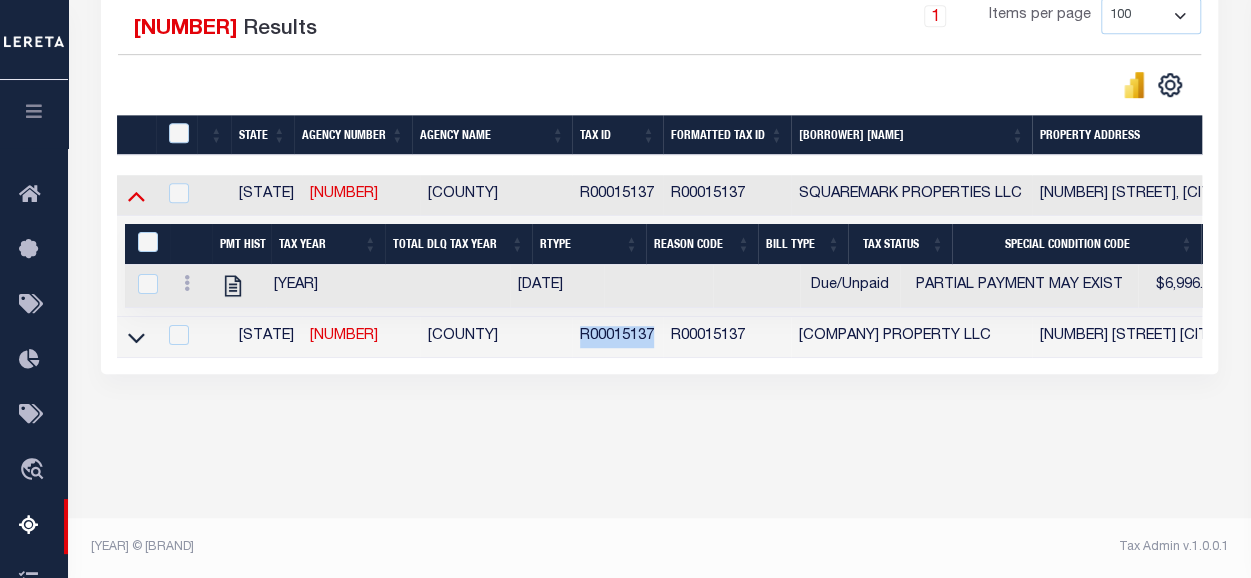 click at bounding box center (136, 195) 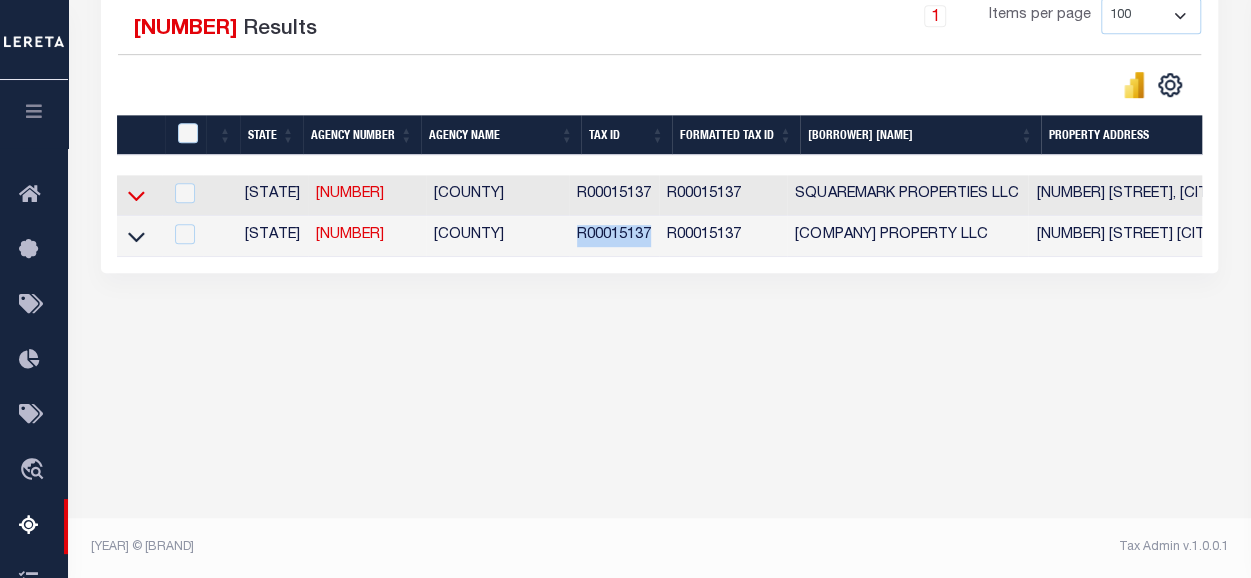 click at bounding box center [136, 195] 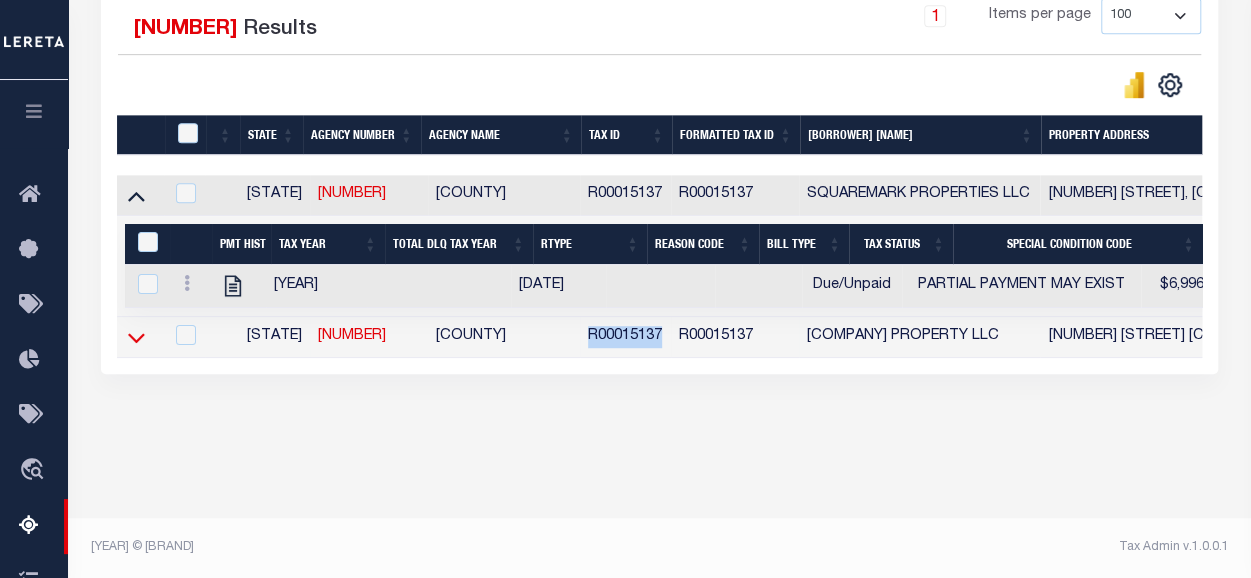 click at bounding box center (136, 337) 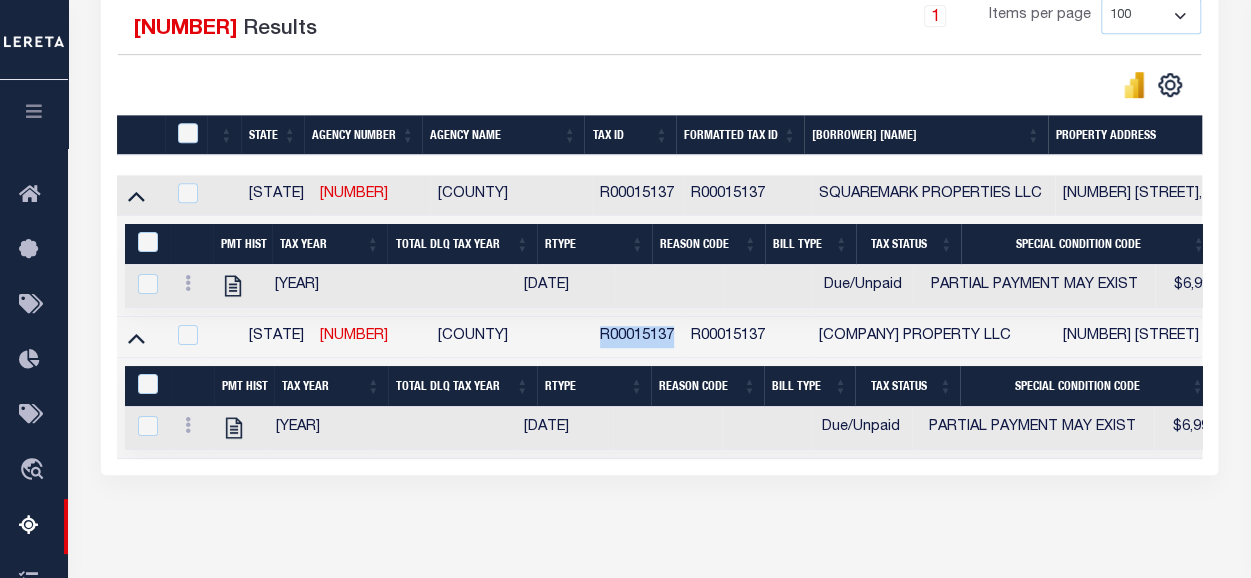 scroll, scrollTop: 0, scrollLeft: 94, axis: horizontal 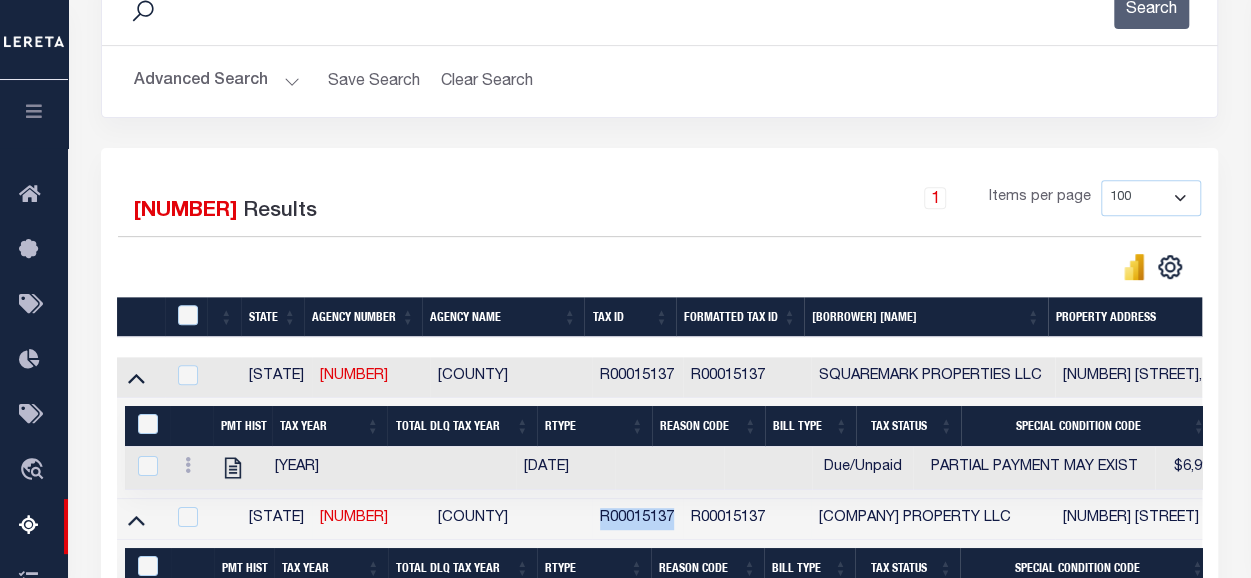 click on "[ADVANCED] SEARCH" at bounding box center [217, 81] 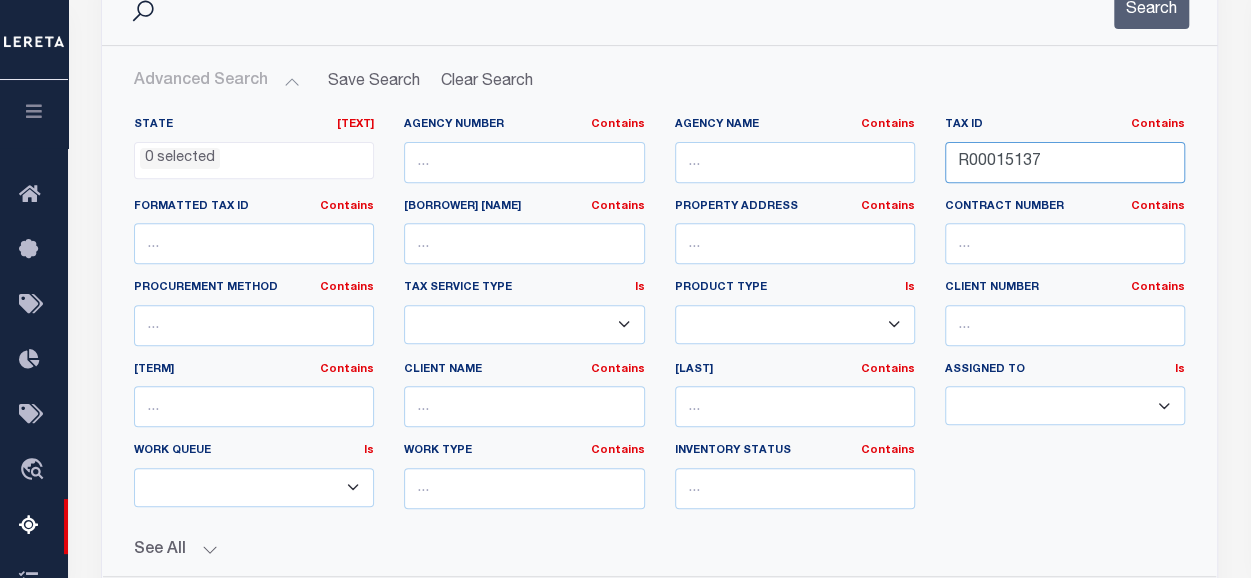 click on "R00015137" at bounding box center (1065, 162) 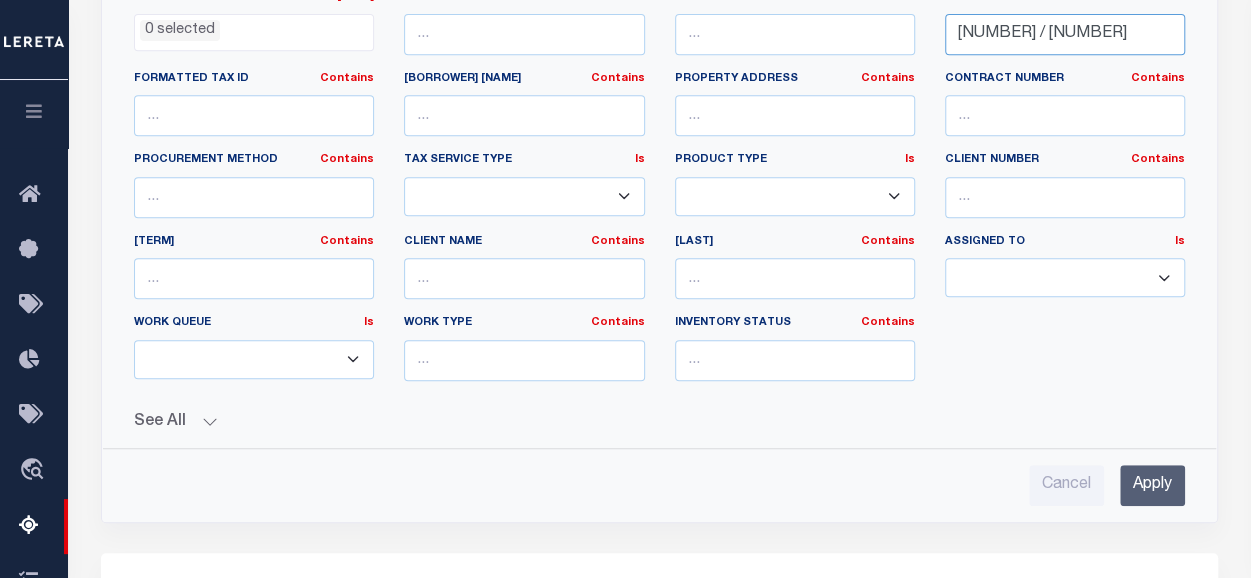 scroll, scrollTop: 500, scrollLeft: 0, axis: vertical 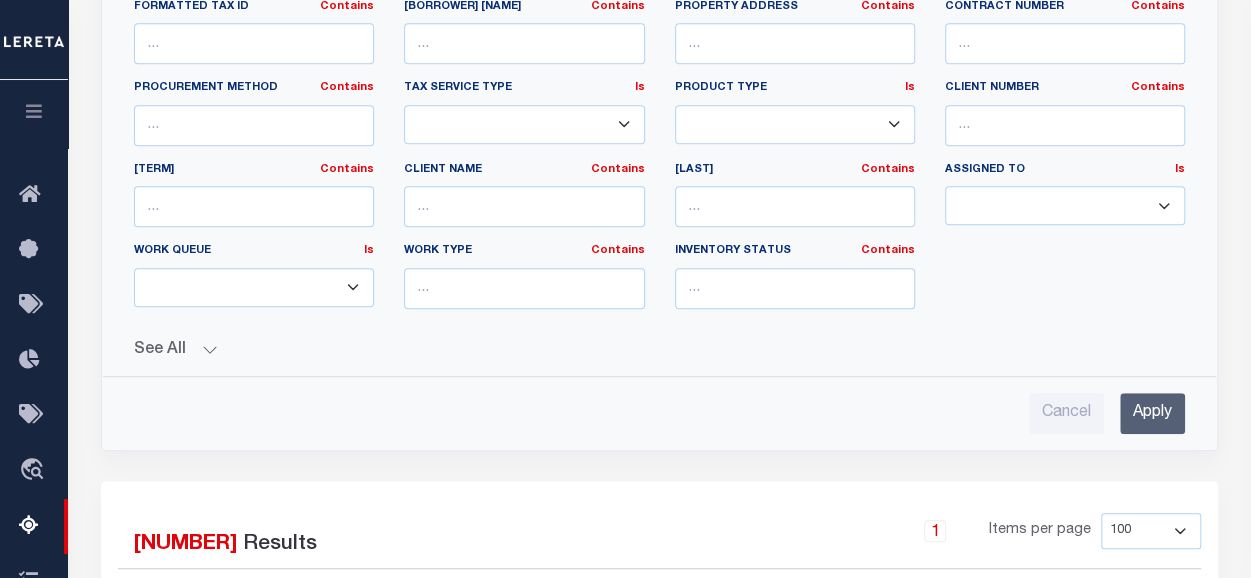 click on "Apply" at bounding box center [1152, 413] 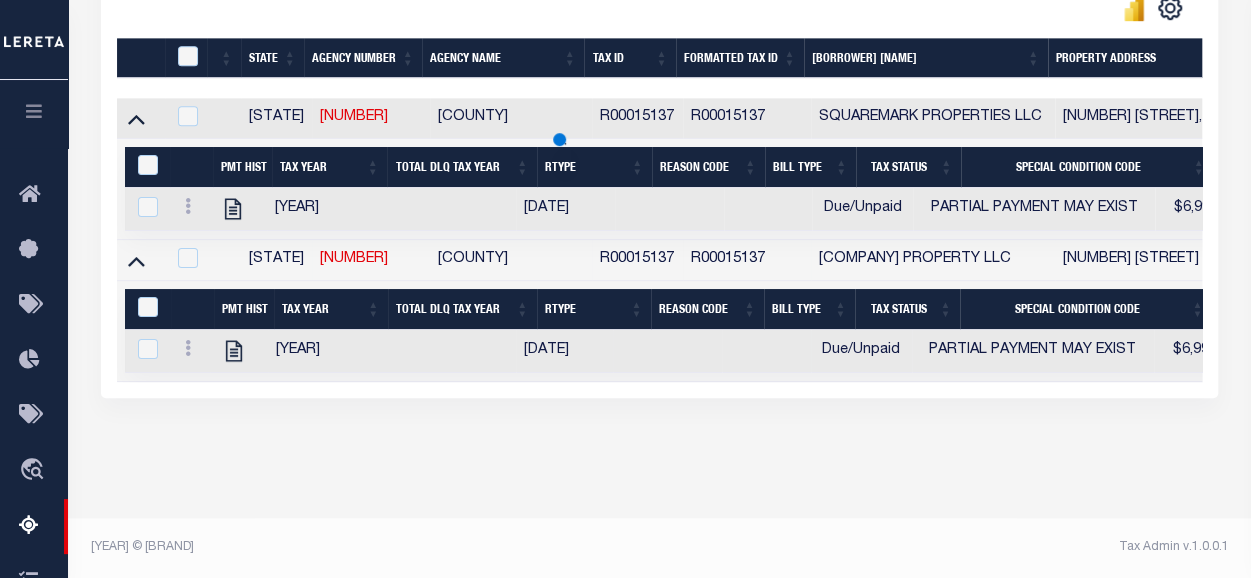 scroll, scrollTop: 482, scrollLeft: 0, axis: vertical 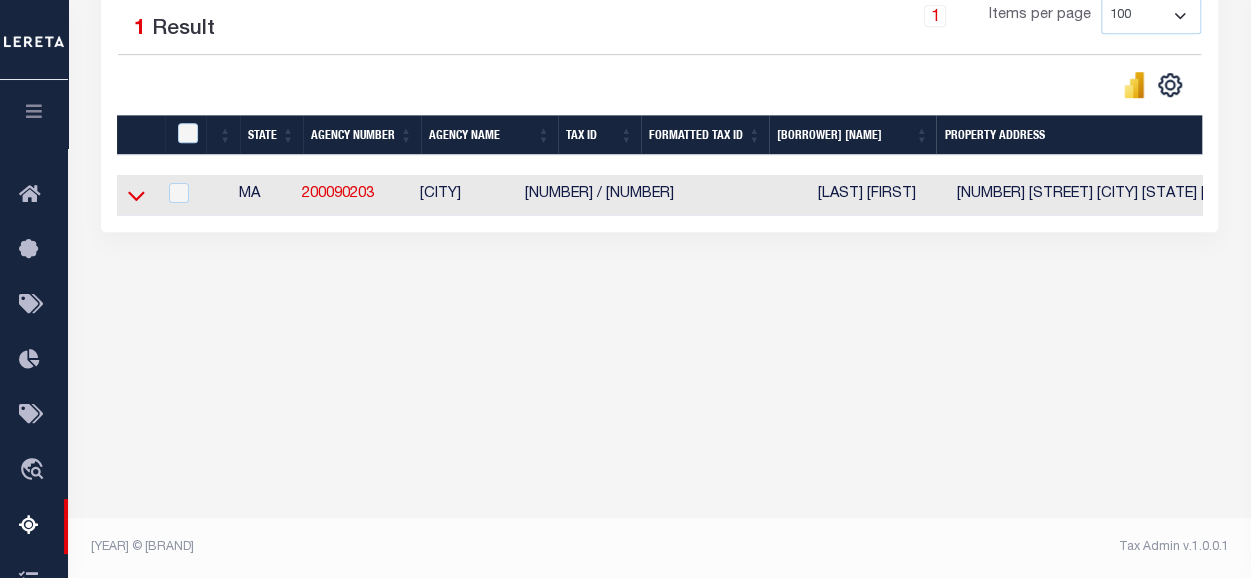 click at bounding box center [136, 195] 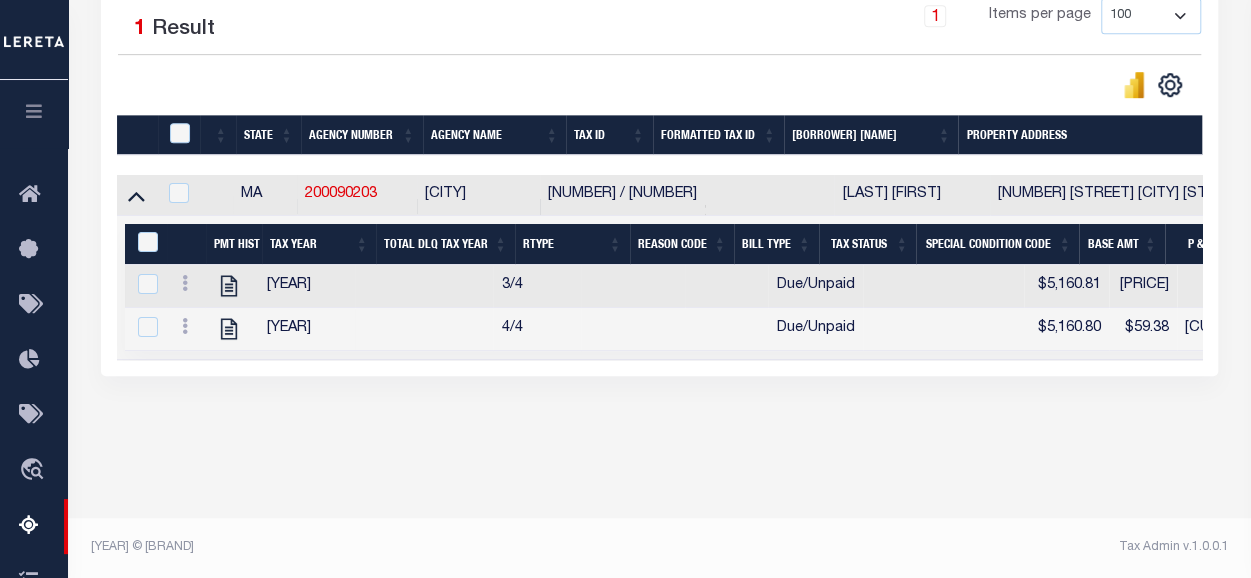 scroll, scrollTop: 0, scrollLeft: 74, axis: horizontal 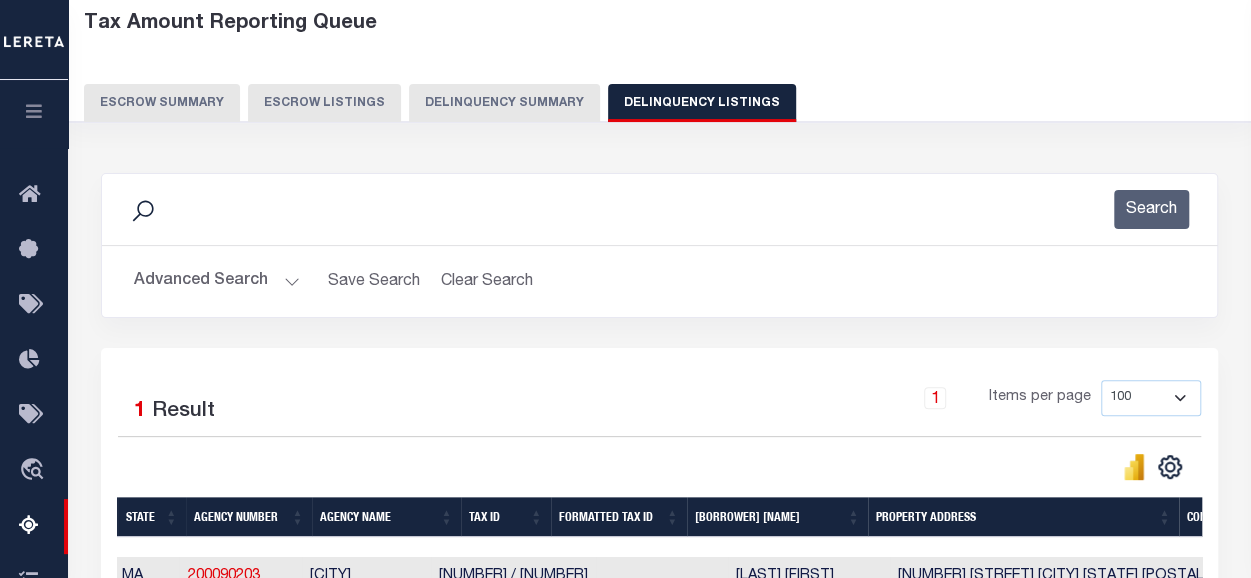 click on "[ADVANCED] SEARCH" at bounding box center (217, 281) 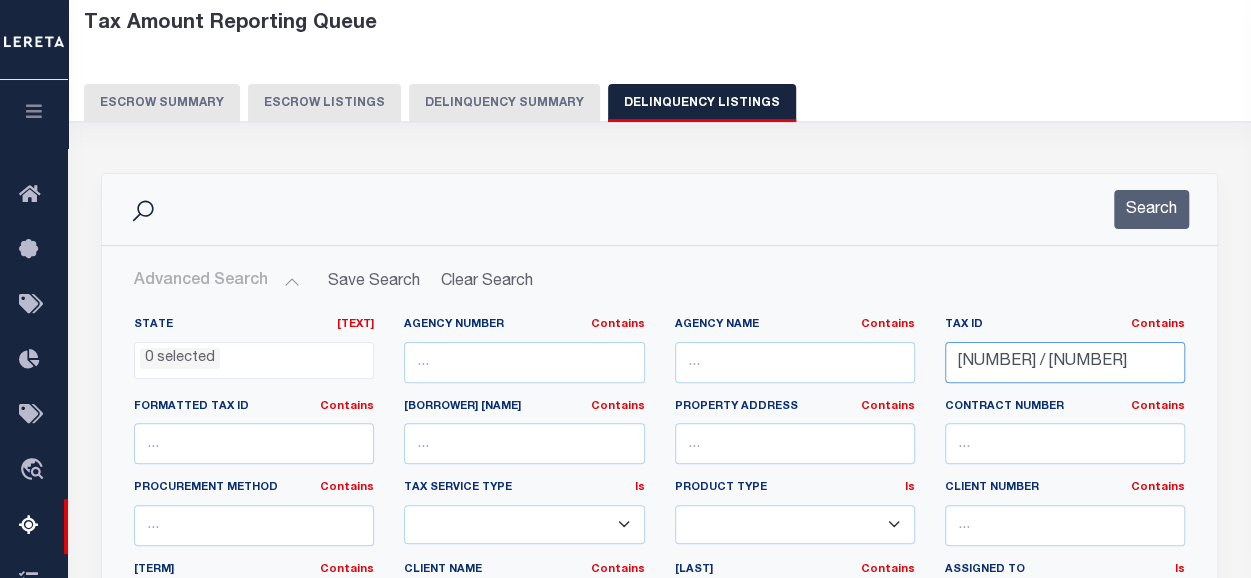 drag, startPoint x: 1090, startPoint y: 367, endPoint x: 918, endPoint y: 387, distance: 173.15889 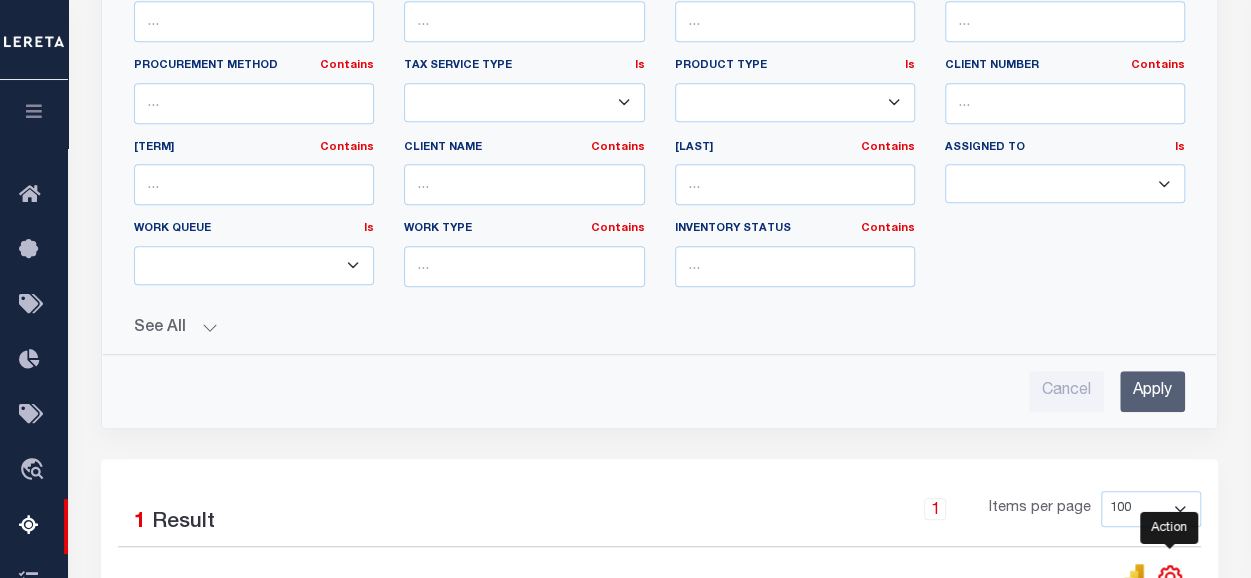 scroll, scrollTop: 700, scrollLeft: 0, axis: vertical 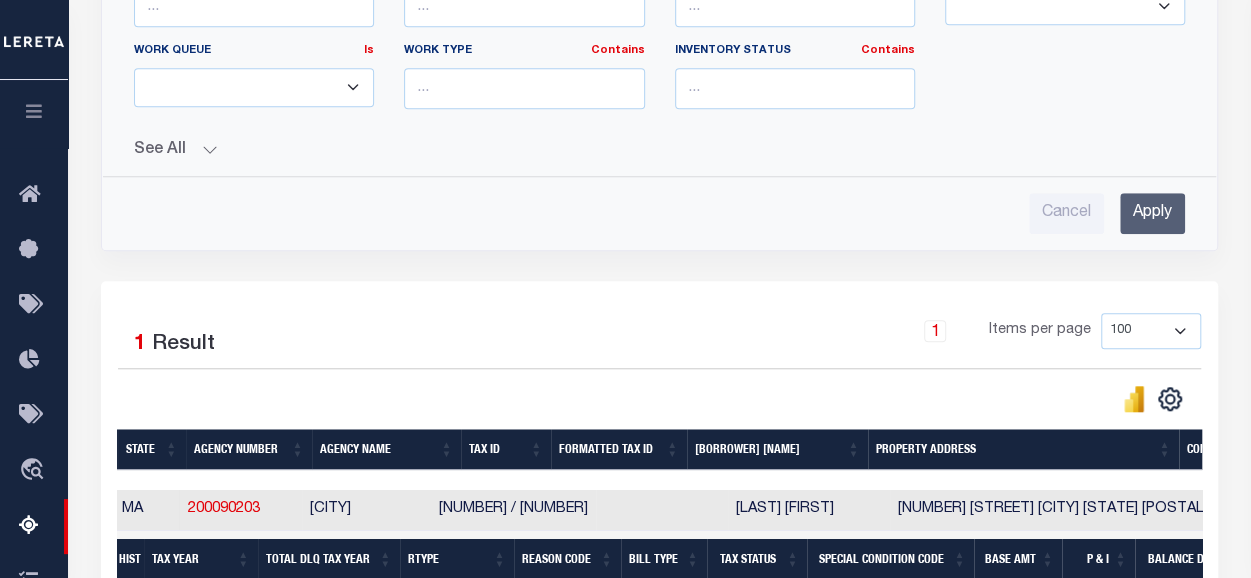 type on "[NUMBER]" 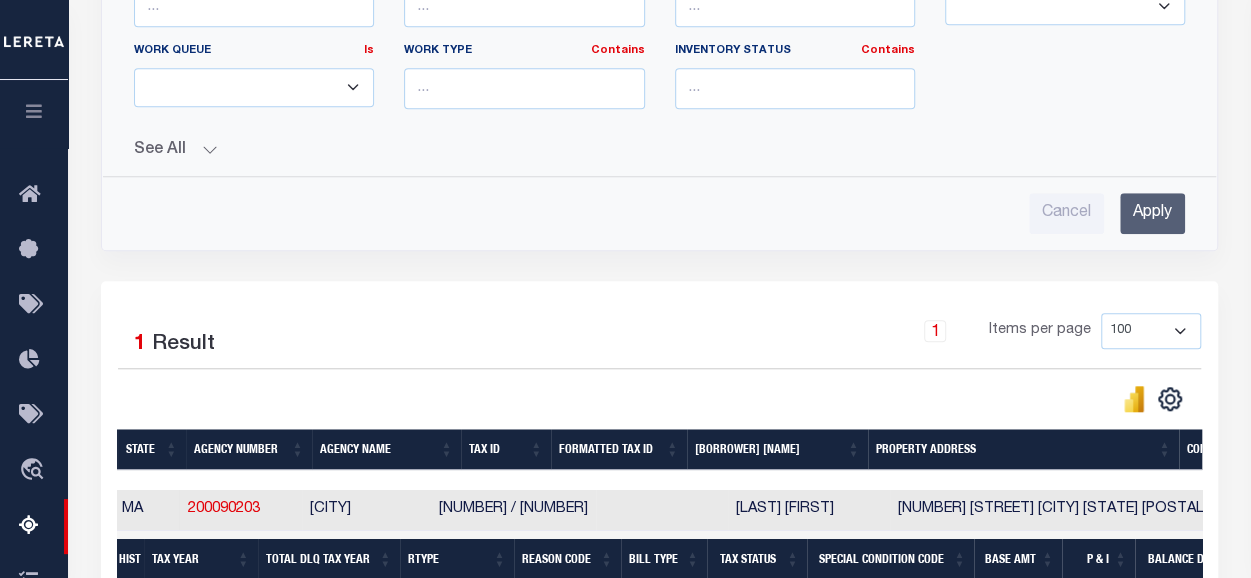 click on "Apply" at bounding box center [1152, 213] 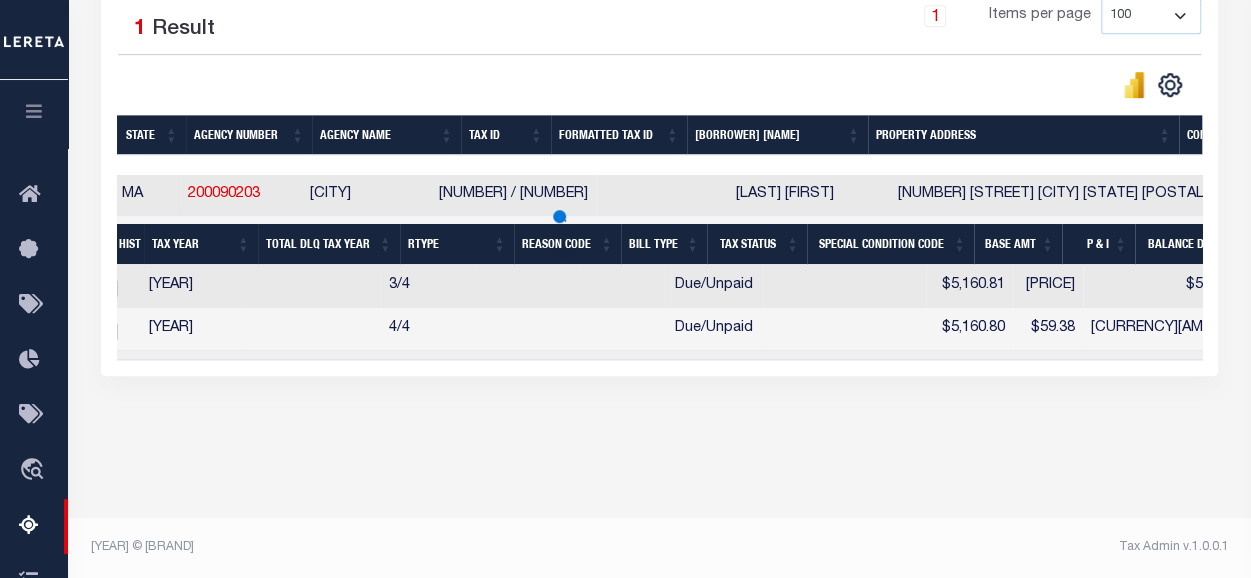 scroll, scrollTop: 474, scrollLeft: 0, axis: vertical 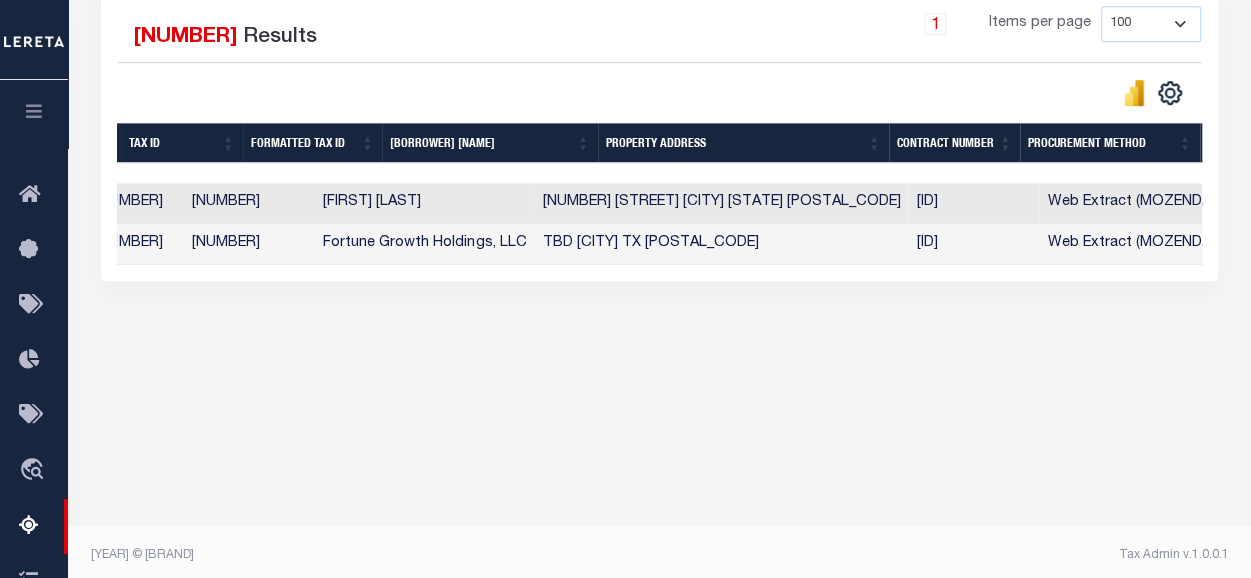 drag, startPoint x: 366, startPoint y: 279, endPoint x: 228, endPoint y: 279, distance: 138 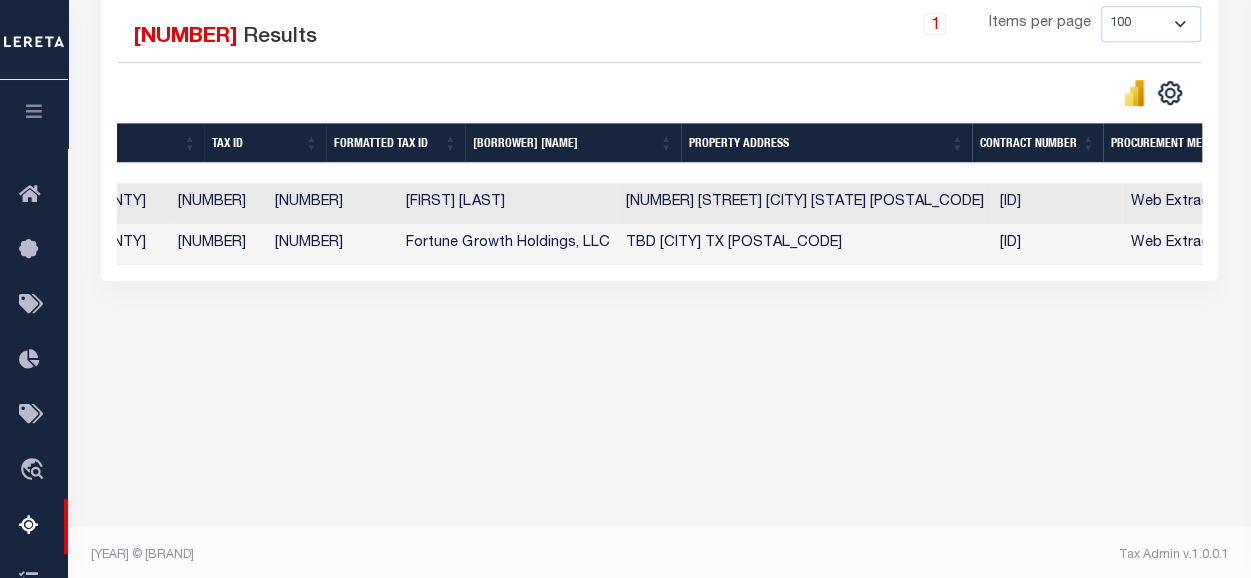 scroll, scrollTop: 0, scrollLeft: 248, axis: horizontal 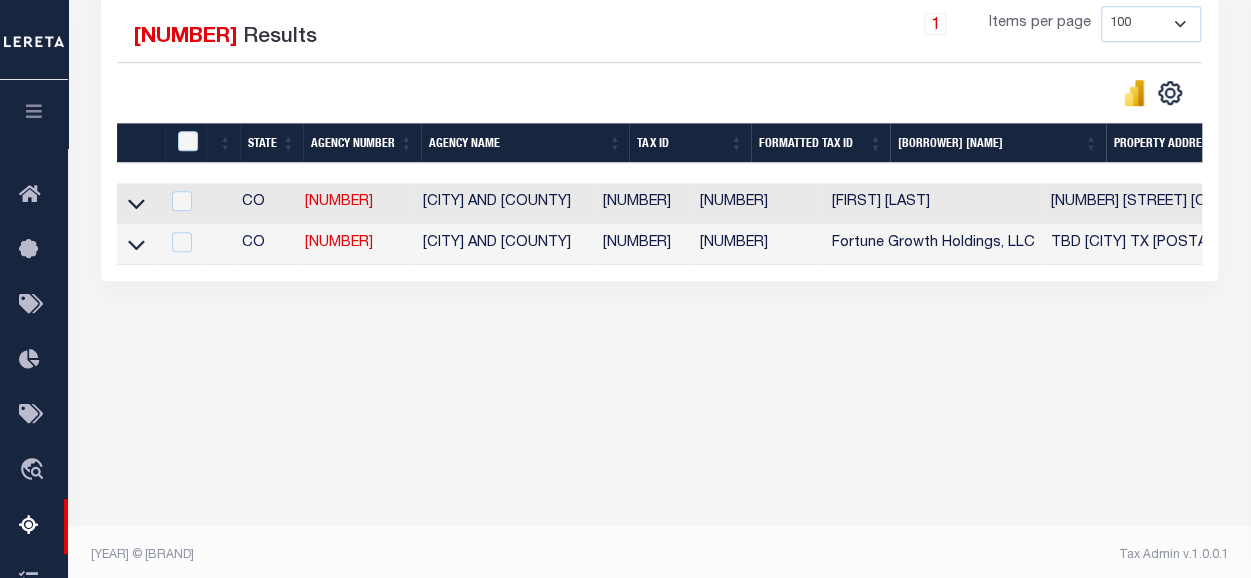 click at bounding box center [136, 244] 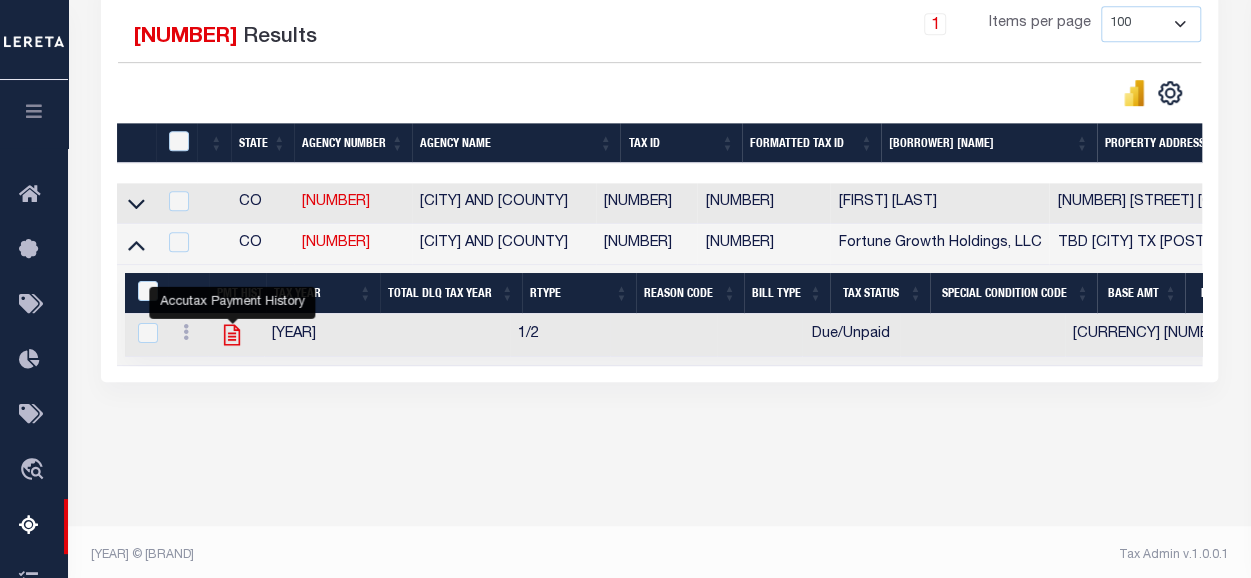 click at bounding box center (232, 335) 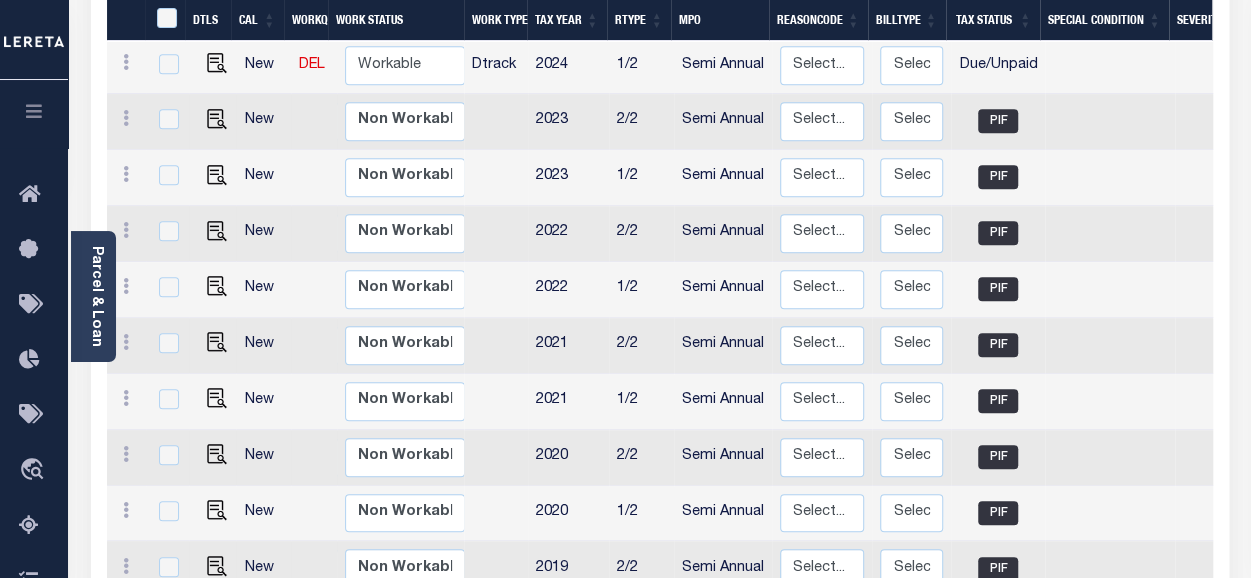 scroll, scrollTop: 732, scrollLeft: 0, axis: vertical 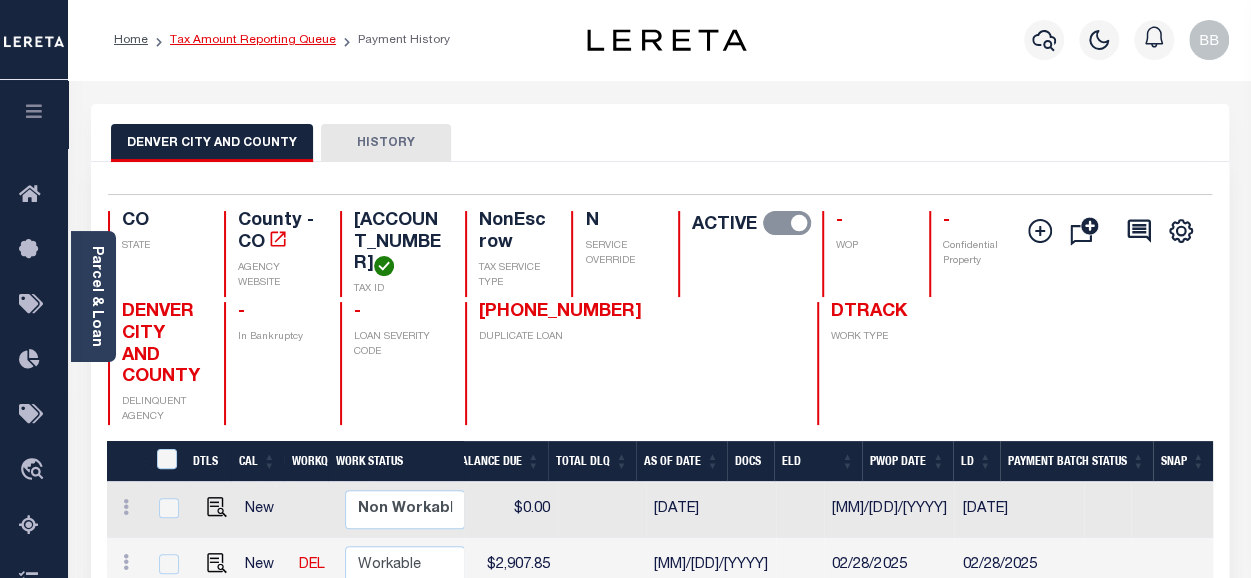 click on "Tax Amount Reporting Queue" at bounding box center (253, 40) 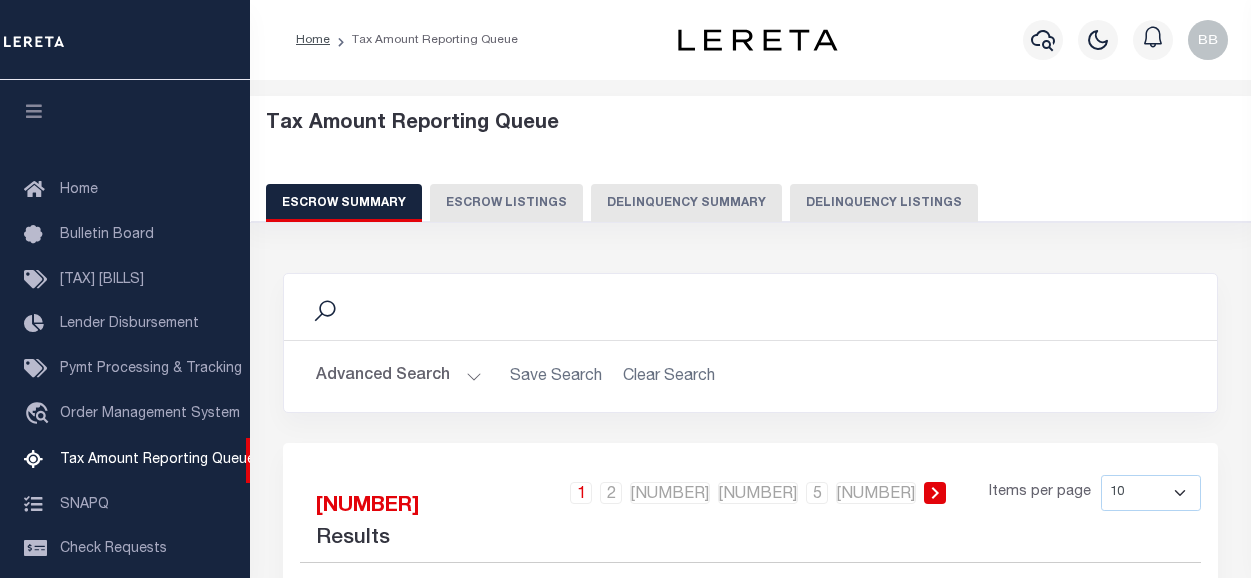click on "Delinquency Listings" at bounding box center (884, 203) 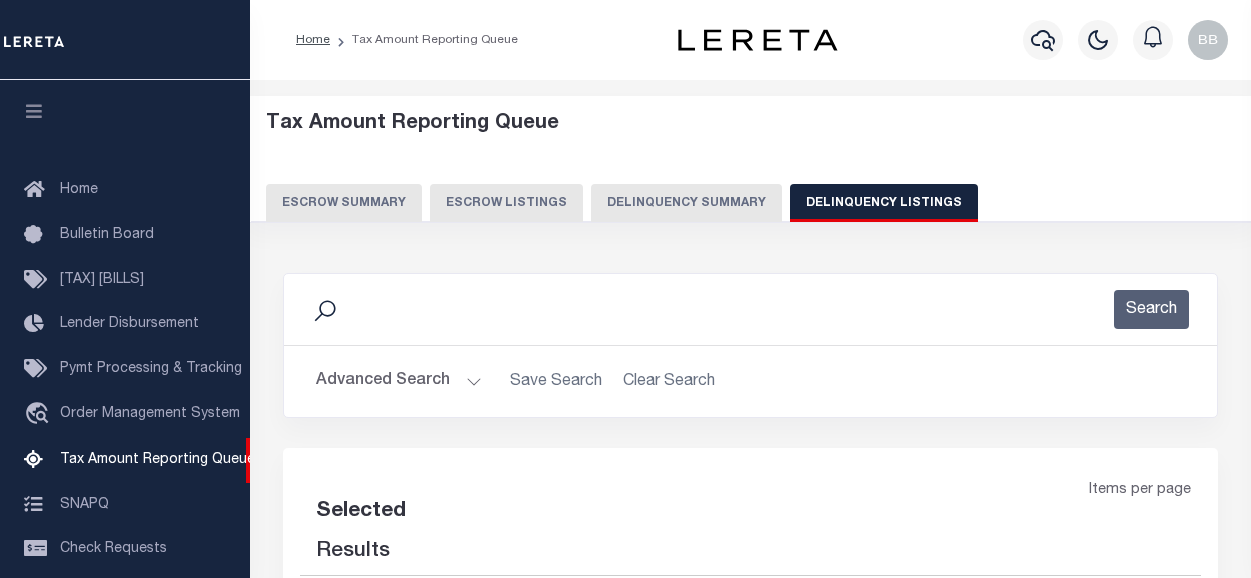 scroll, scrollTop: 0, scrollLeft: 0, axis: both 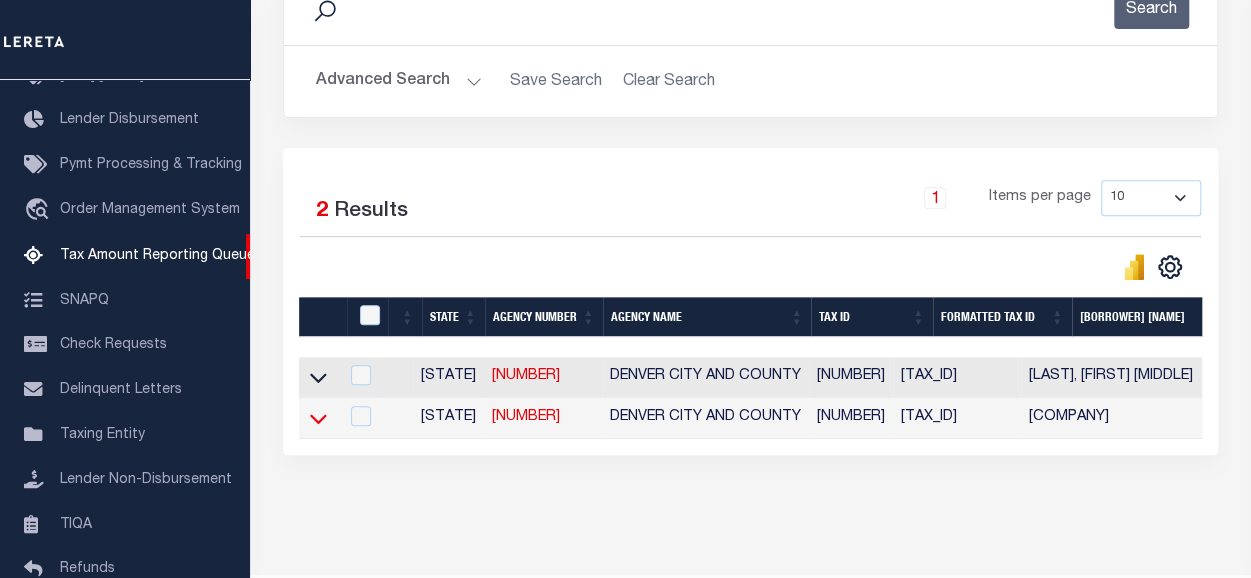 click at bounding box center (318, 418) 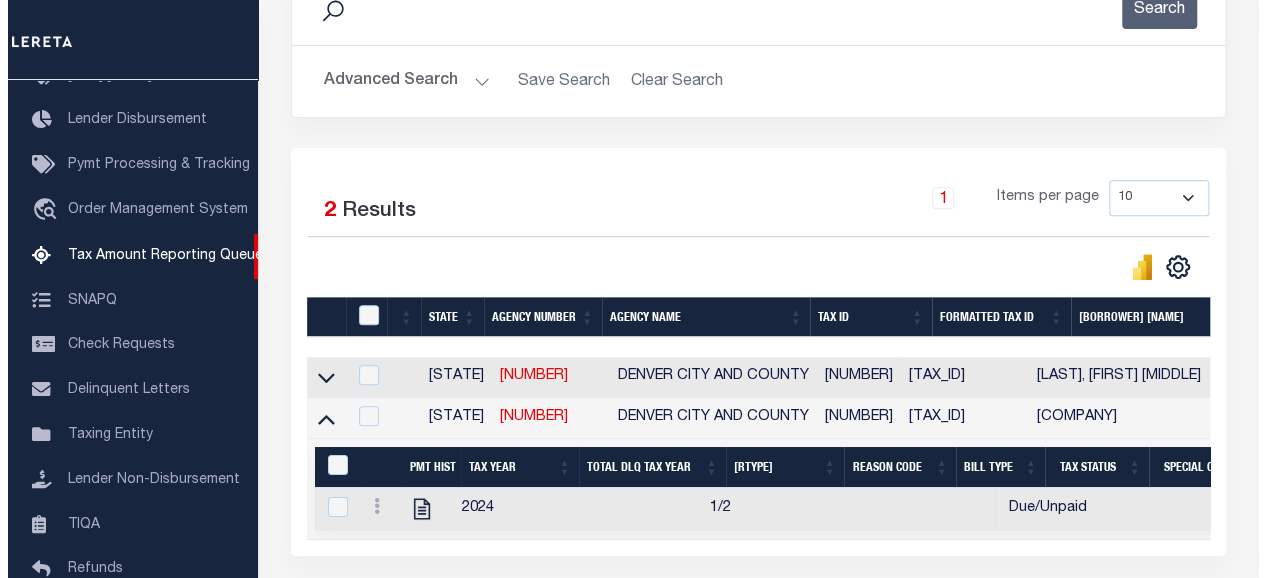 scroll, scrollTop: 400, scrollLeft: 0, axis: vertical 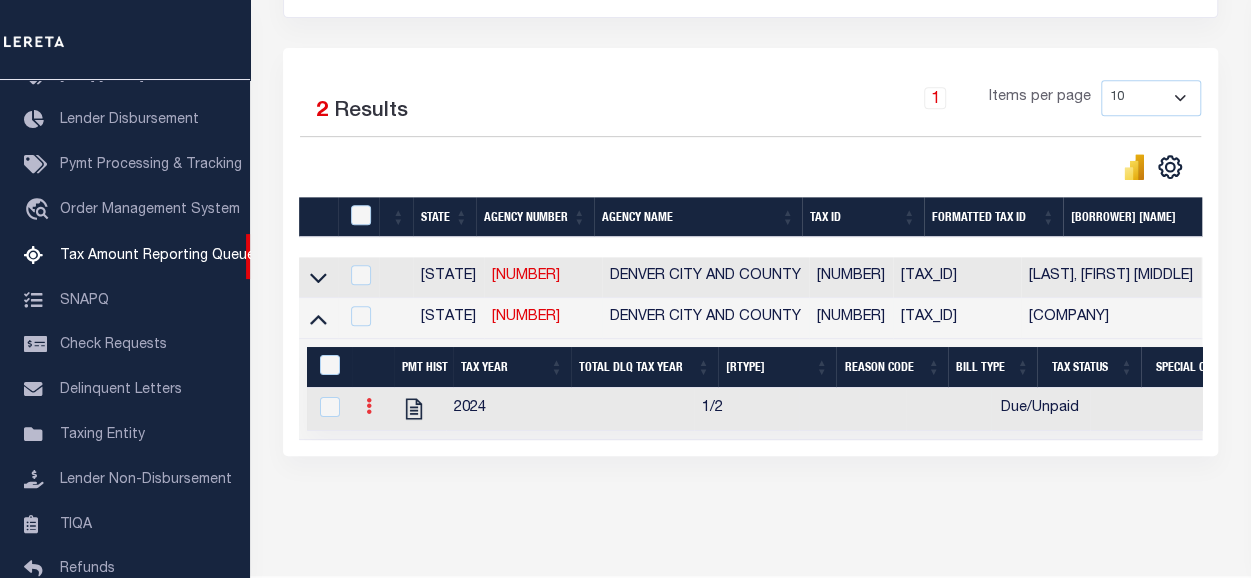 click at bounding box center (369, 409) 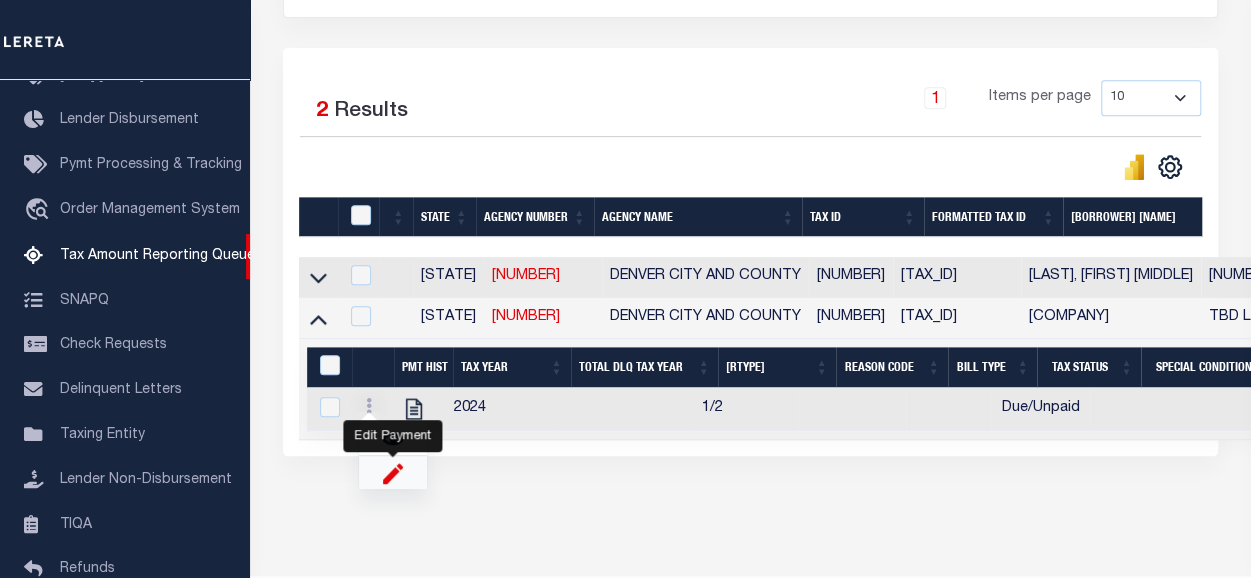 click at bounding box center [393, 472] 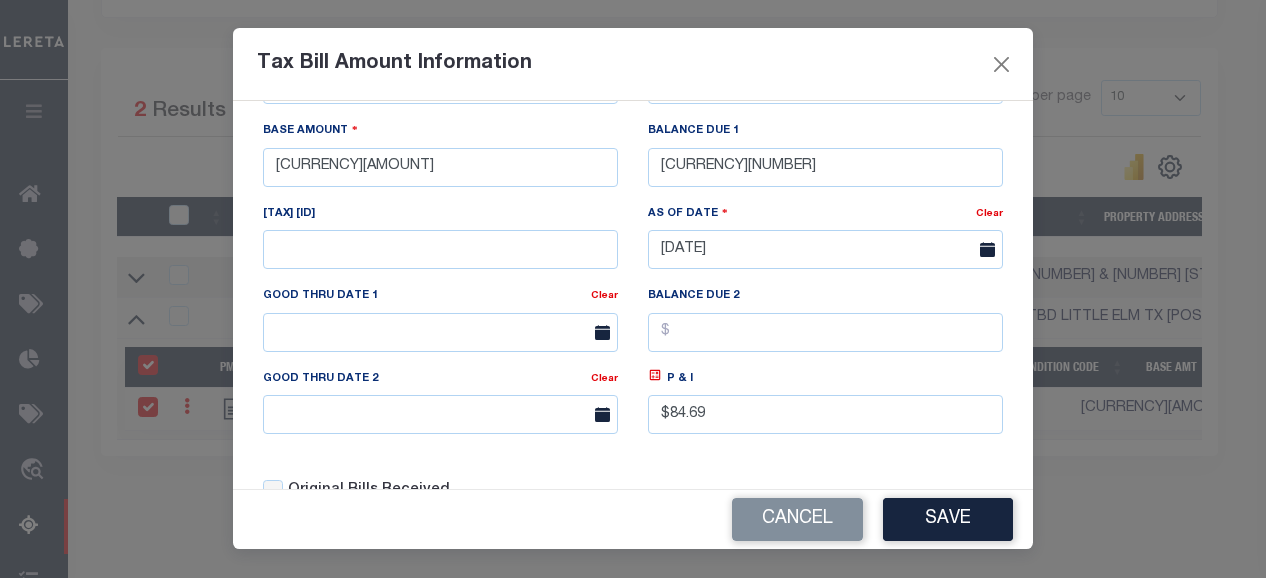 scroll, scrollTop: 214, scrollLeft: 0, axis: vertical 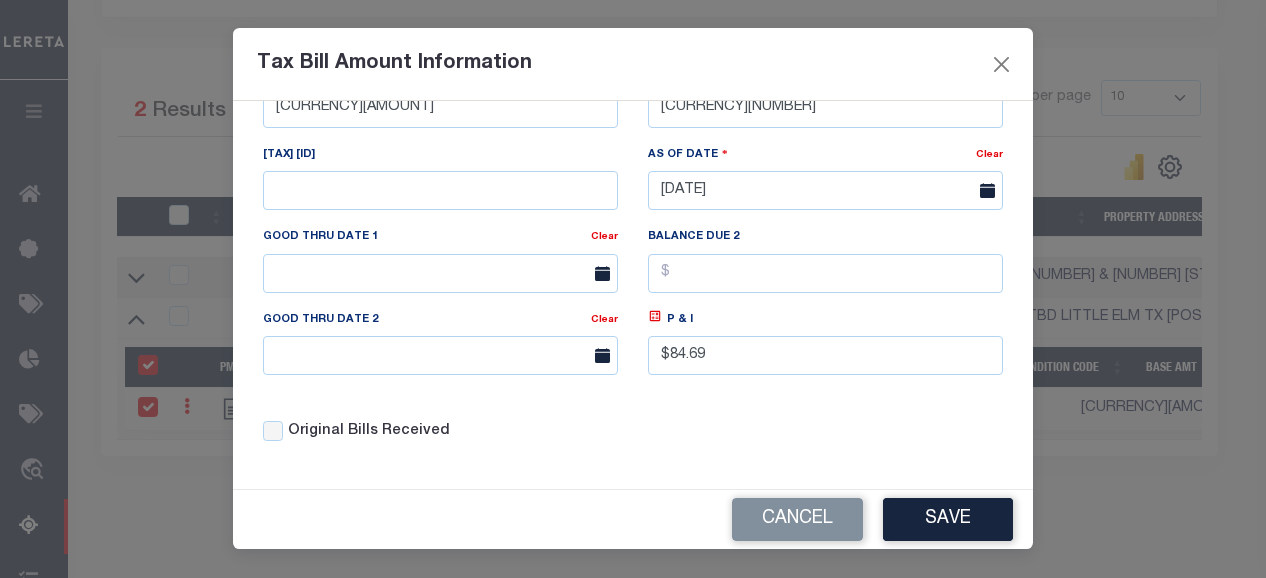 click at bounding box center [987, 190] 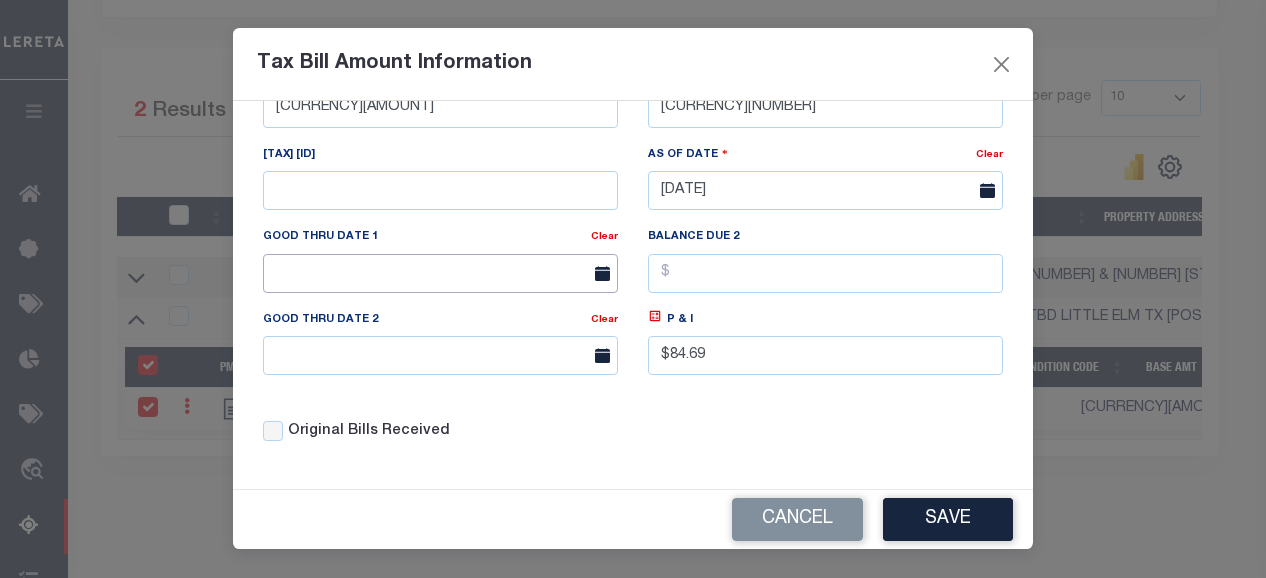click on "Home Tax Amount Reporting Queue
Profile" at bounding box center [633, 130] 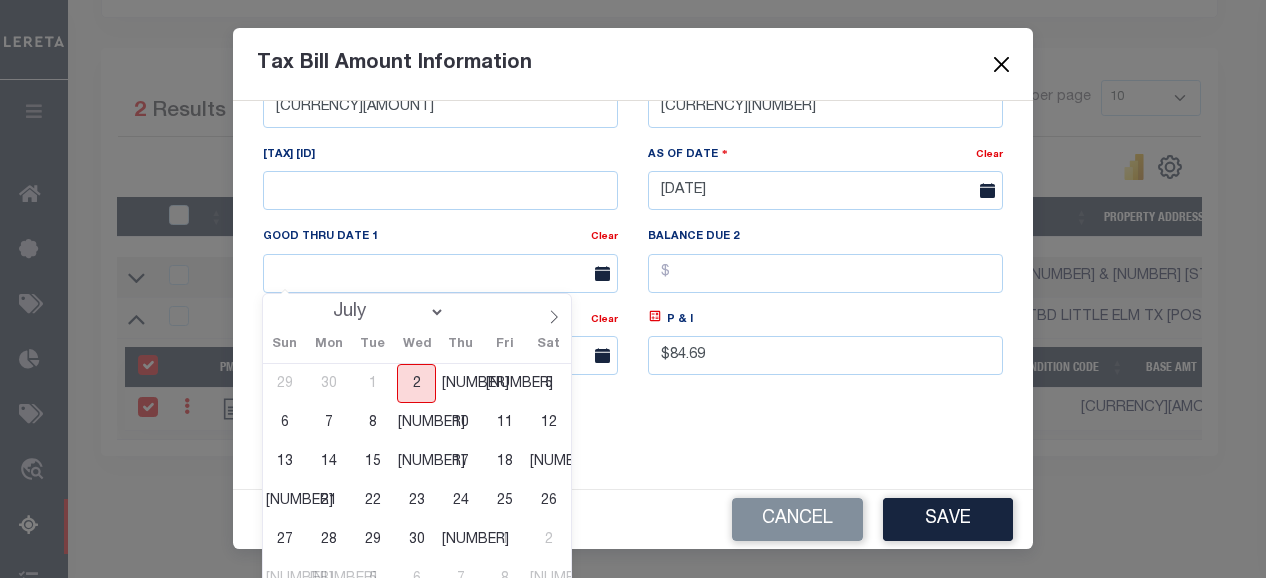 click on "2" at bounding box center (416, 383) 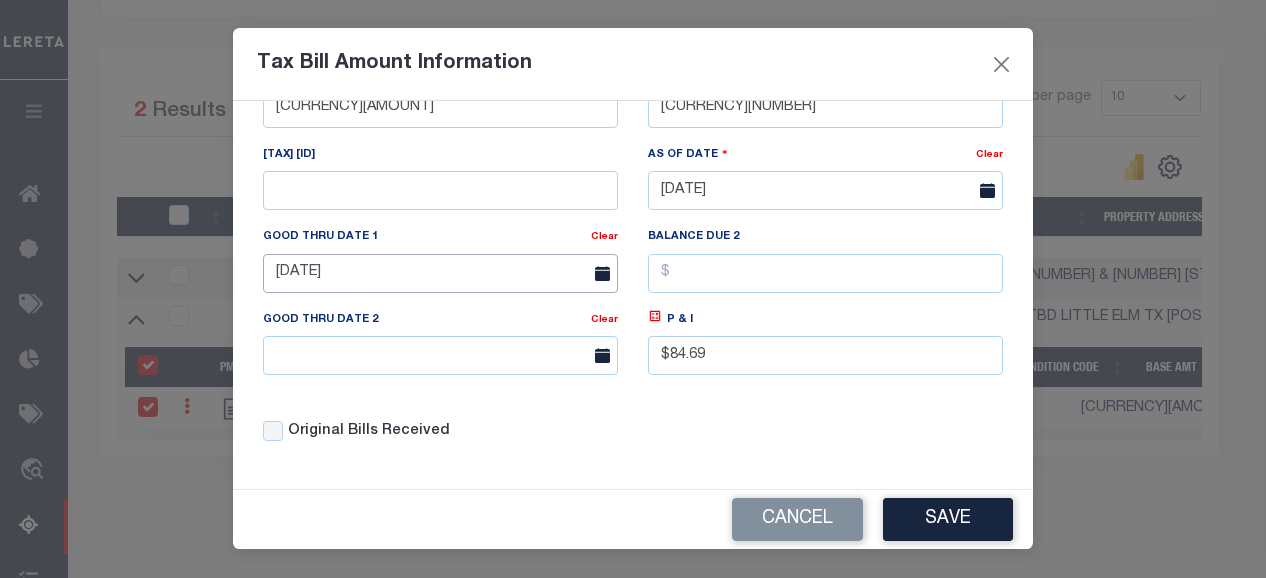 scroll, scrollTop: 114, scrollLeft: 0, axis: vertical 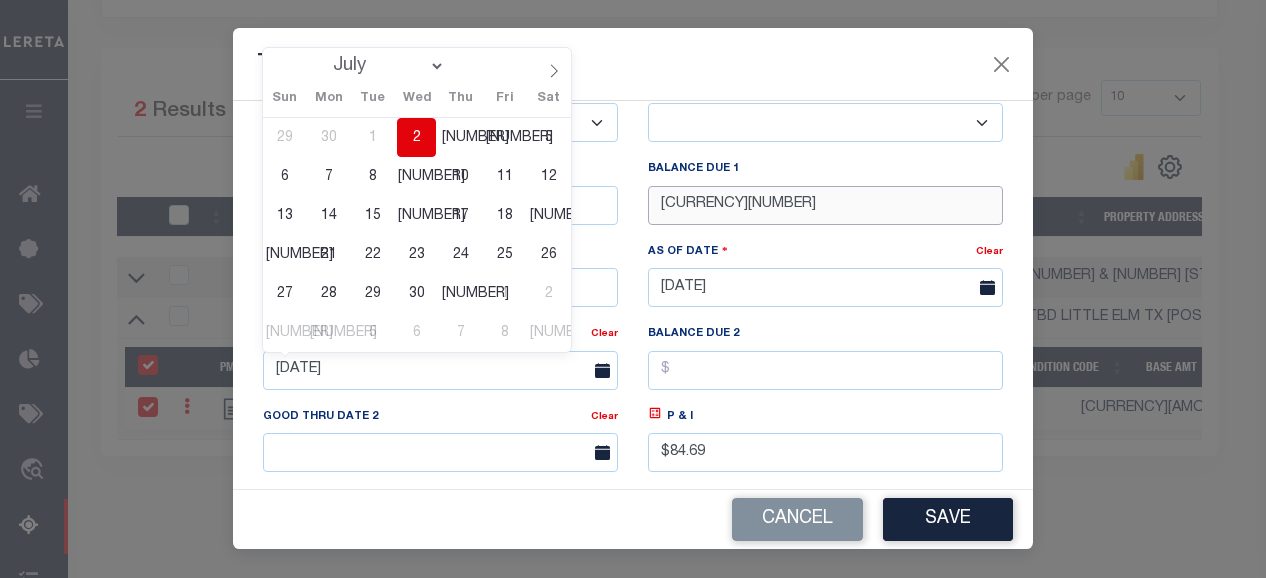 click on "$2,907.85" at bounding box center (825, 205) 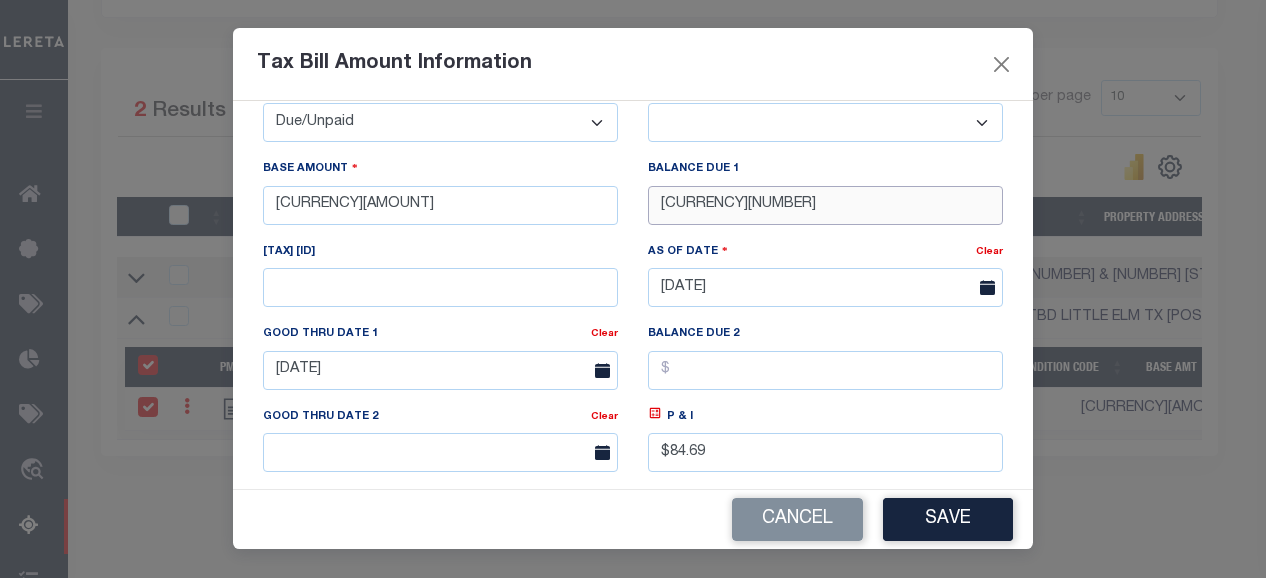 click on "$2,907.85" at bounding box center [825, 205] 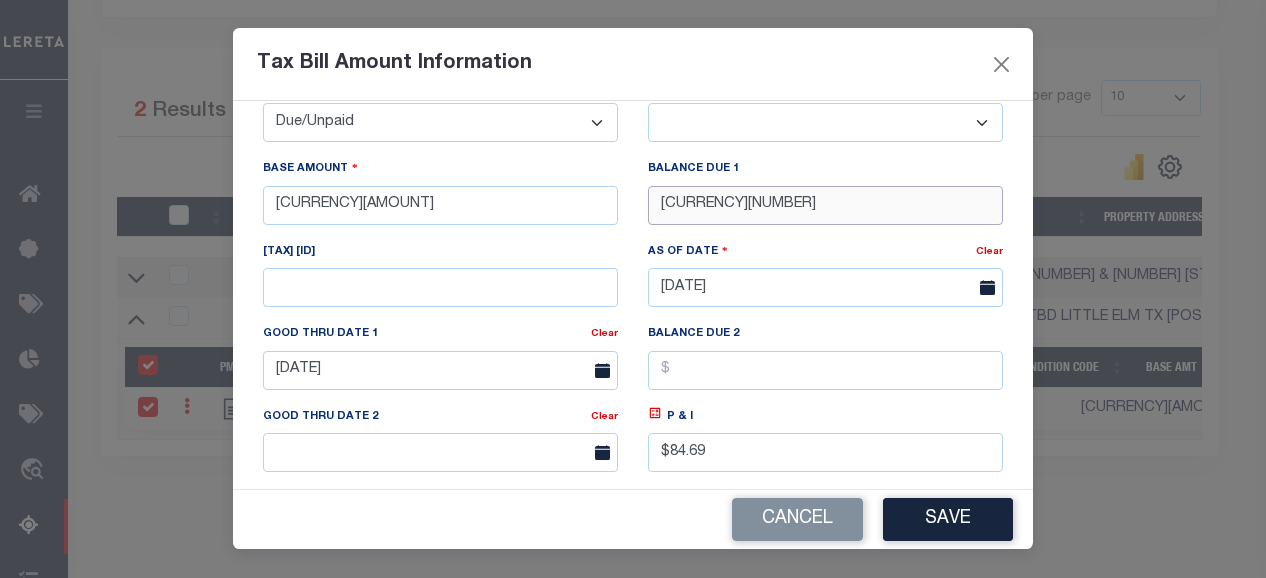 drag, startPoint x: 728, startPoint y: 201, endPoint x: 638, endPoint y: 209, distance: 90.35486 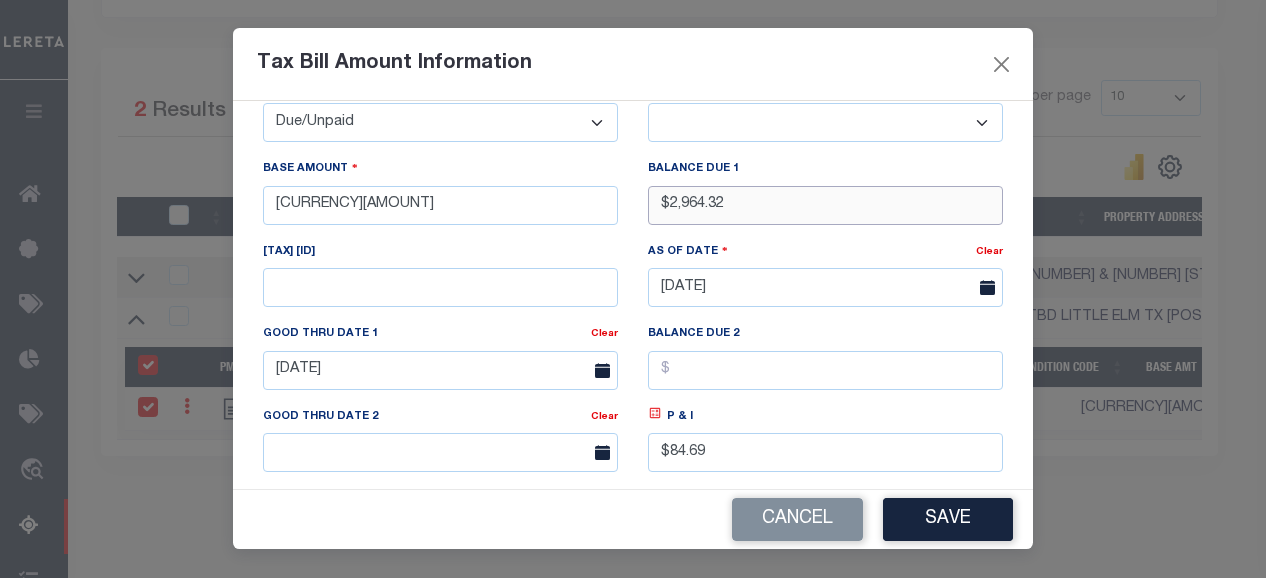 type on "$2,964.32" 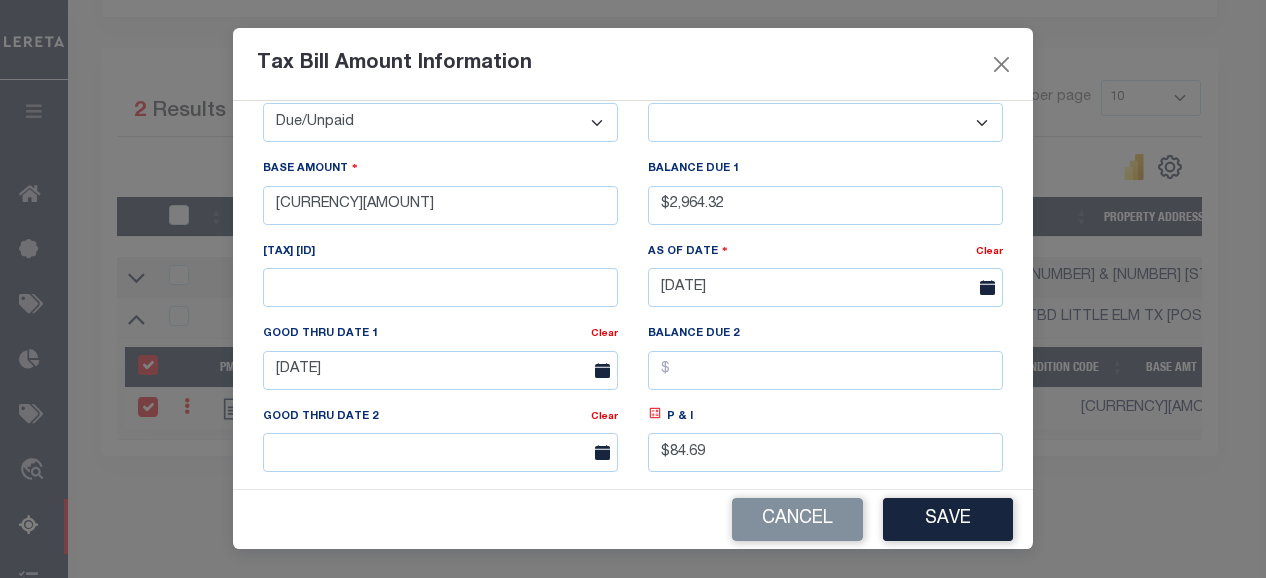 click at bounding box center (655, 413) 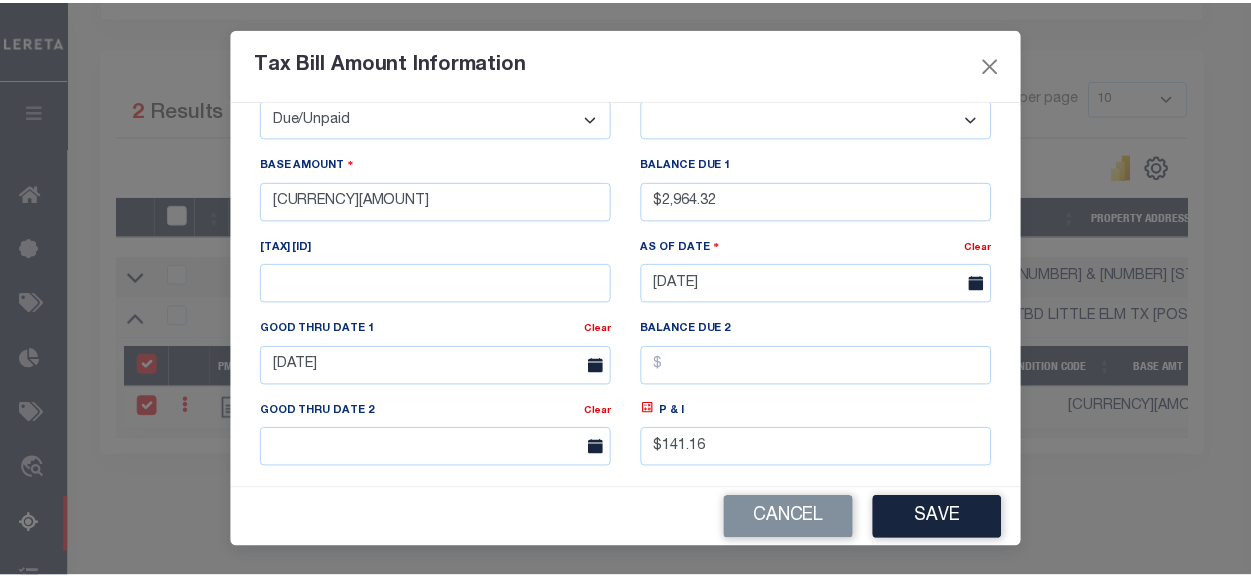 scroll, scrollTop: 114, scrollLeft: 0, axis: vertical 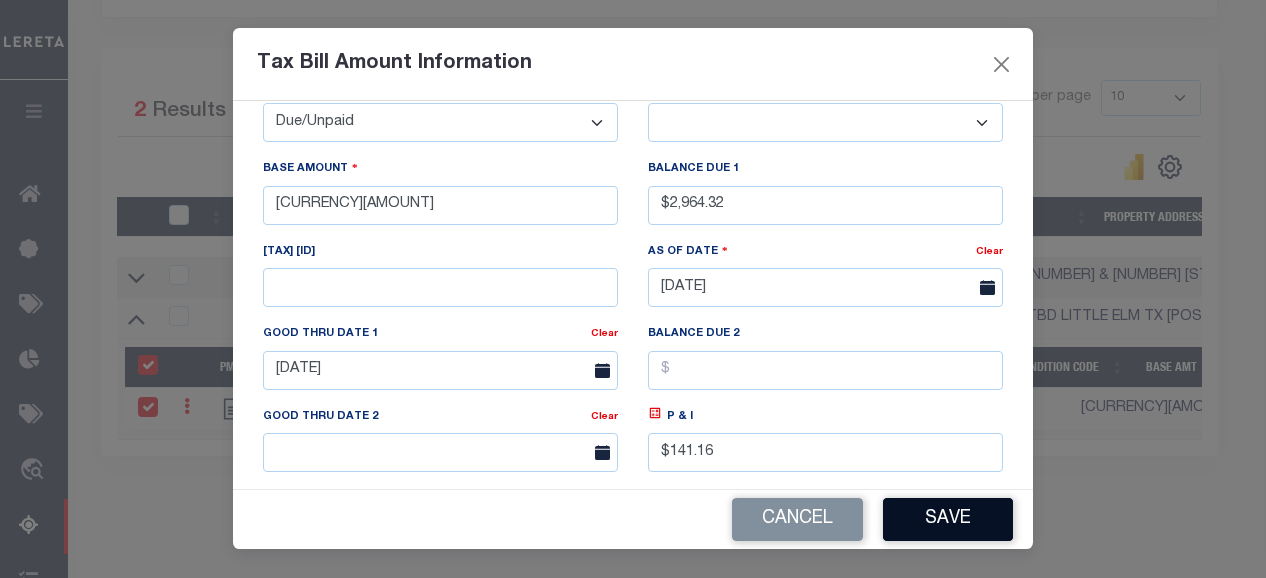 click on "Save" at bounding box center [948, 519] 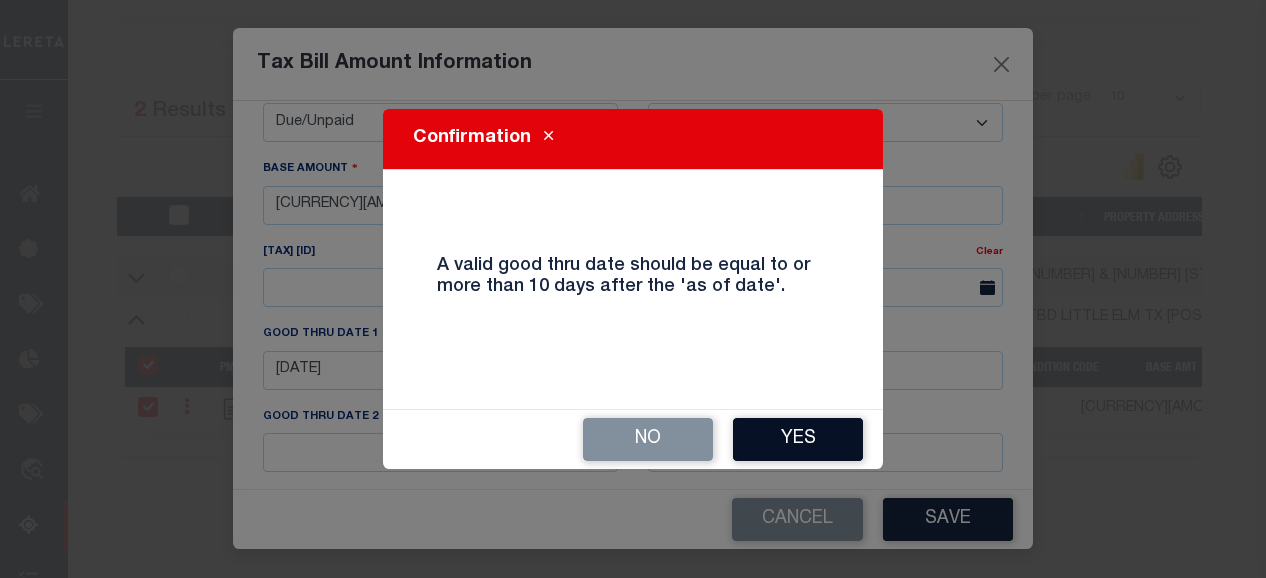 click on "Yes" at bounding box center (798, 439) 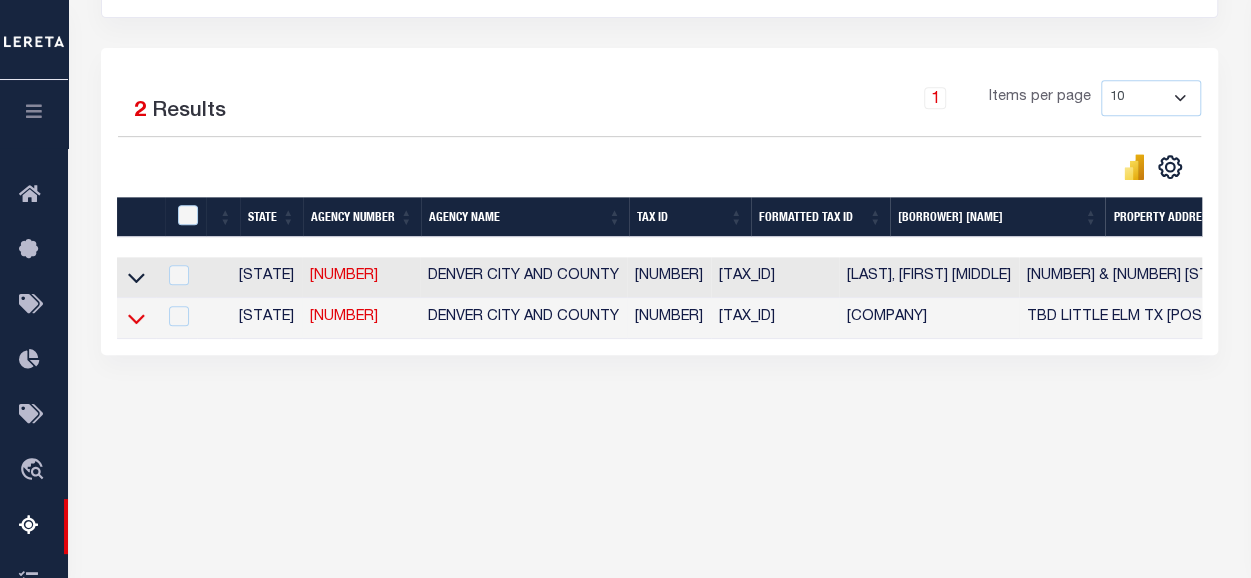 click at bounding box center [136, 318] 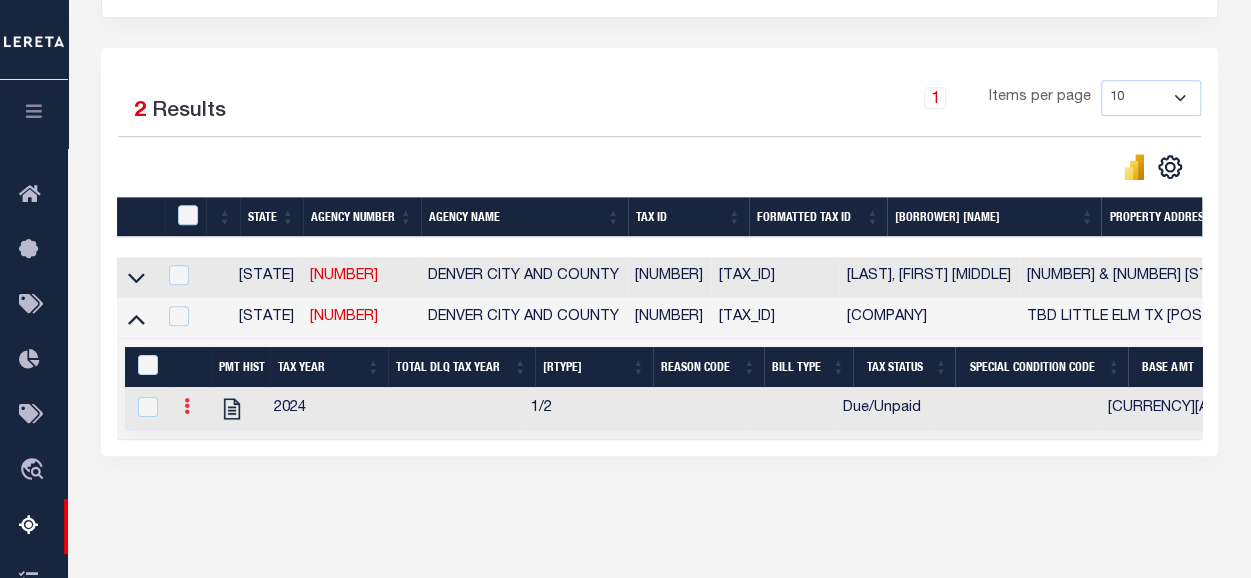 click at bounding box center [187, 406] 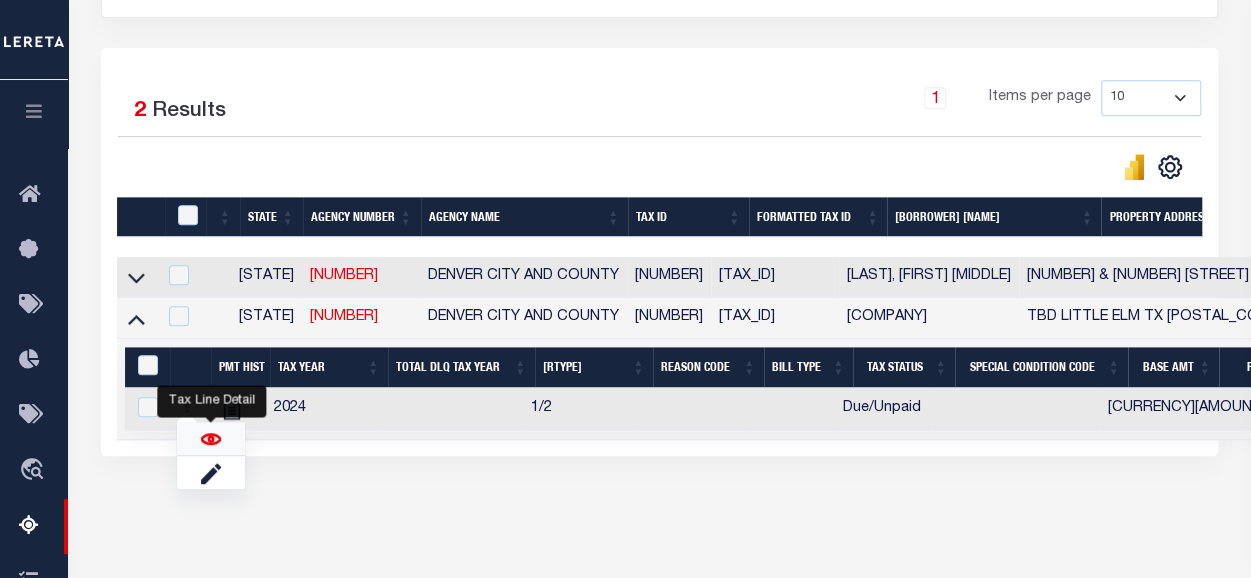 click at bounding box center [211, 439] 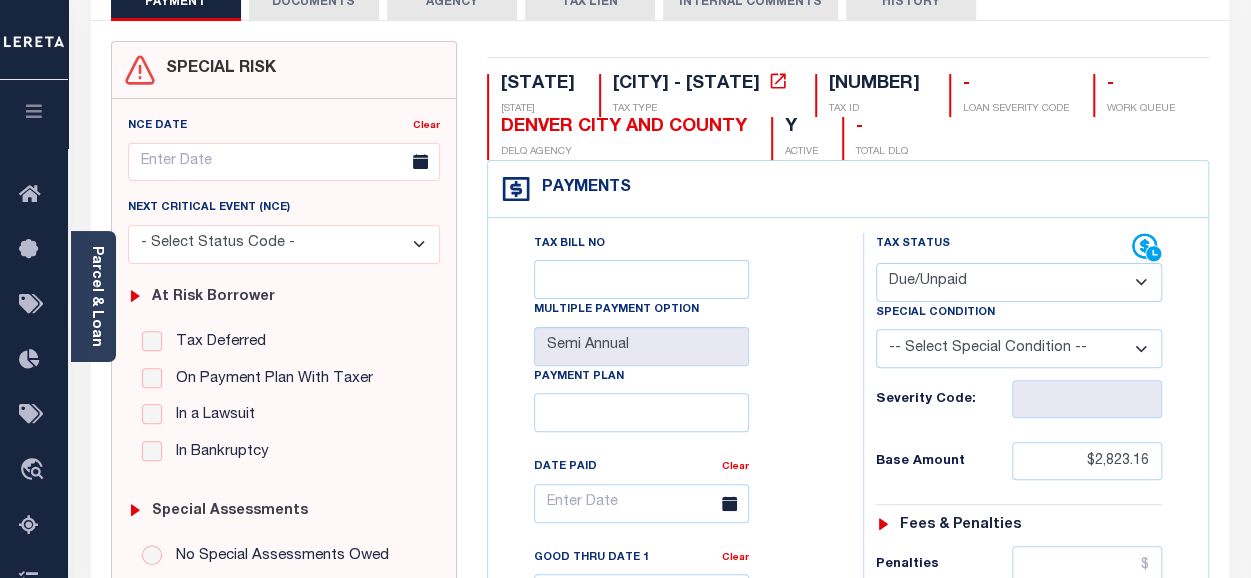 scroll, scrollTop: 0, scrollLeft: 0, axis: both 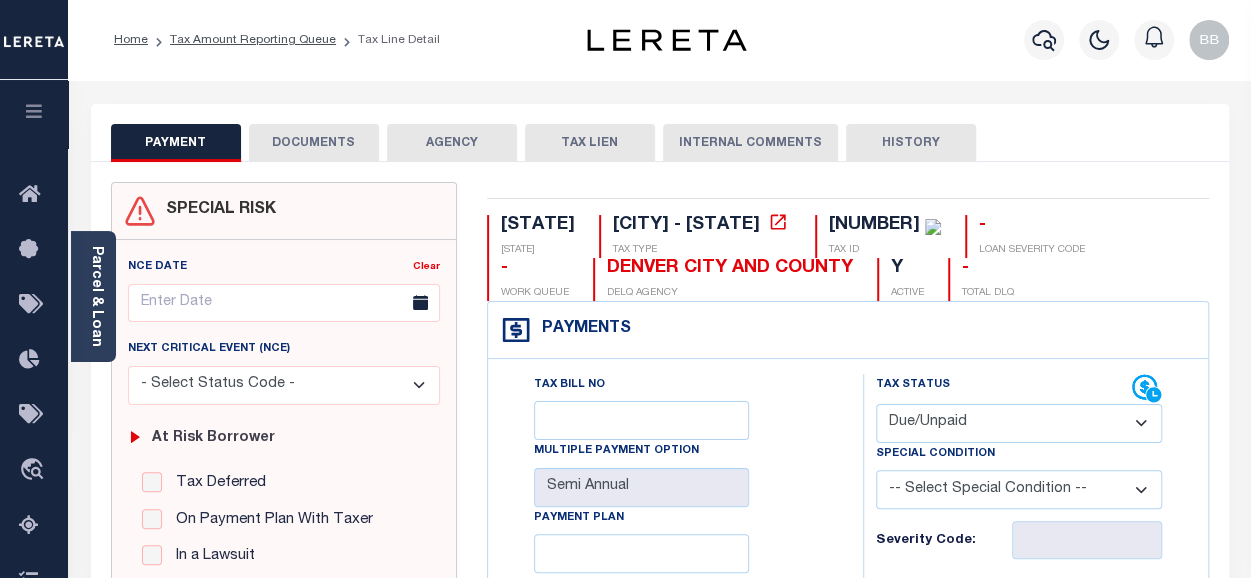 click on "Tax Amount Reporting Queue" at bounding box center [242, 40] 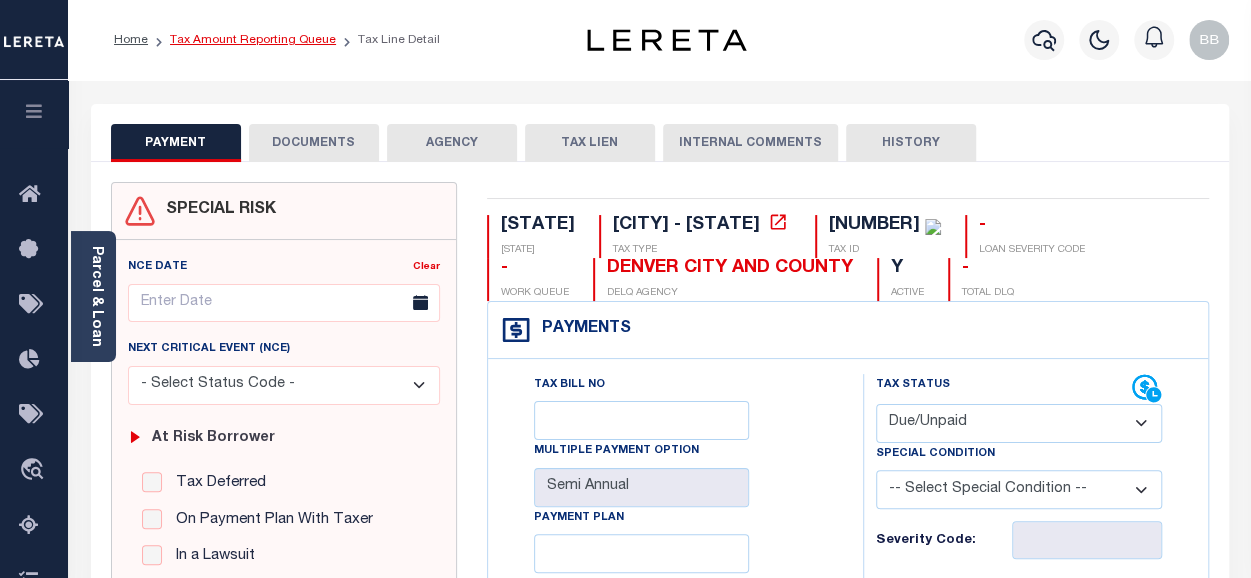 click on "Tax Amount Reporting Queue" at bounding box center (253, 40) 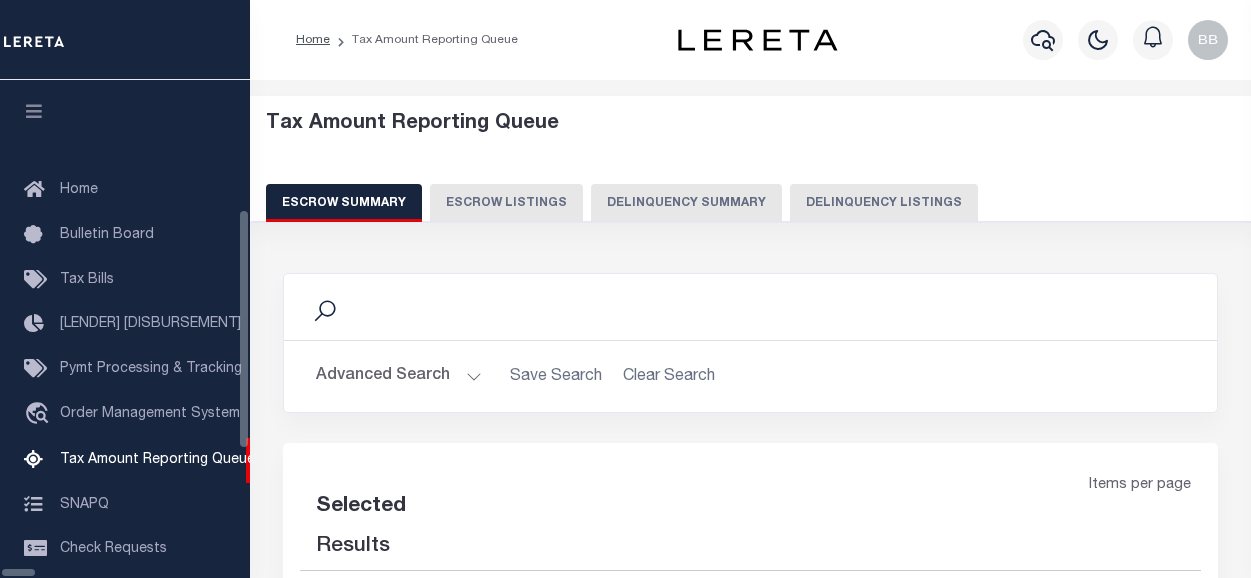 scroll, scrollTop: 0, scrollLeft: 0, axis: both 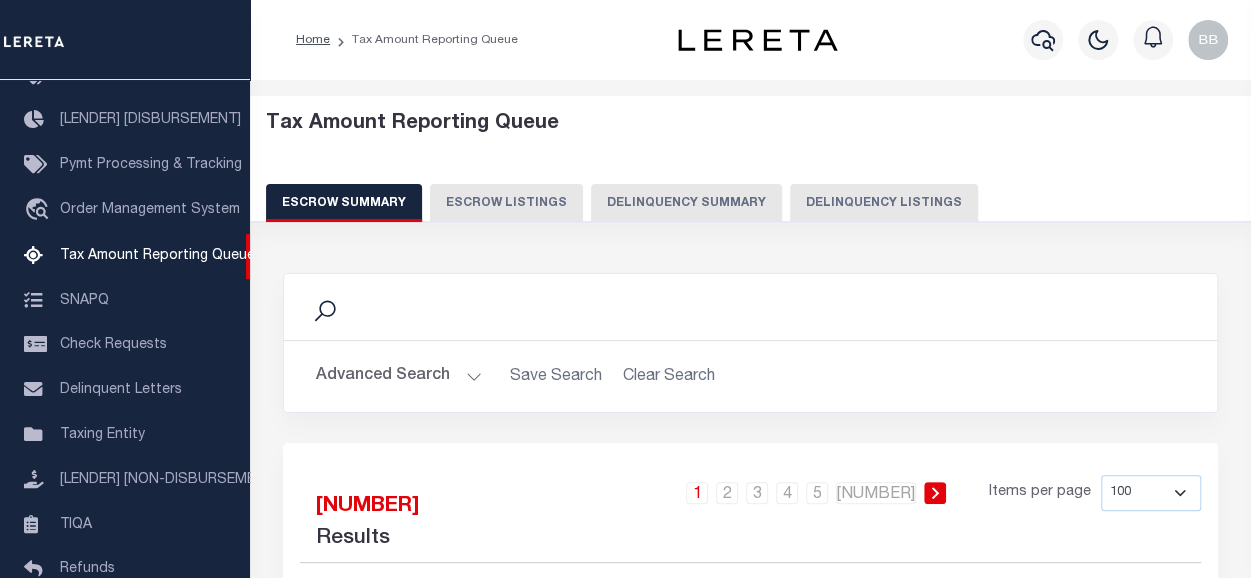 click on "Delinquency Listings" at bounding box center (884, 203) 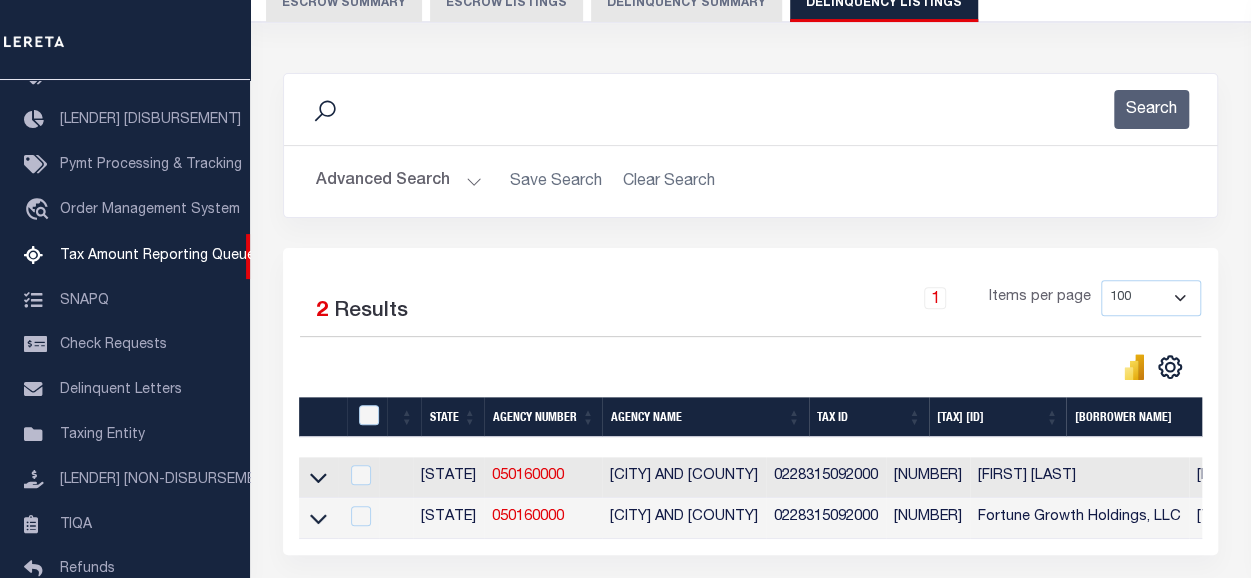 scroll, scrollTop: 370, scrollLeft: 0, axis: vertical 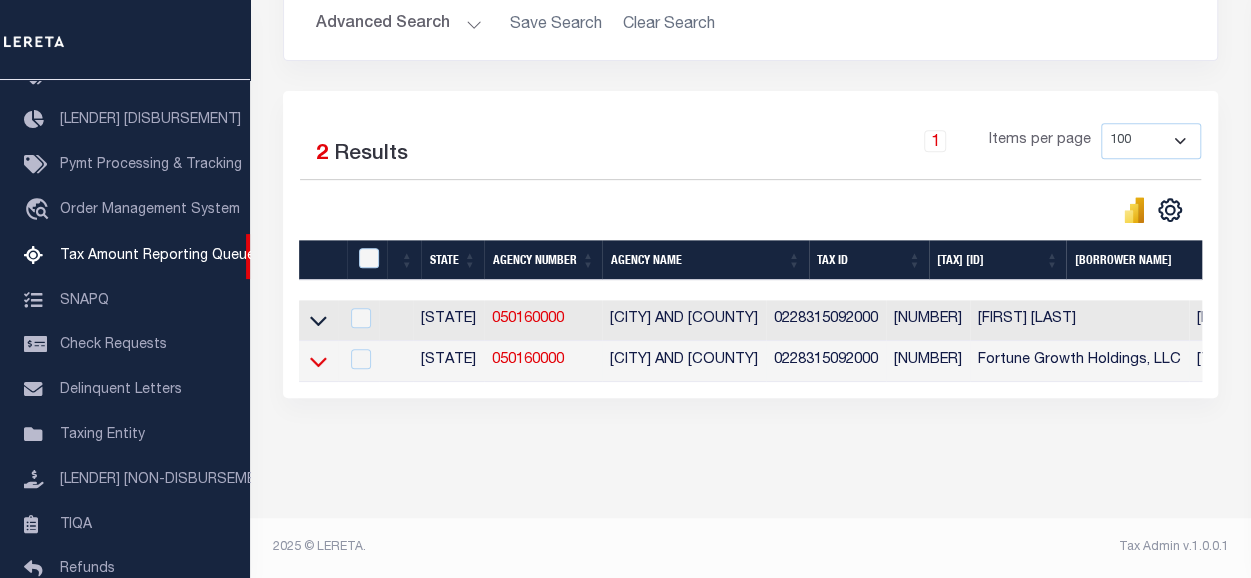 click at bounding box center [318, 362] 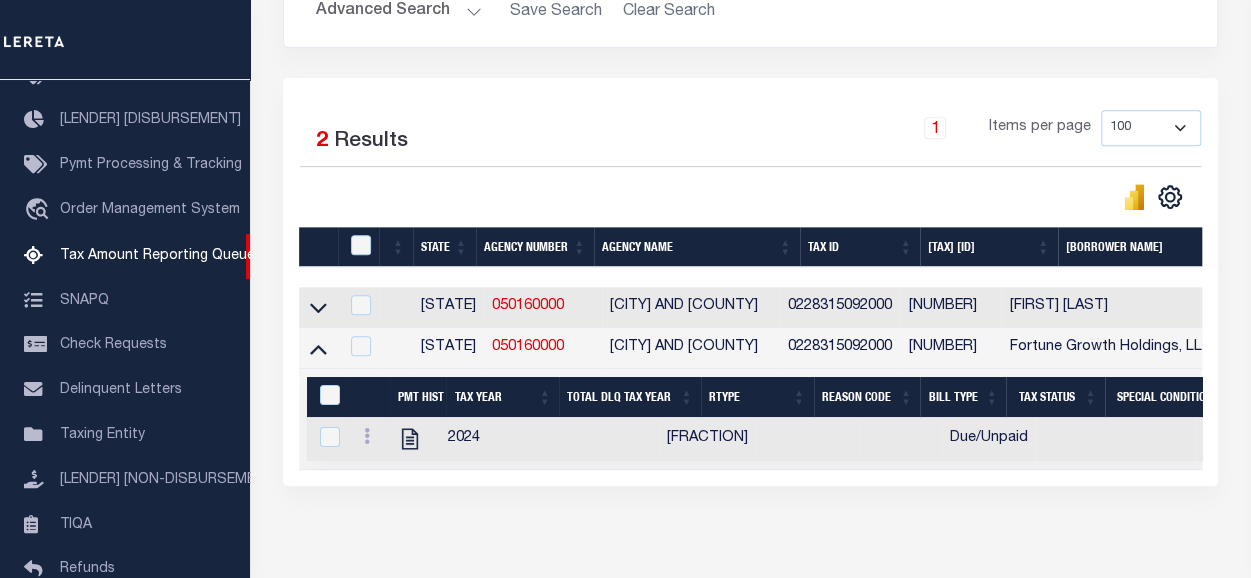 scroll, scrollTop: 470, scrollLeft: 0, axis: vertical 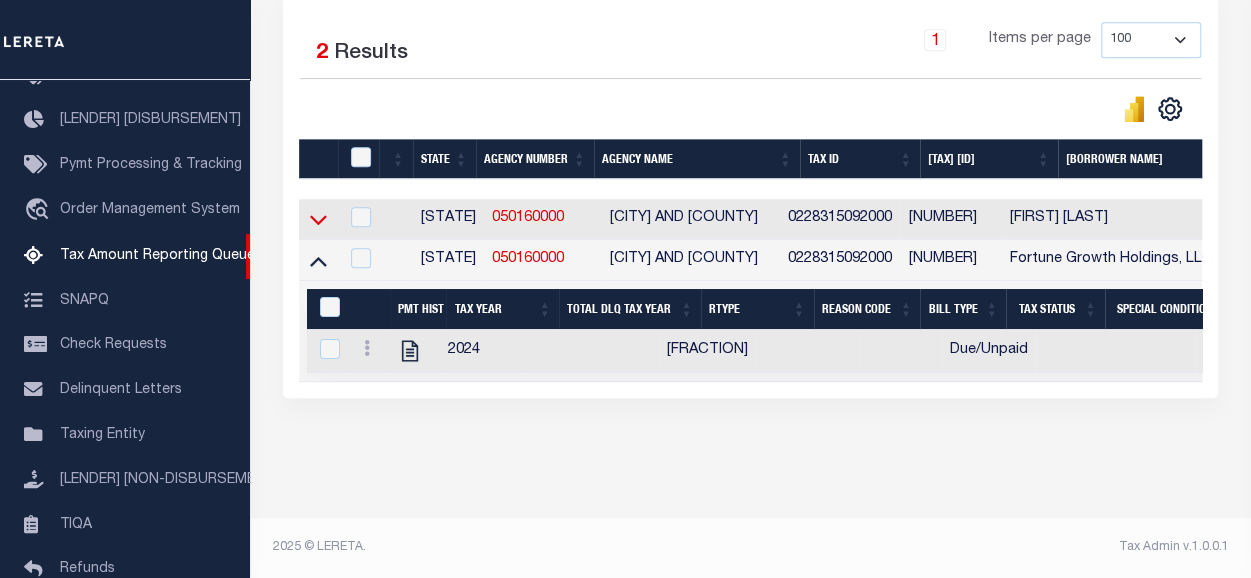 click at bounding box center [318, 221] 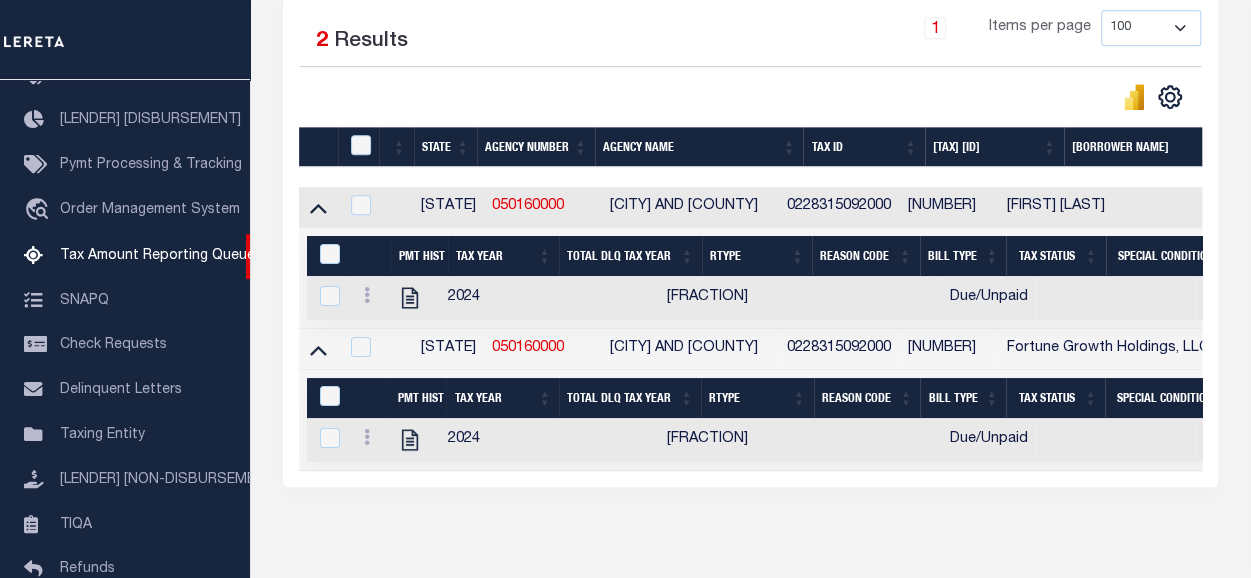 scroll, scrollTop: 570, scrollLeft: 0, axis: vertical 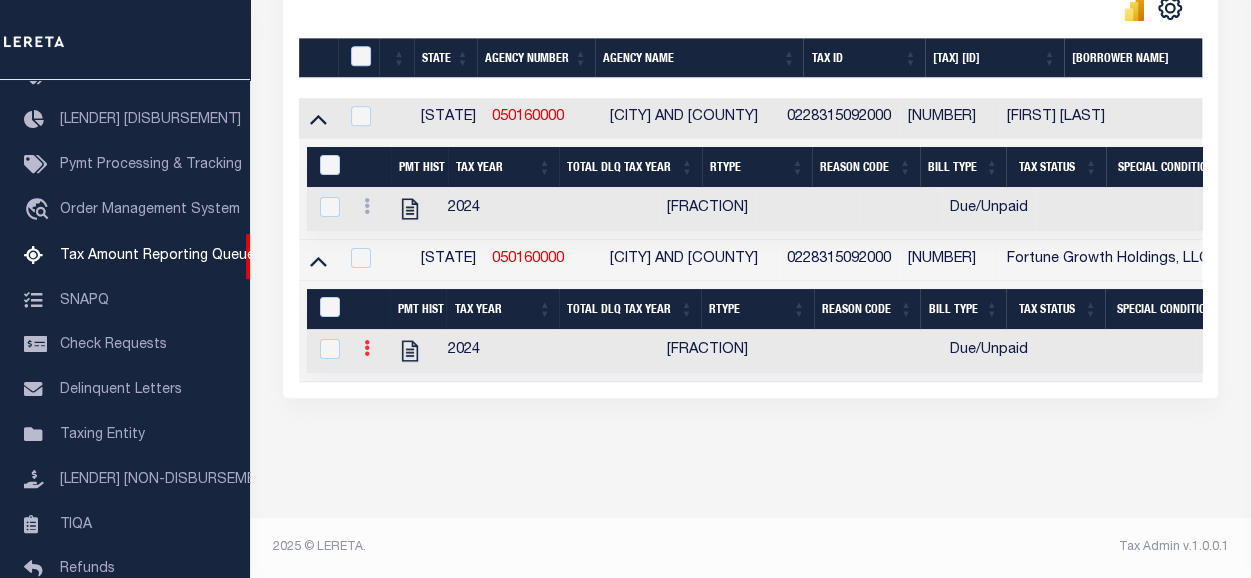 click at bounding box center [367, 348] 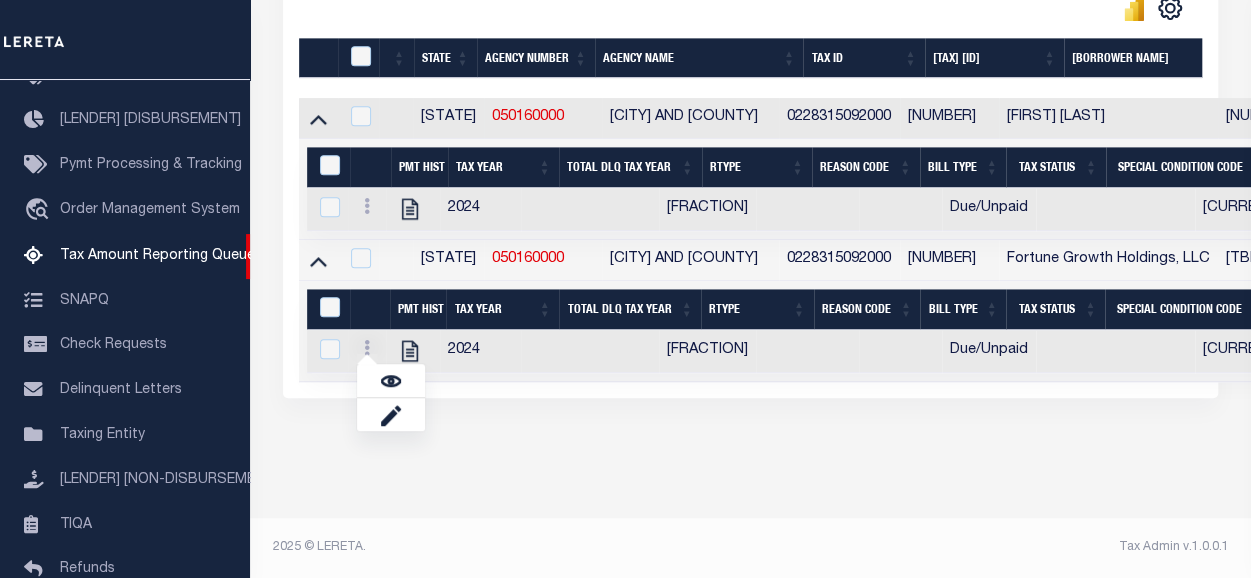 click on "Data sync process is currently running, you may face some response delays.
Search
Advanced Search
Save Search Clear Search
tblassign_wrapper_dynamictable_____DefaultSaveFilter
2" at bounding box center [751, 76] 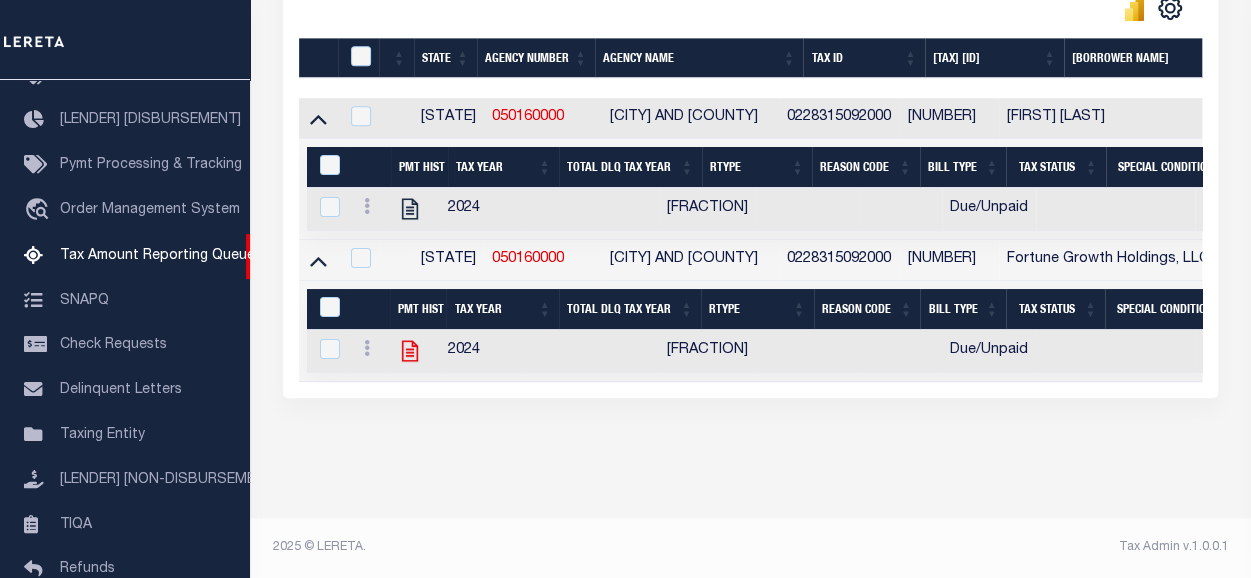 click at bounding box center (410, 350) 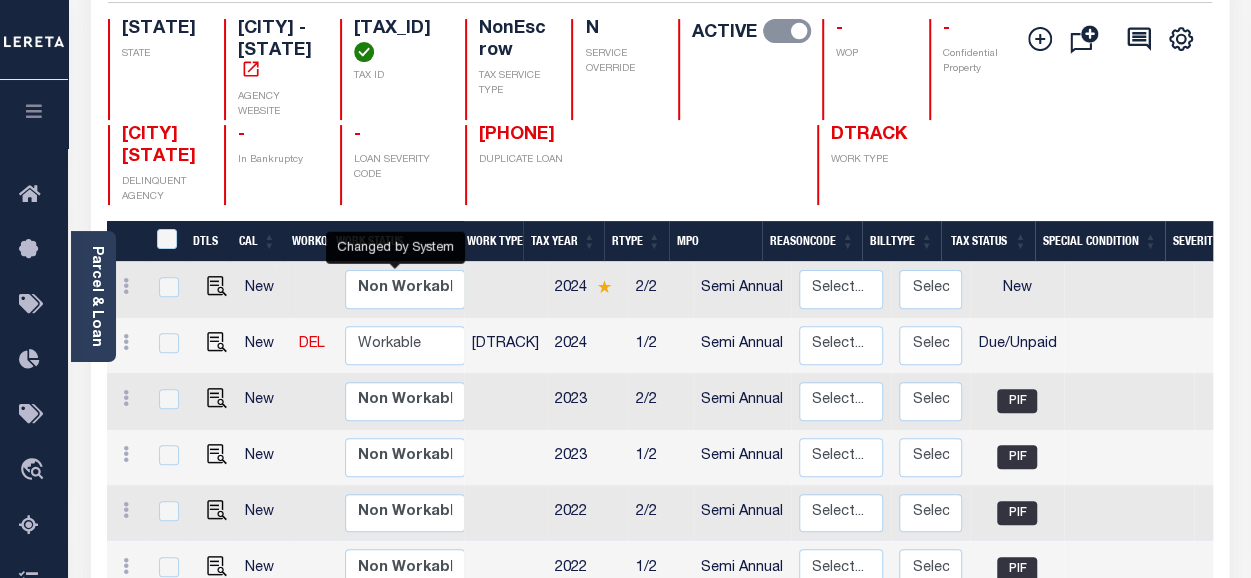 scroll, scrollTop: 200, scrollLeft: 0, axis: vertical 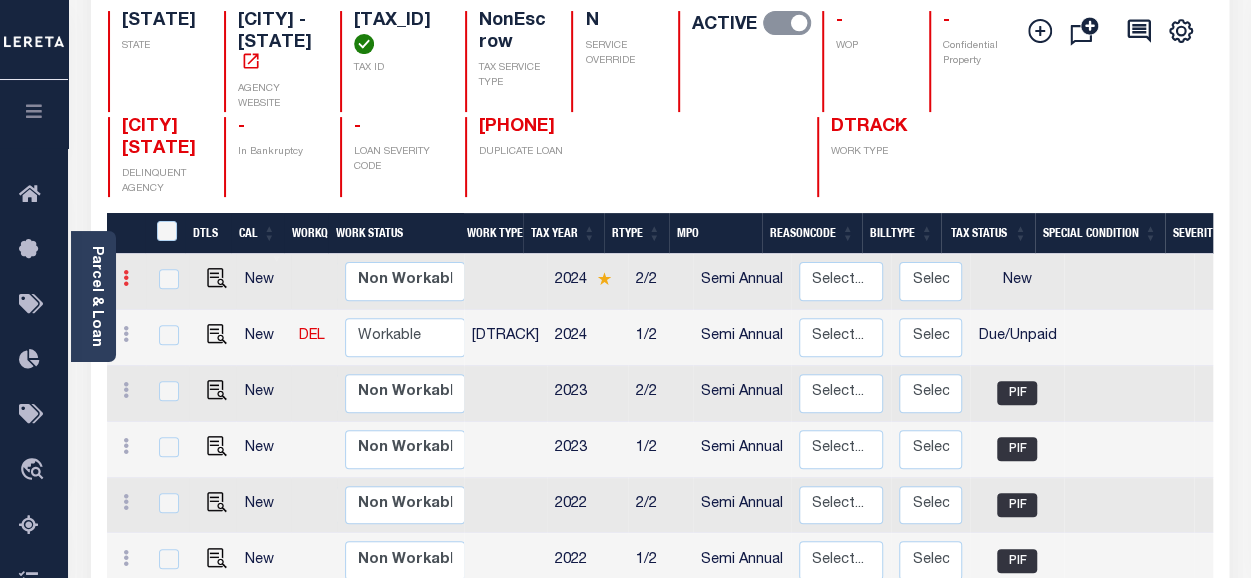 click at bounding box center [126, 278] 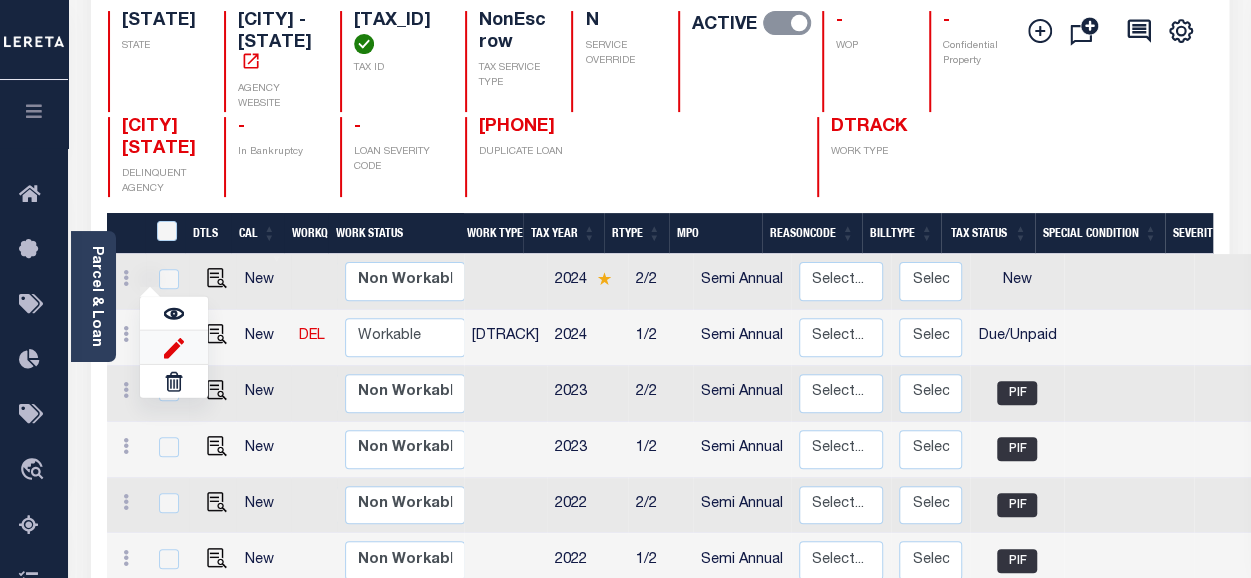 click at bounding box center (174, 347) 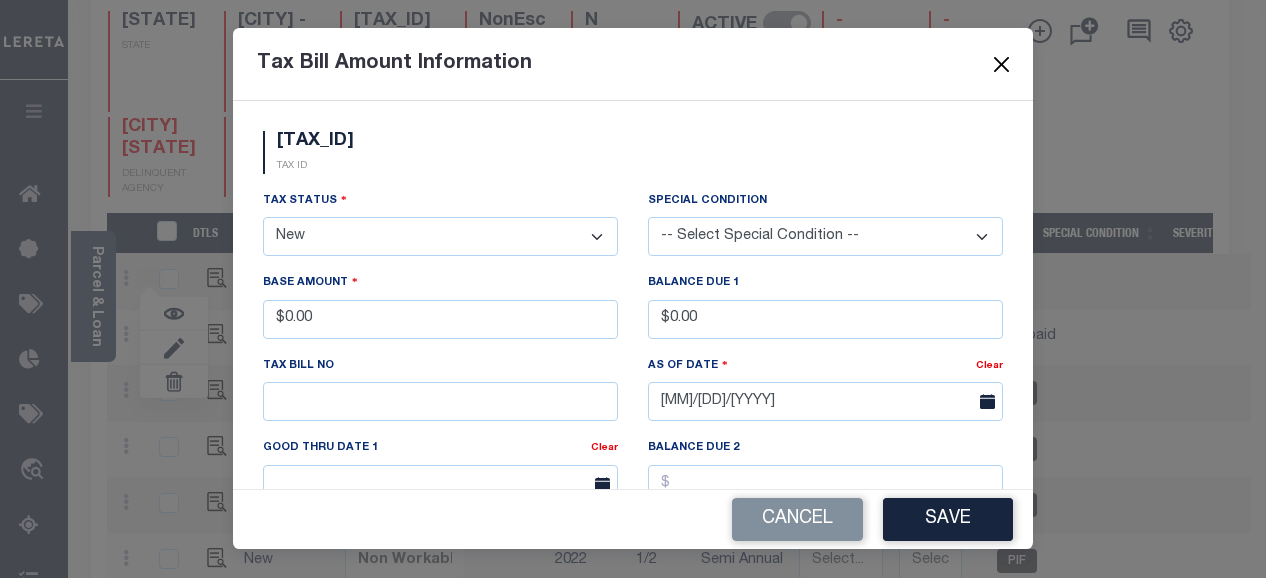 click at bounding box center [1002, 64] 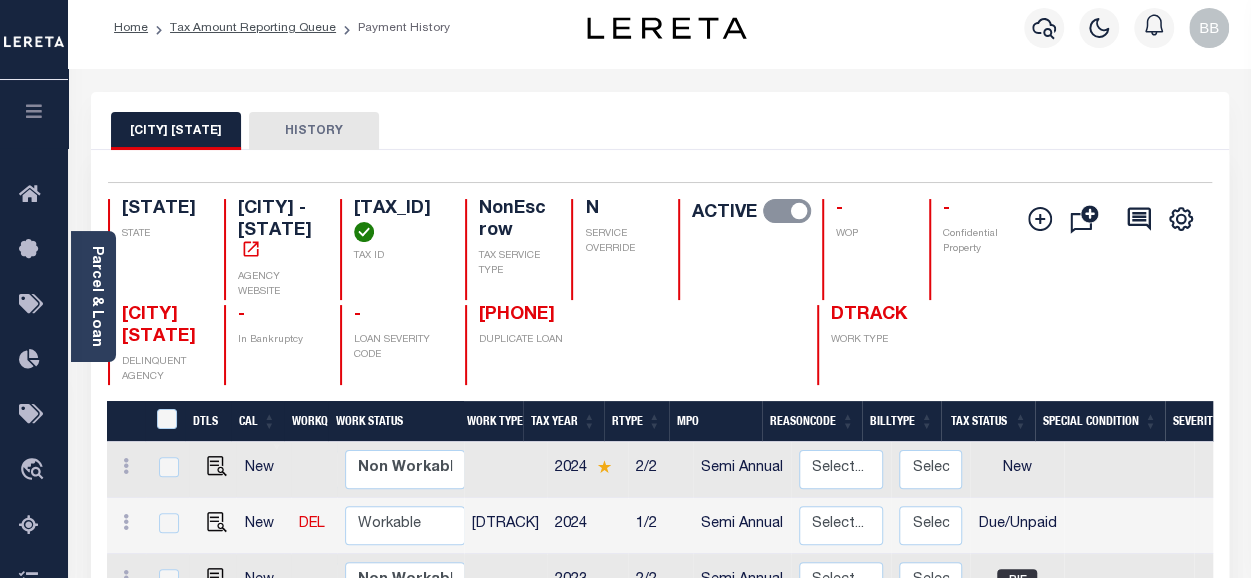 scroll, scrollTop: 0, scrollLeft: 0, axis: both 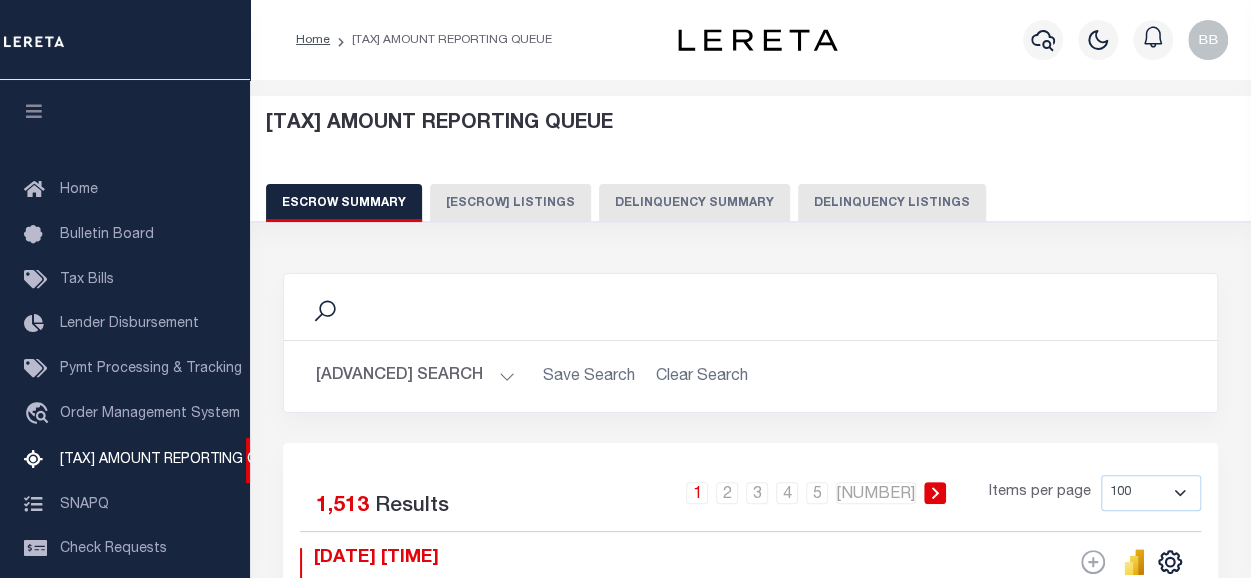 click on "Delinquency Listings" at bounding box center (892, 203) 